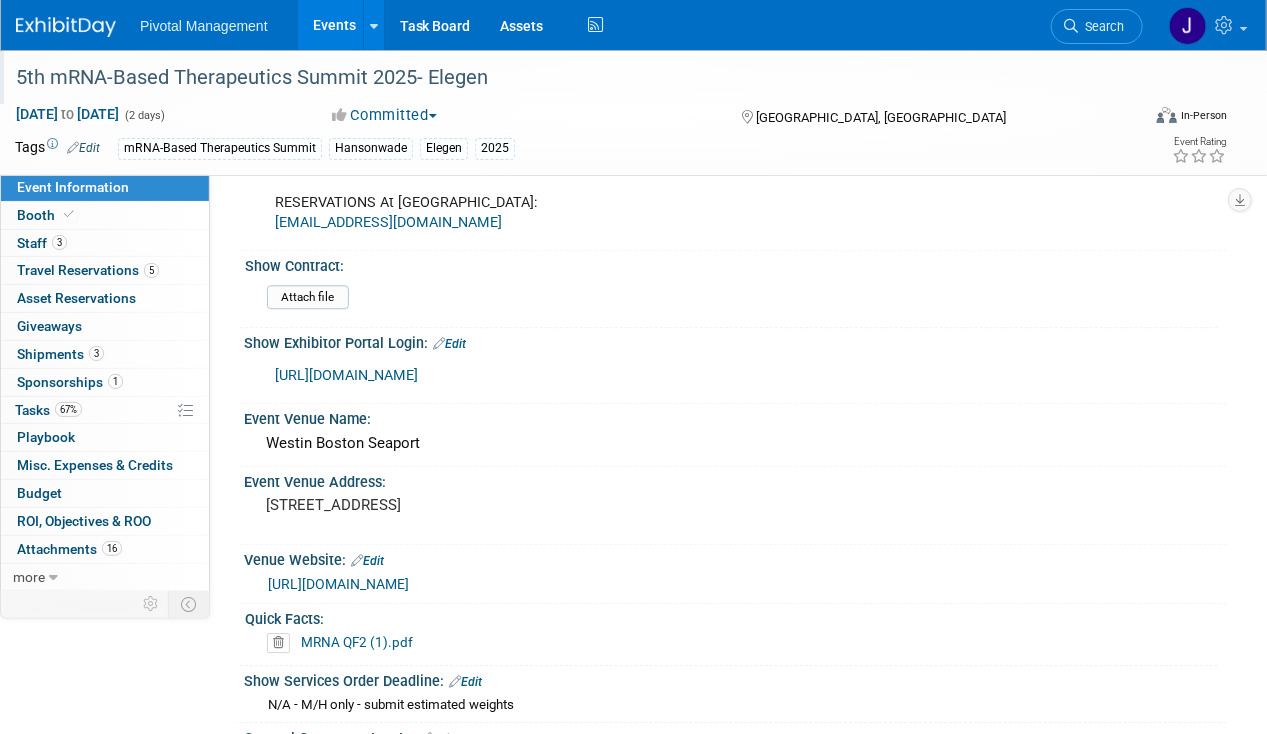 scroll, scrollTop: 1970, scrollLeft: 0, axis: vertical 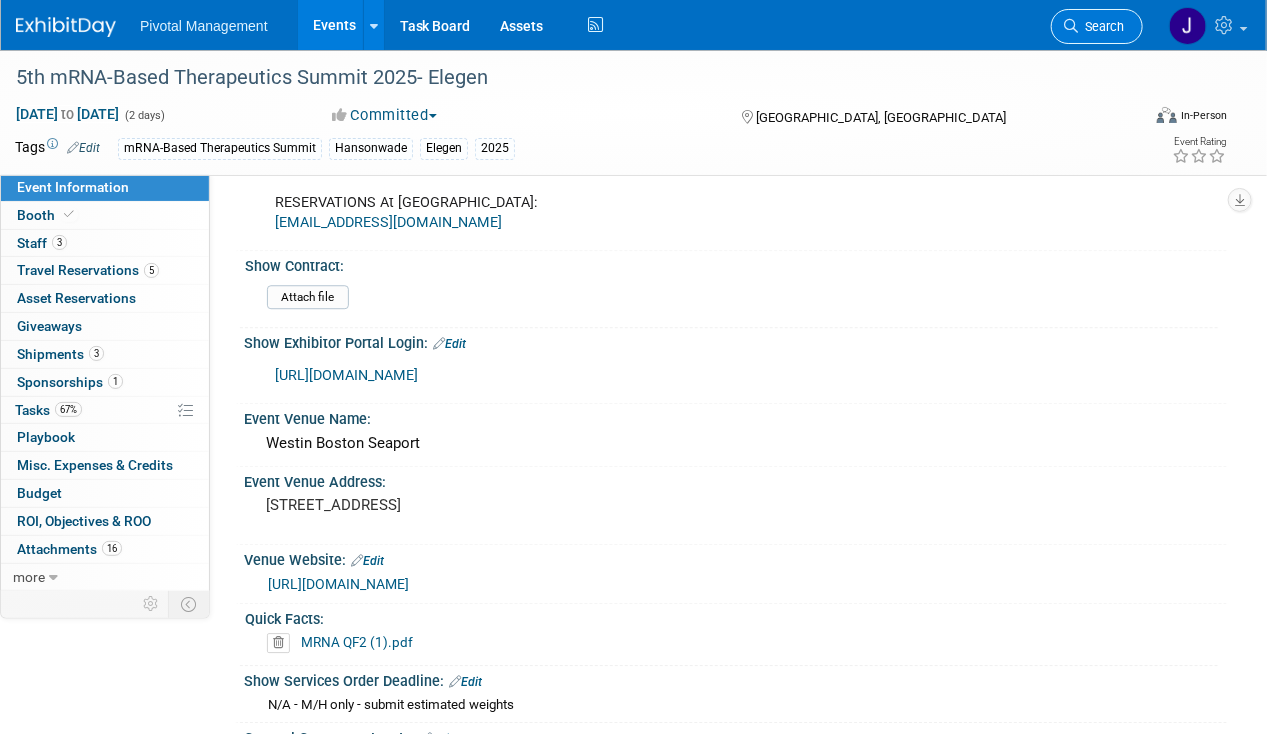 click on "Search" at bounding box center [1101, 26] 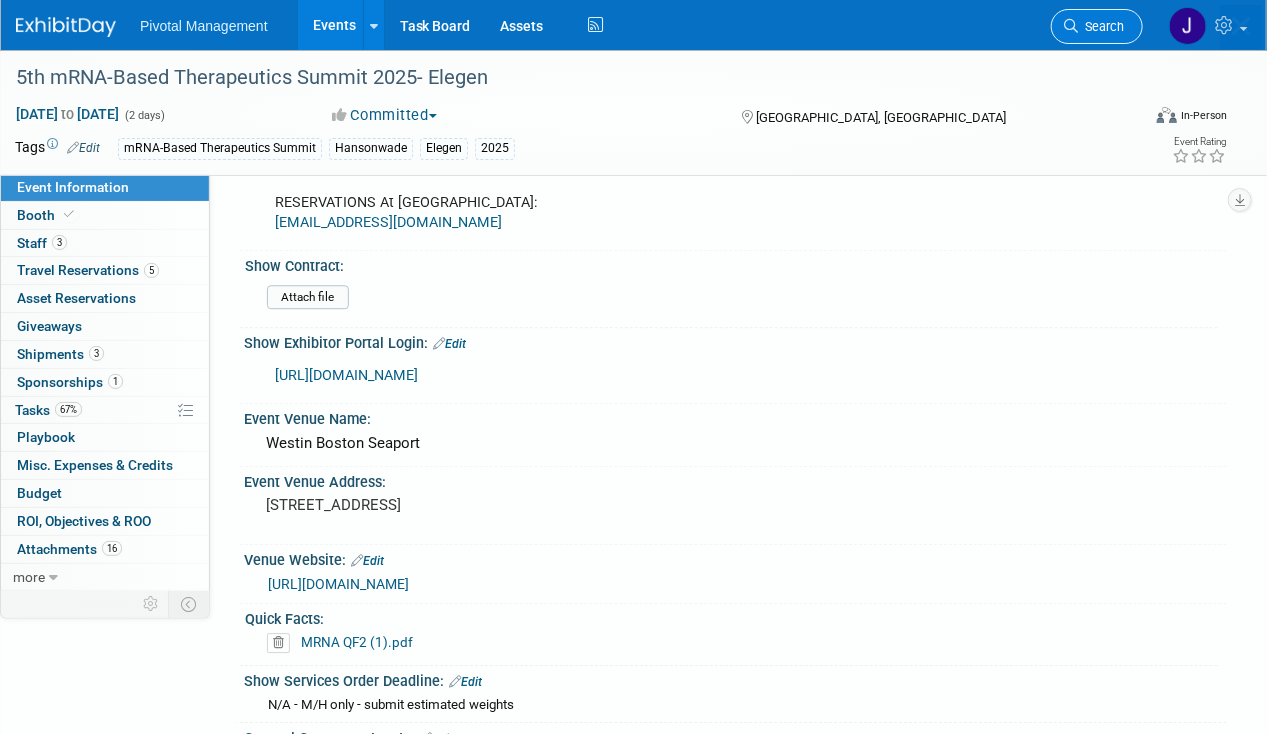 scroll, scrollTop: 0, scrollLeft: 0, axis: both 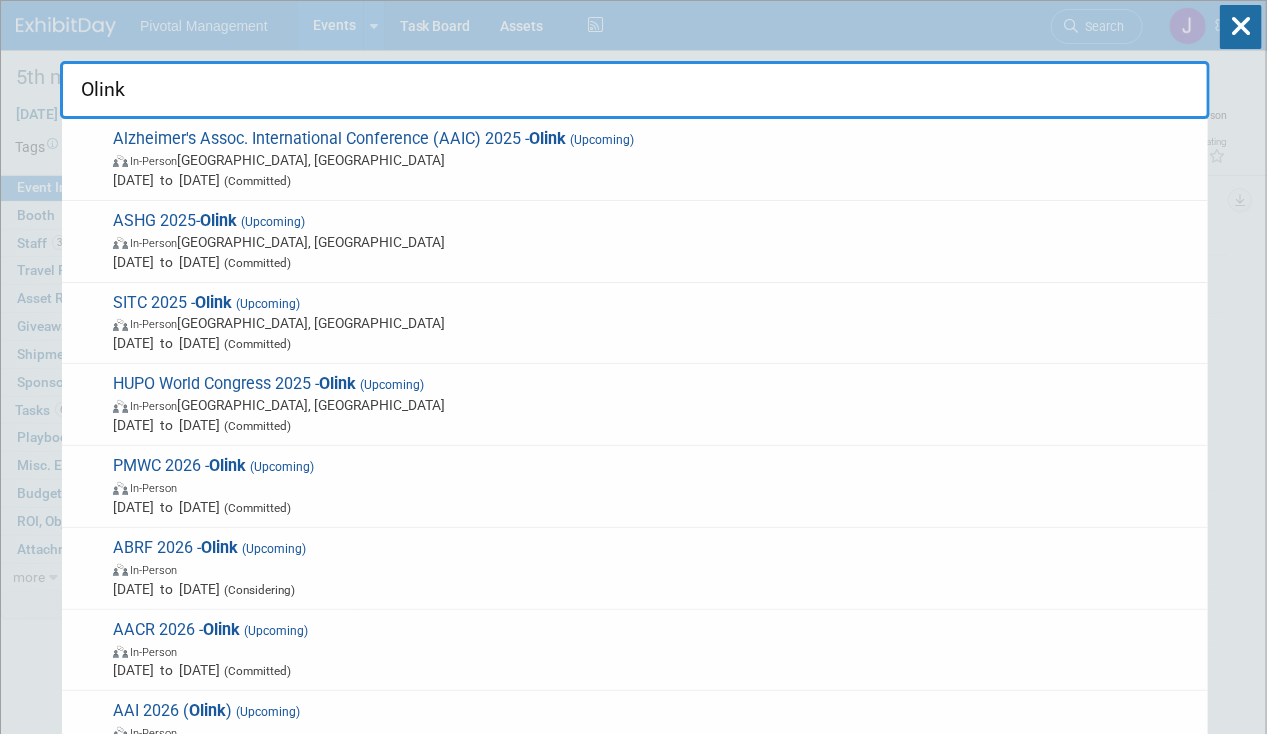 type on "Olink" 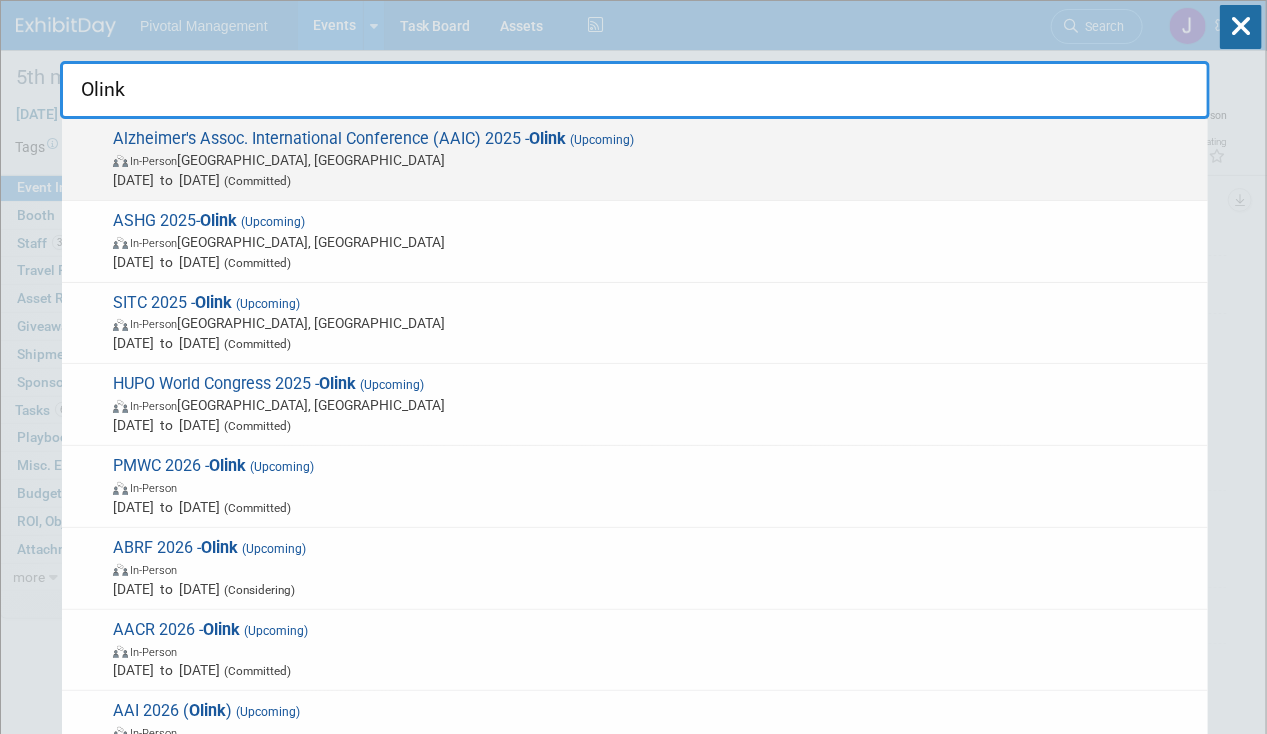click on "In-Person     Toronto, Canada" at bounding box center (655, 160) 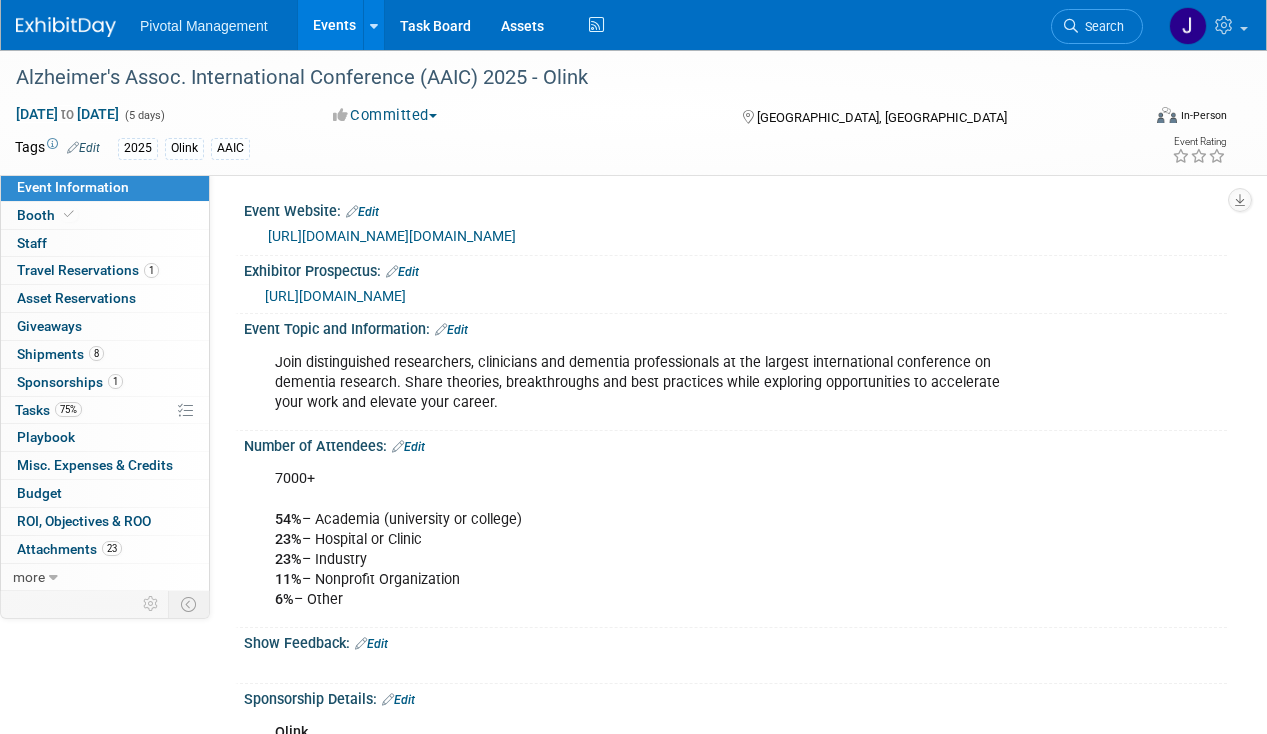 scroll, scrollTop: 0, scrollLeft: 0, axis: both 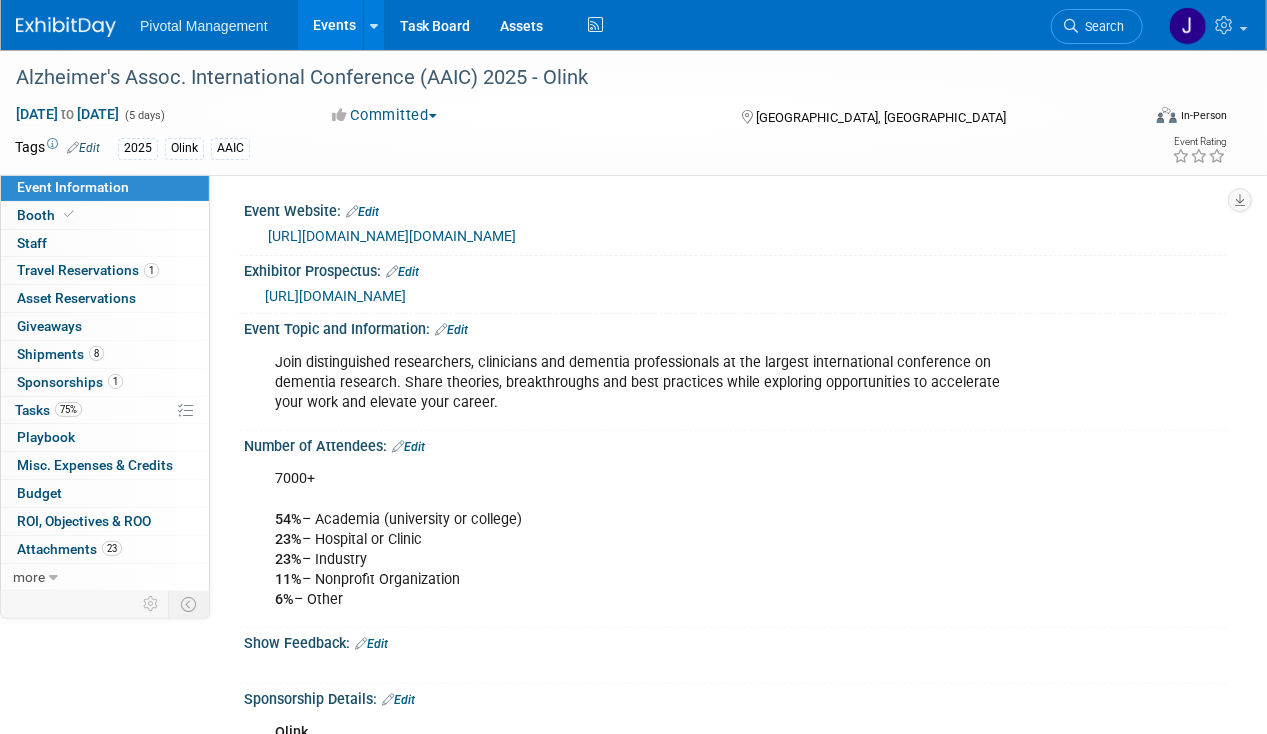 drag, startPoint x: 1117, startPoint y: 31, endPoint x: 1274, endPoint y: 51, distance: 158.26875 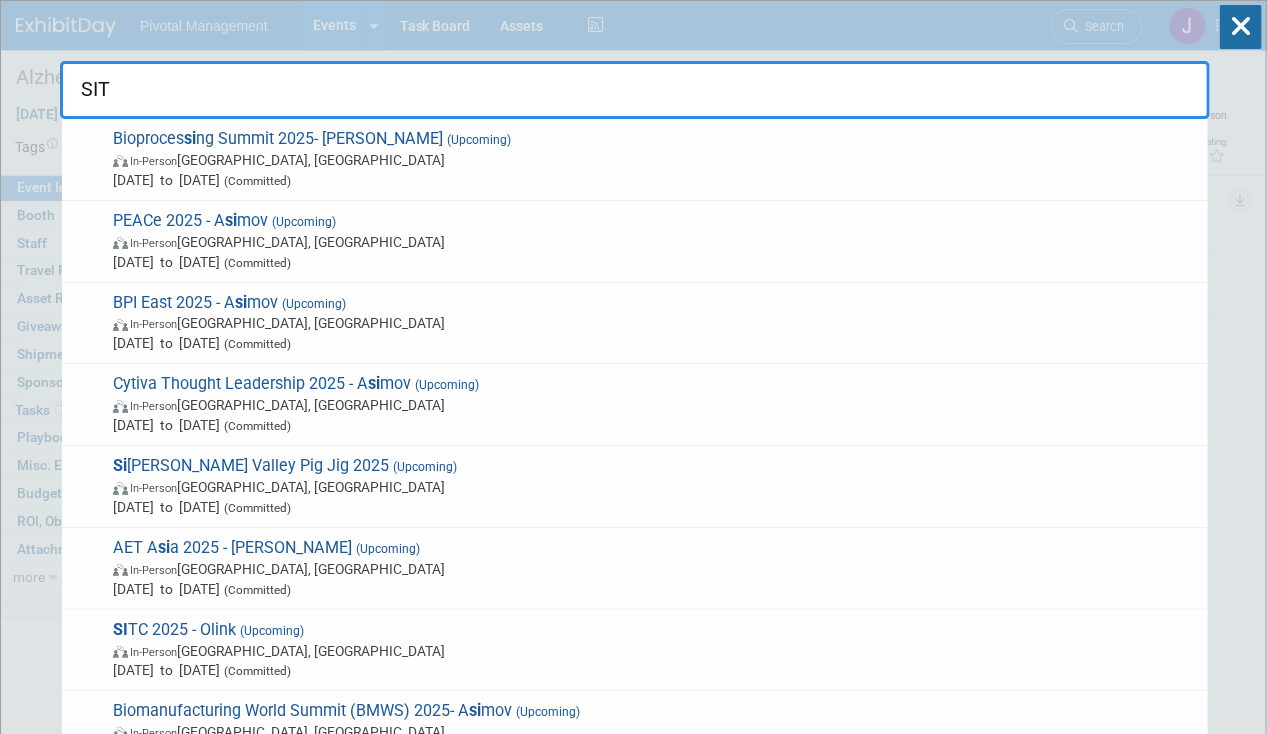 type on "SITC" 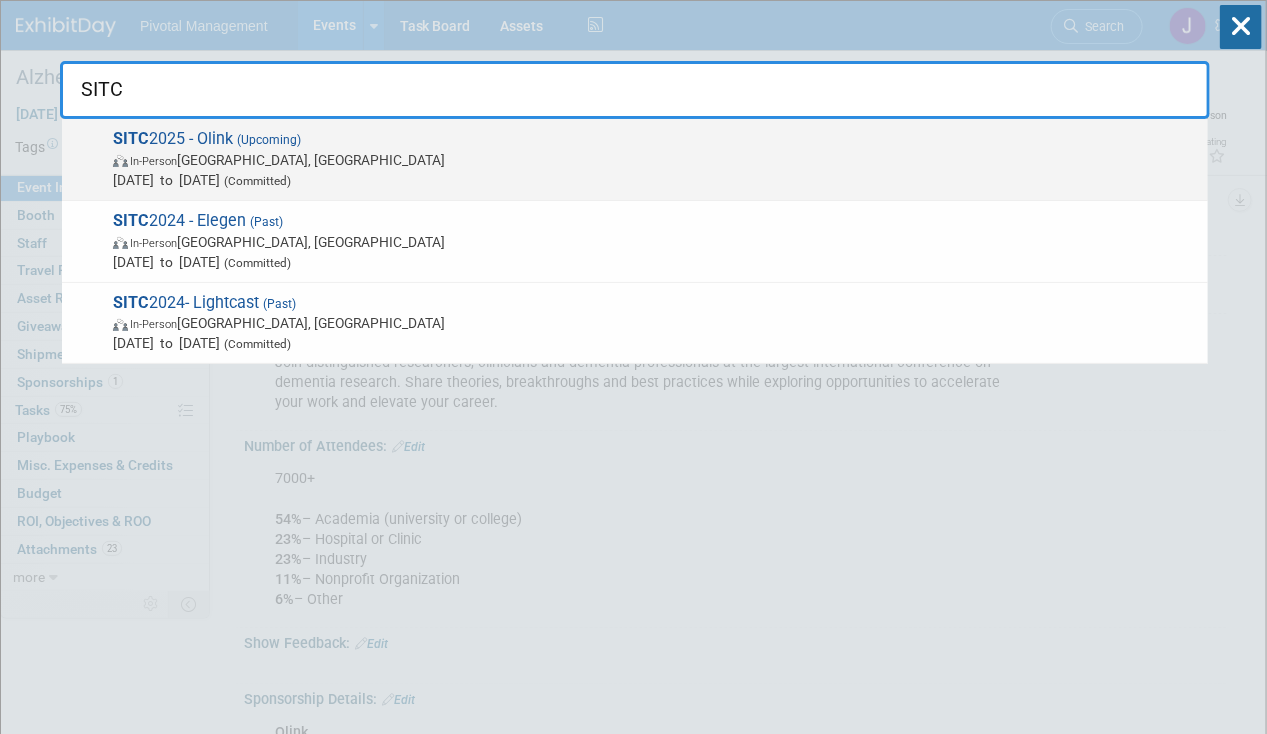 click on "In-Person     Forest Heights, MD" at bounding box center [655, 160] 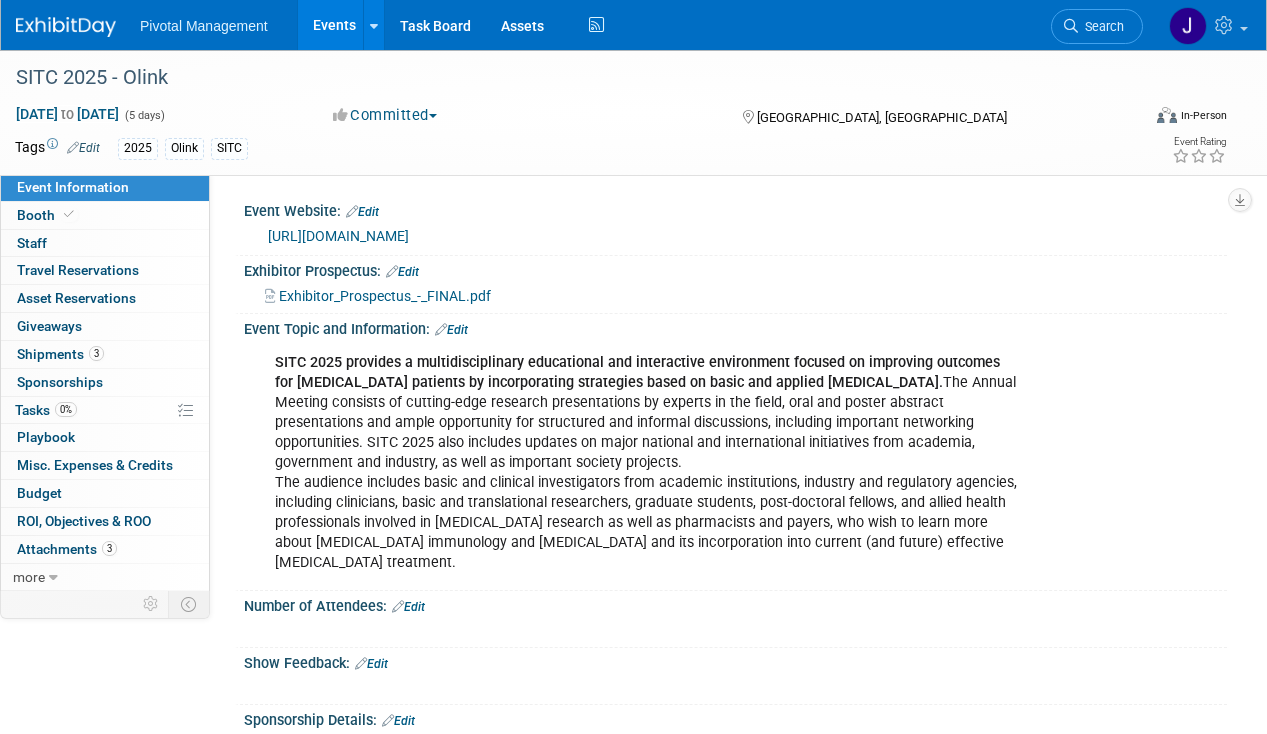 scroll, scrollTop: 0, scrollLeft: 0, axis: both 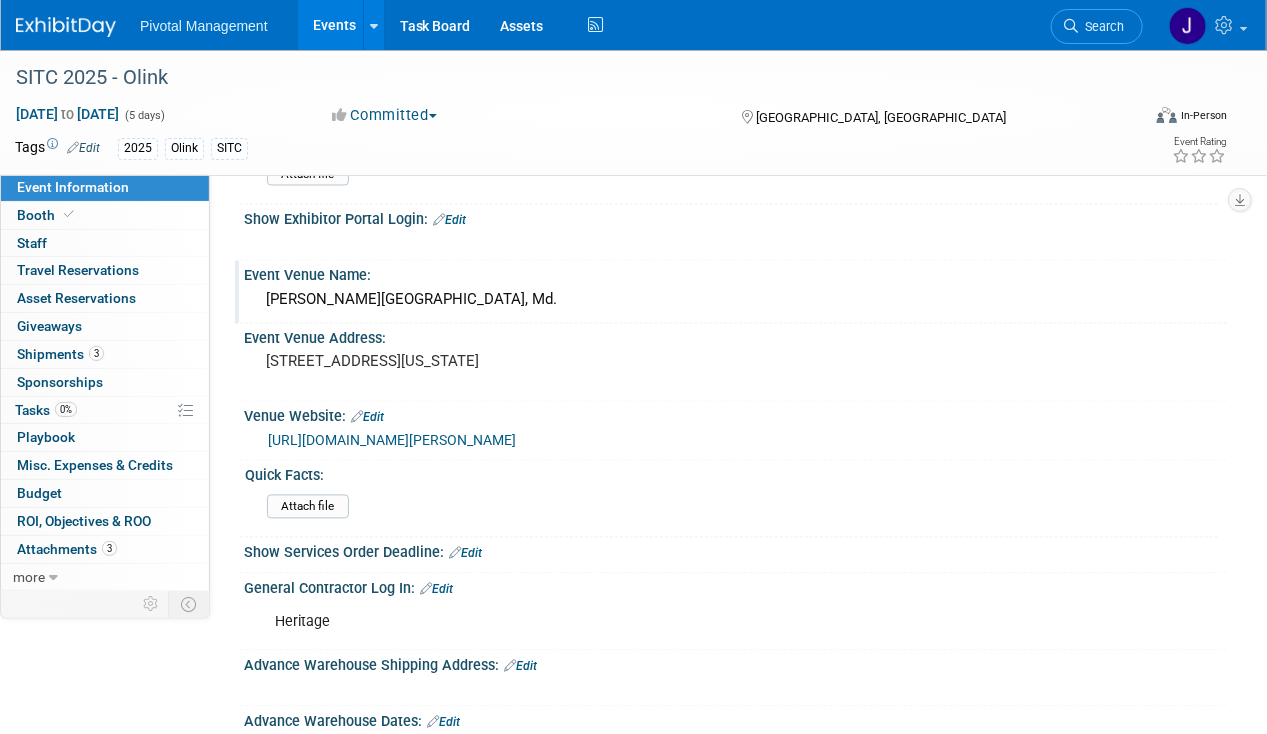 click on "Gaylord National Resort and Convention Center National Harbor, Md." at bounding box center [735, 300] 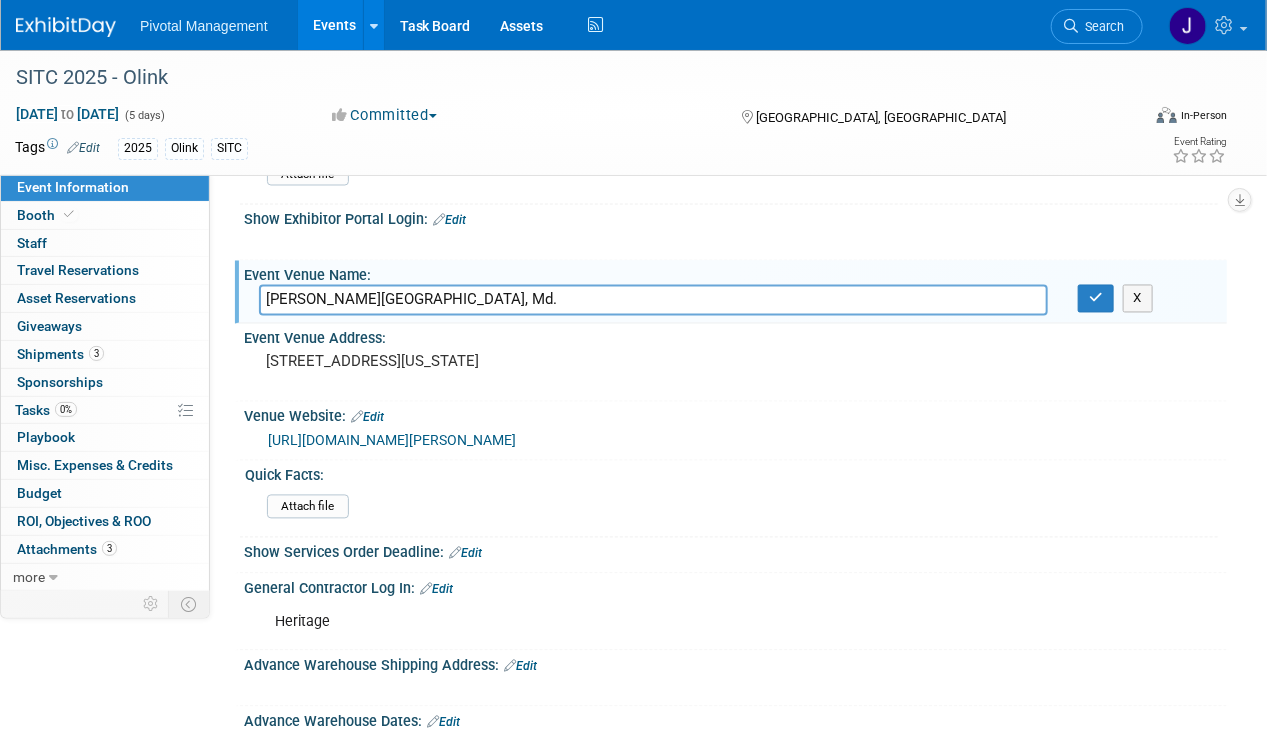click on "Gaylord National Resort and Convention Center National Harbor, Md." at bounding box center (653, 300) 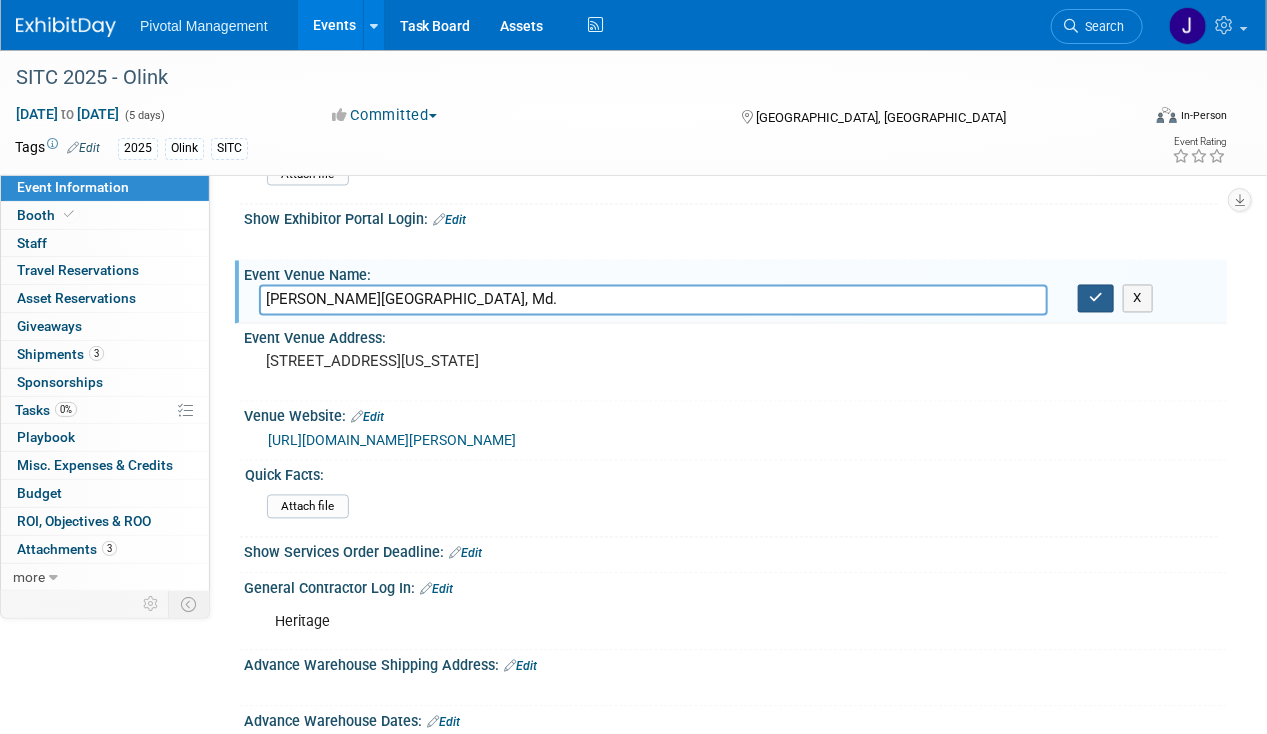 click at bounding box center (1096, 298) 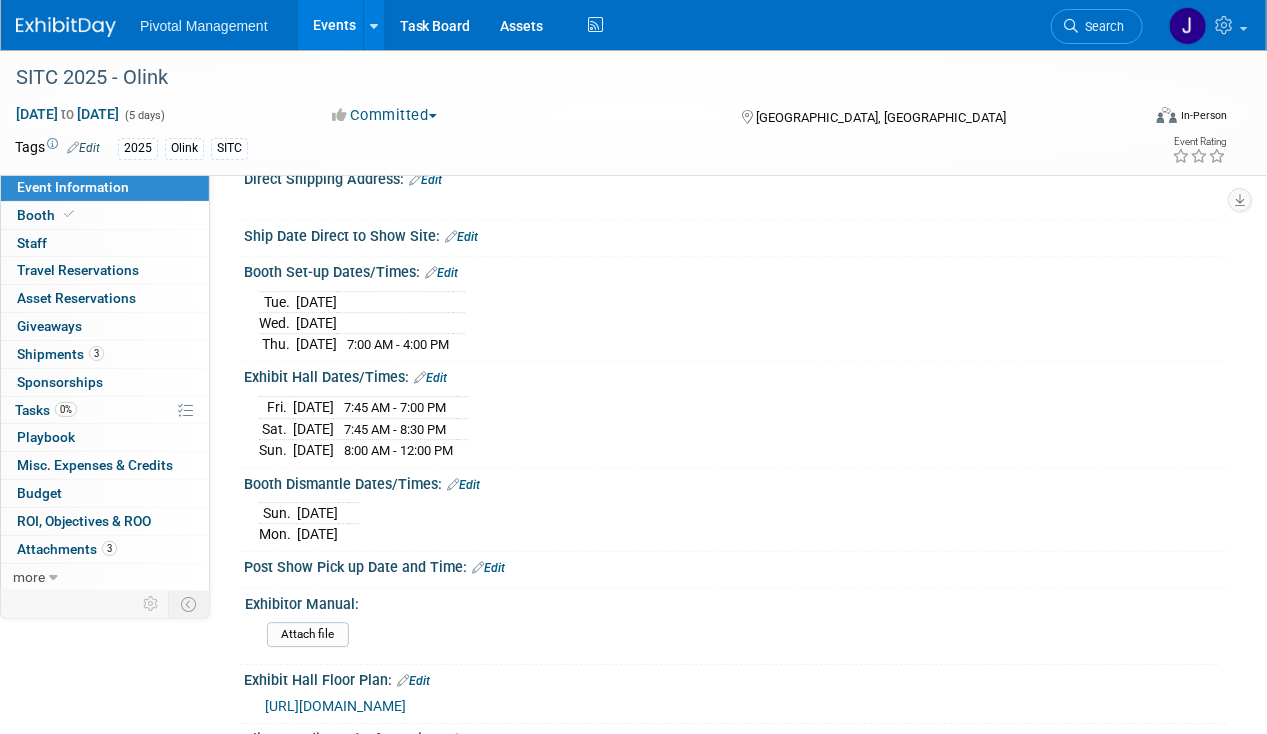 scroll, scrollTop: 1907, scrollLeft: 0, axis: vertical 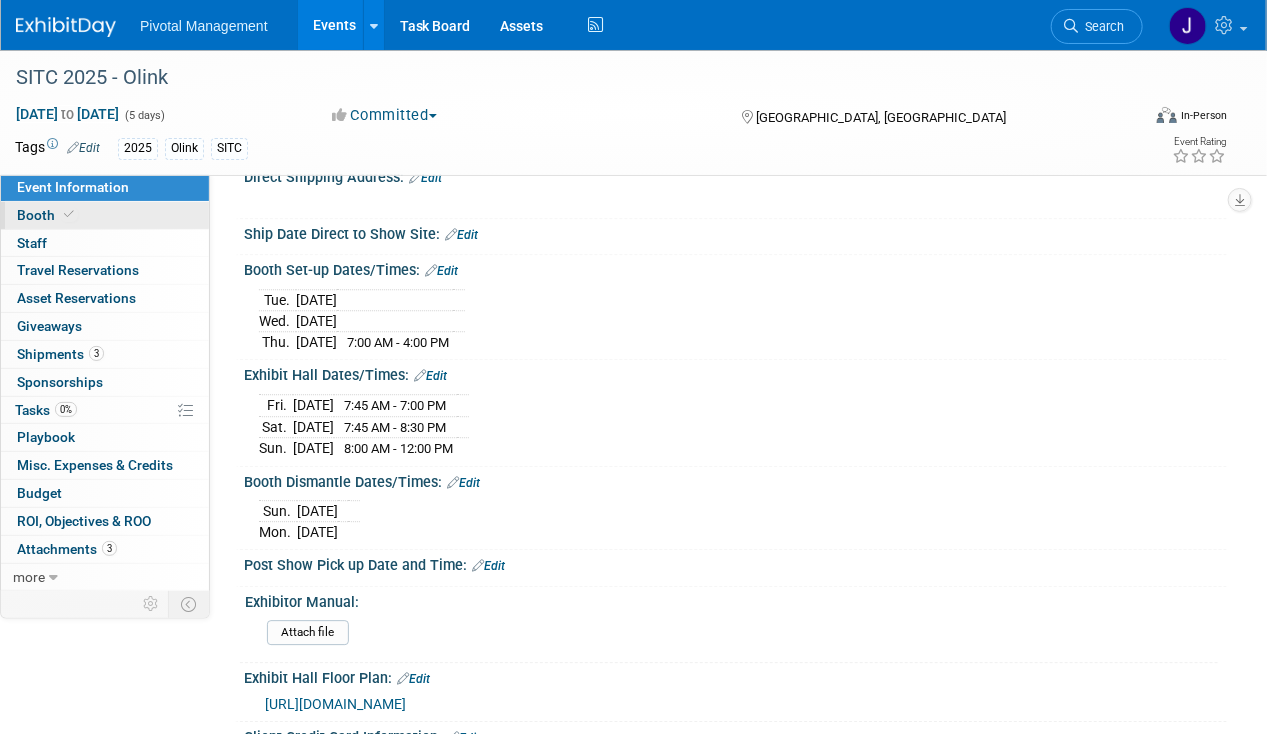 click on "Booth" at bounding box center (47, 215) 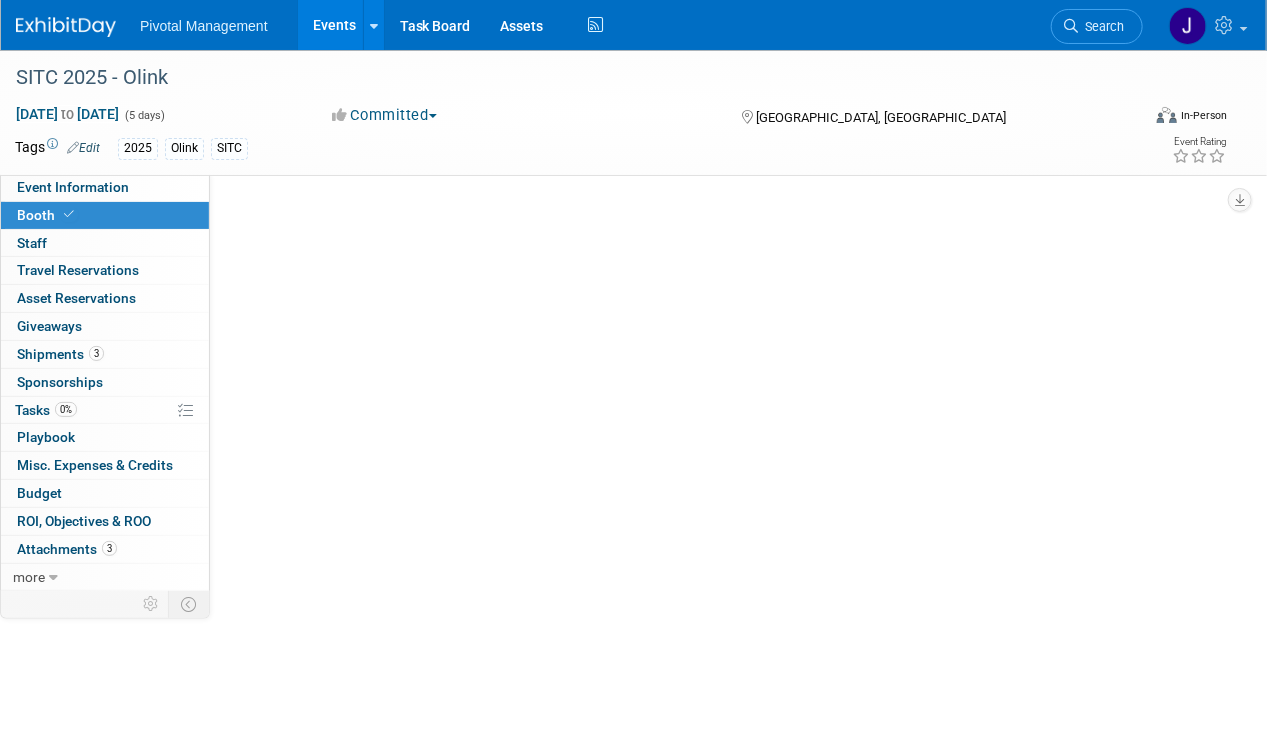 scroll, scrollTop: 0, scrollLeft: 0, axis: both 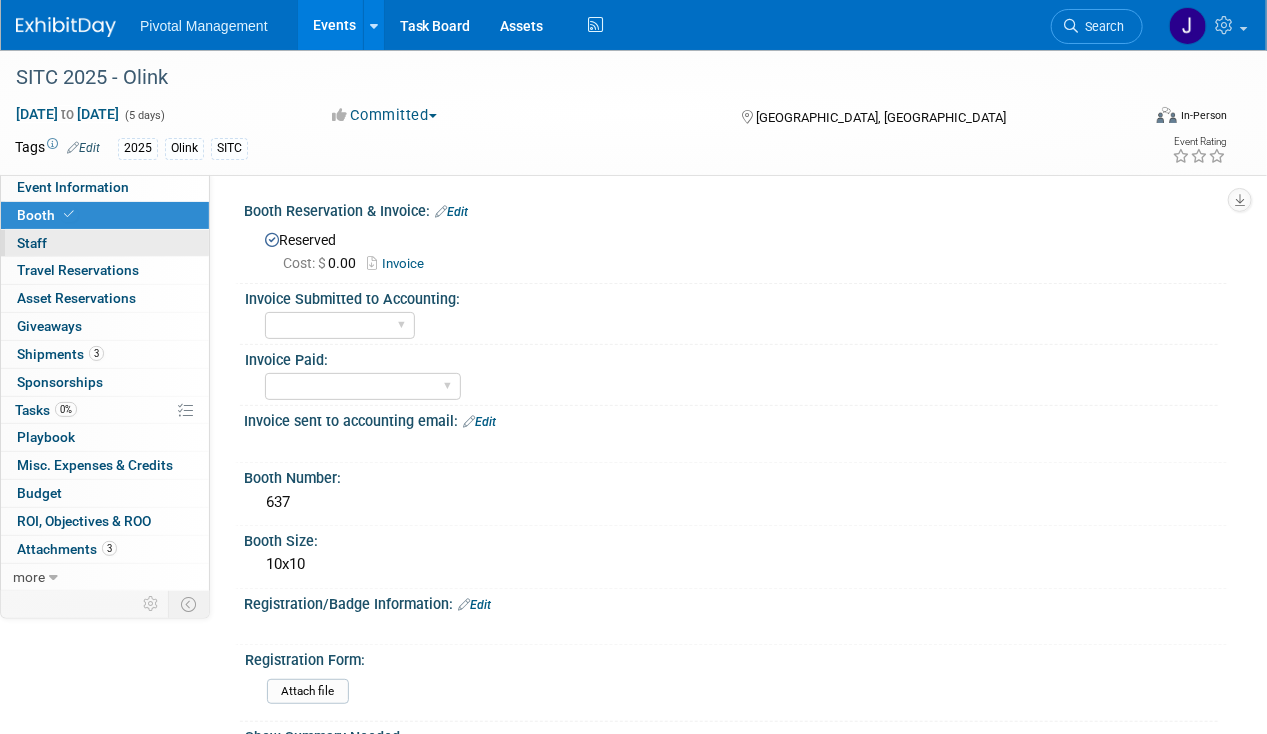 click on "Staff 0" at bounding box center (32, 243) 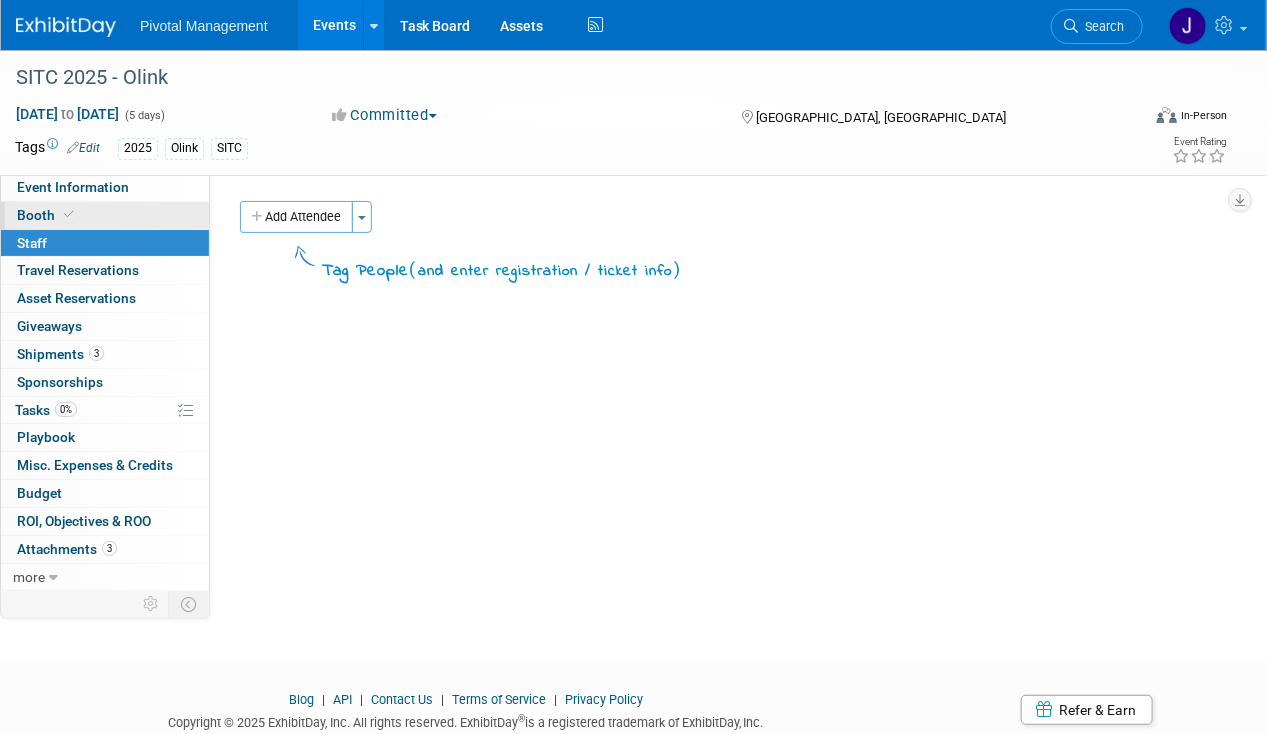 click on "Booth" at bounding box center [105, 215] 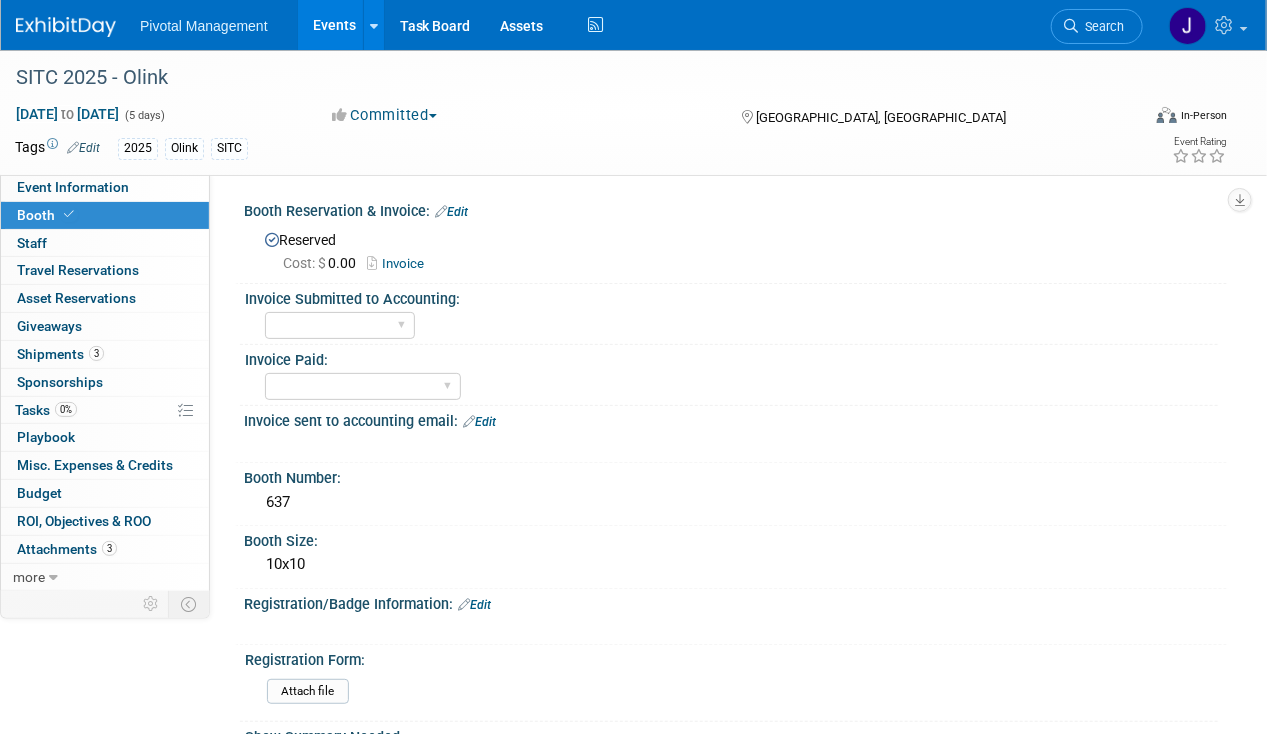 click on "Invoice" at bounding box center (400, 263) 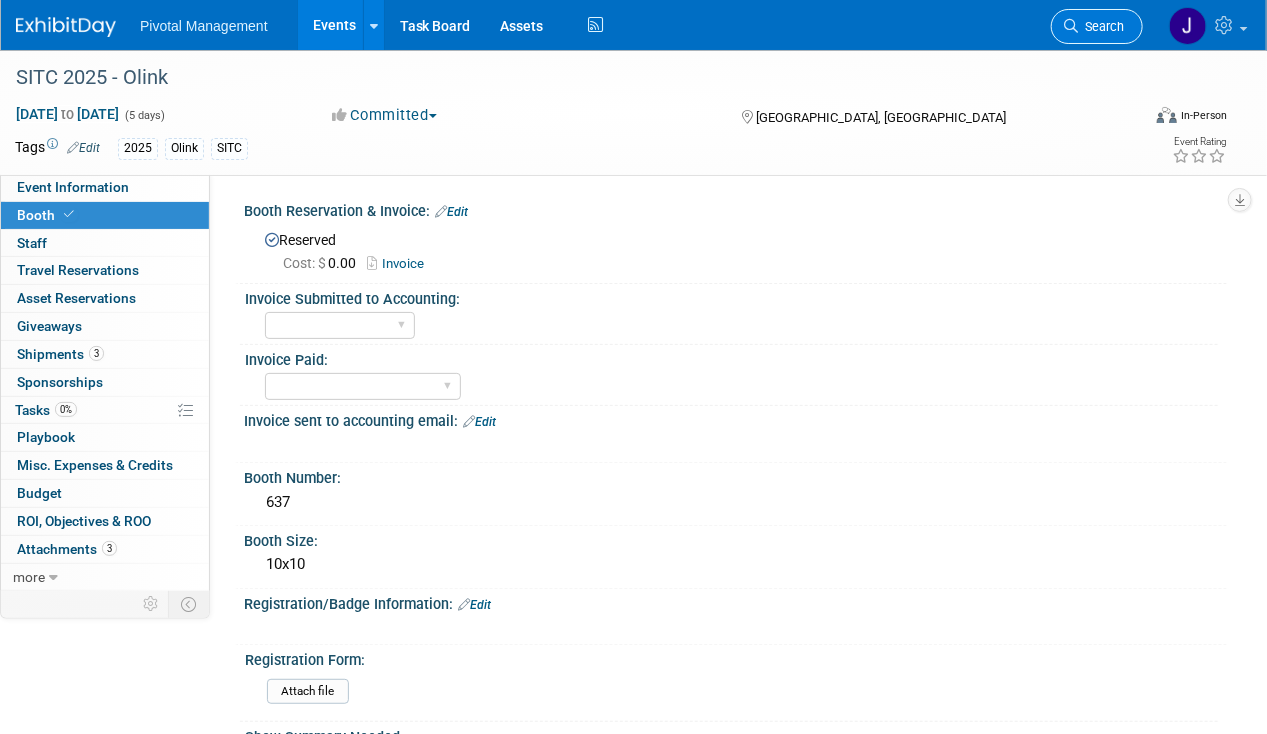 click on "Search" at bounding box center (1101, 26) 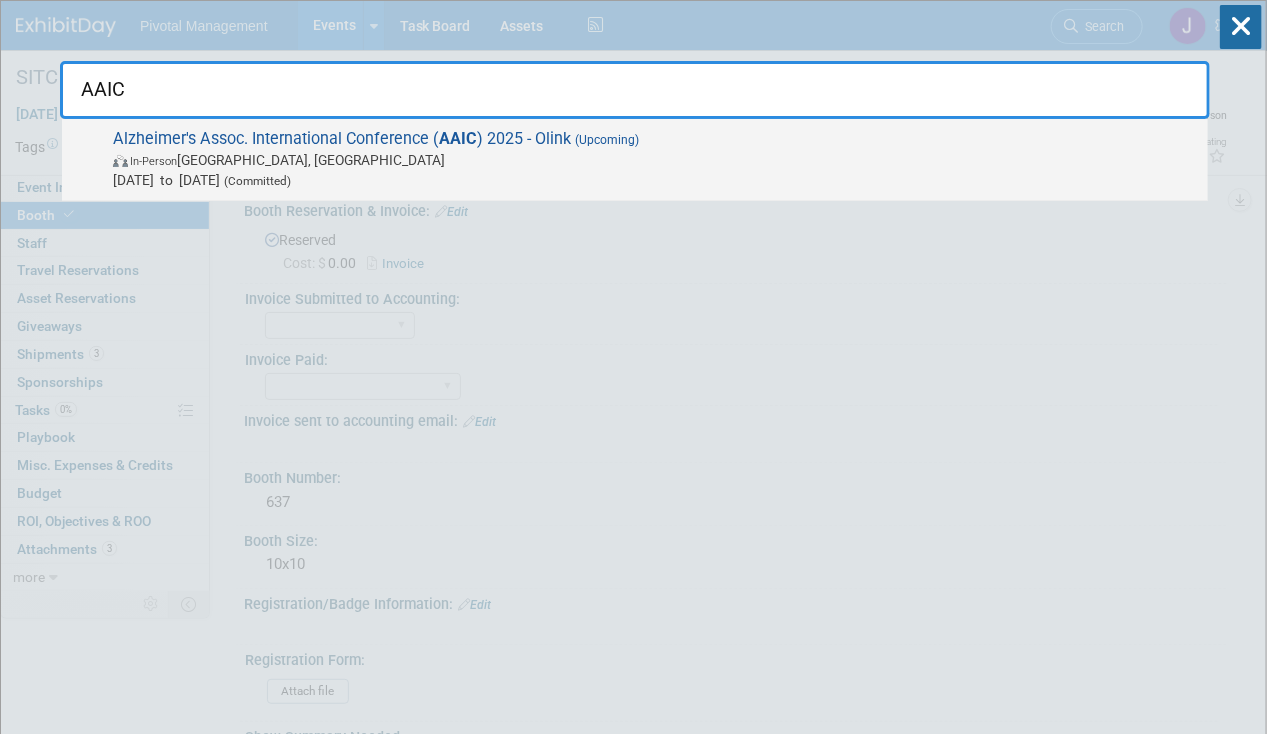 type on "AAIC" 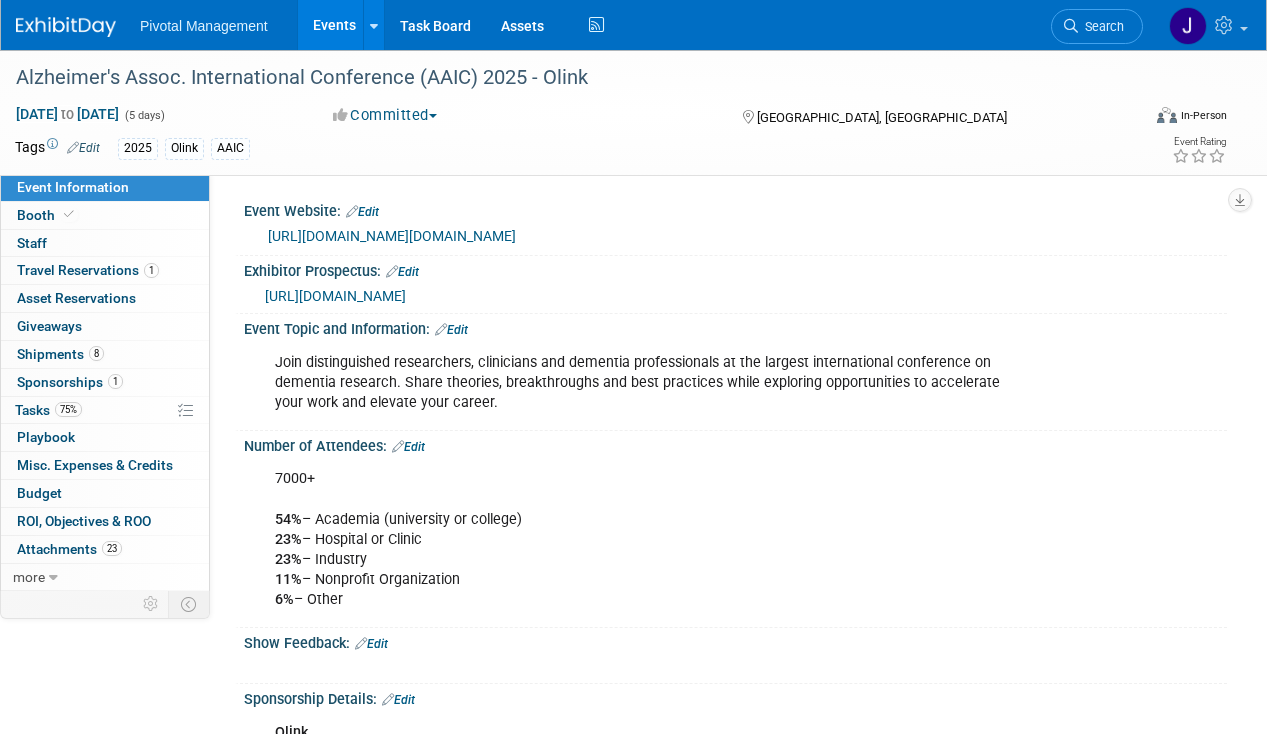 scroll, scrollTop: 0, scrollLeft: 0, axis: both 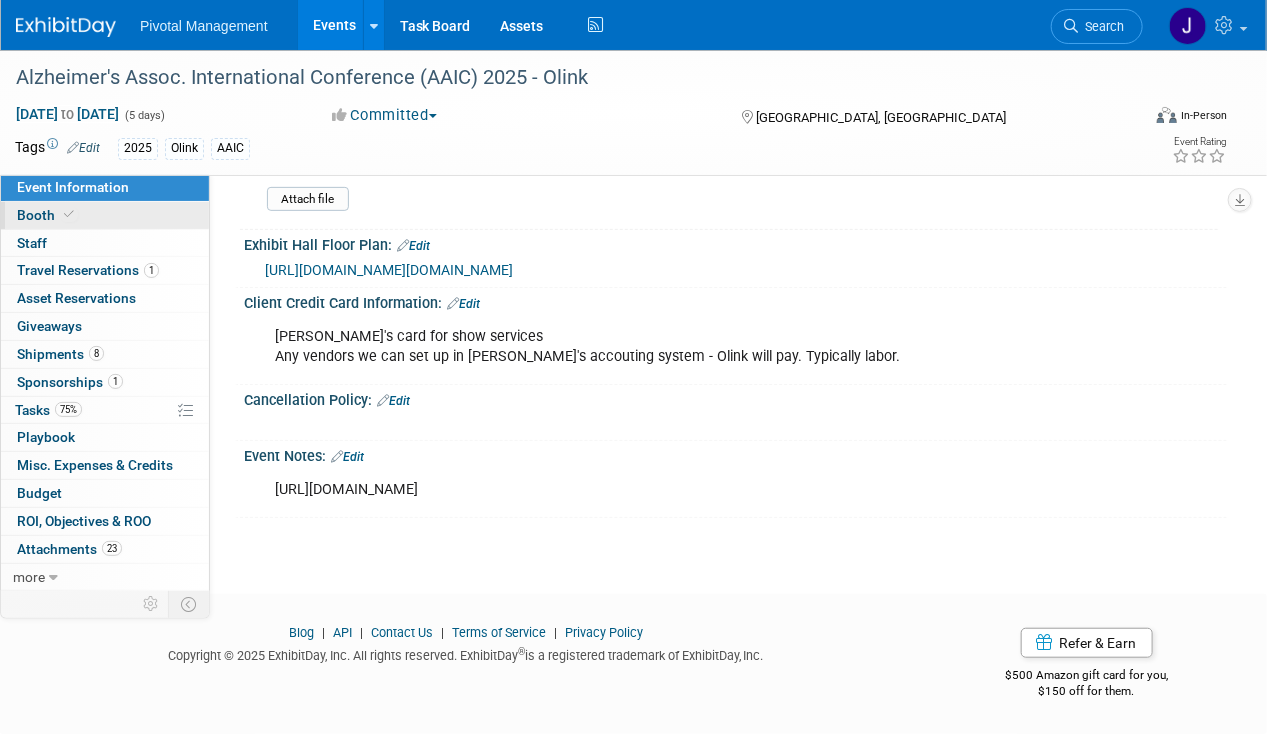 click on "Booth" at bounding box center [47, 215] 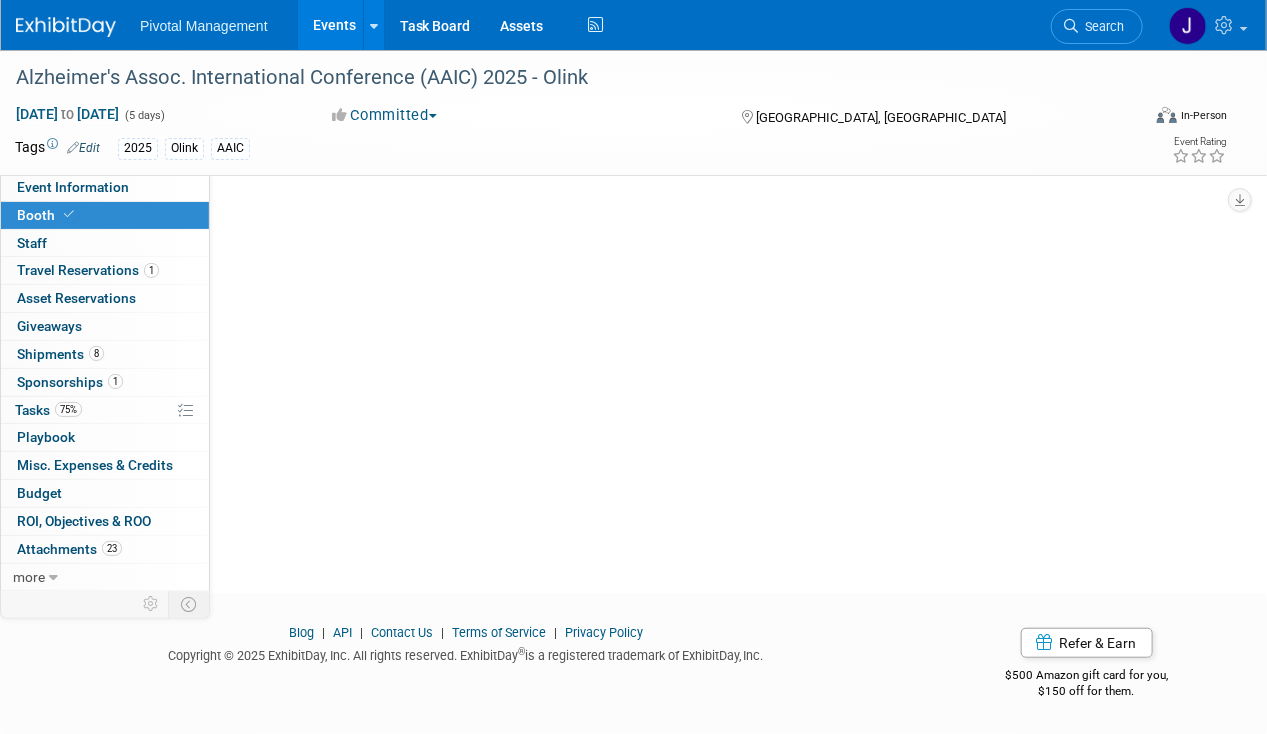 scroll, scrollTop: 0, scrollLeft: 0, axis: both 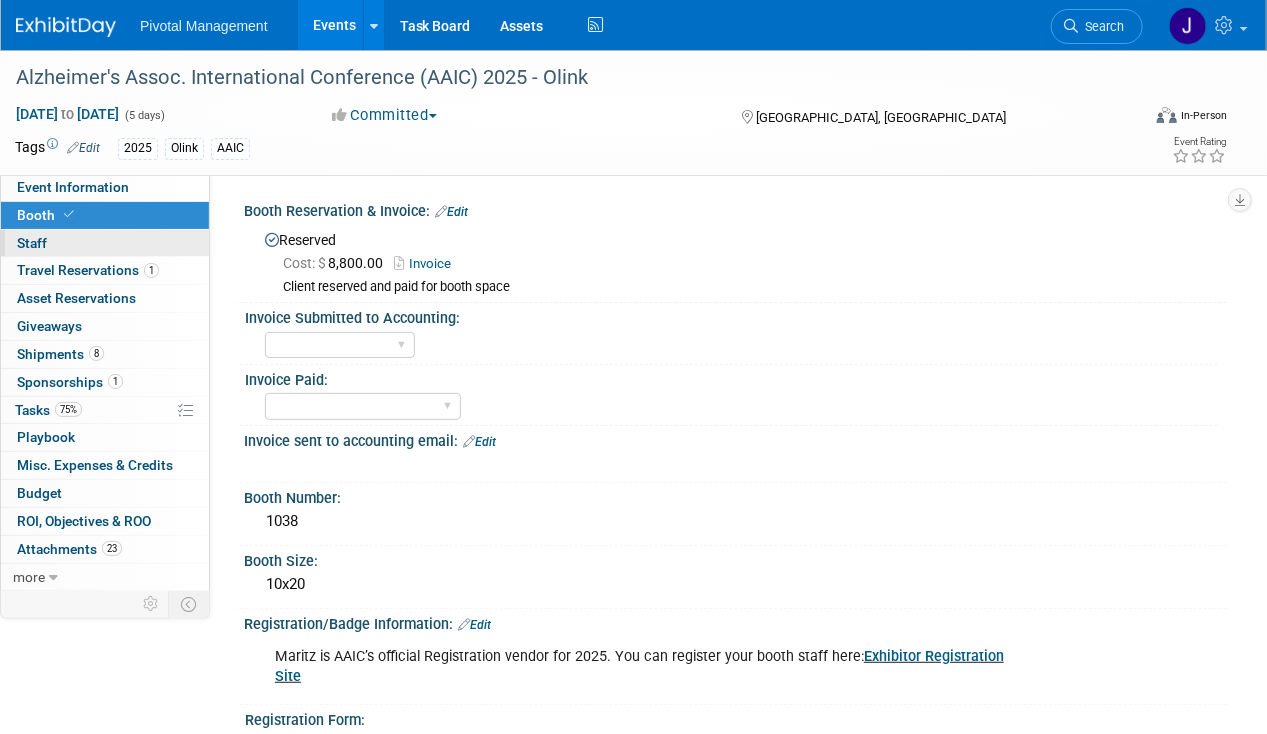 click on "0
Staff 0" at bounding box center [105, 243] 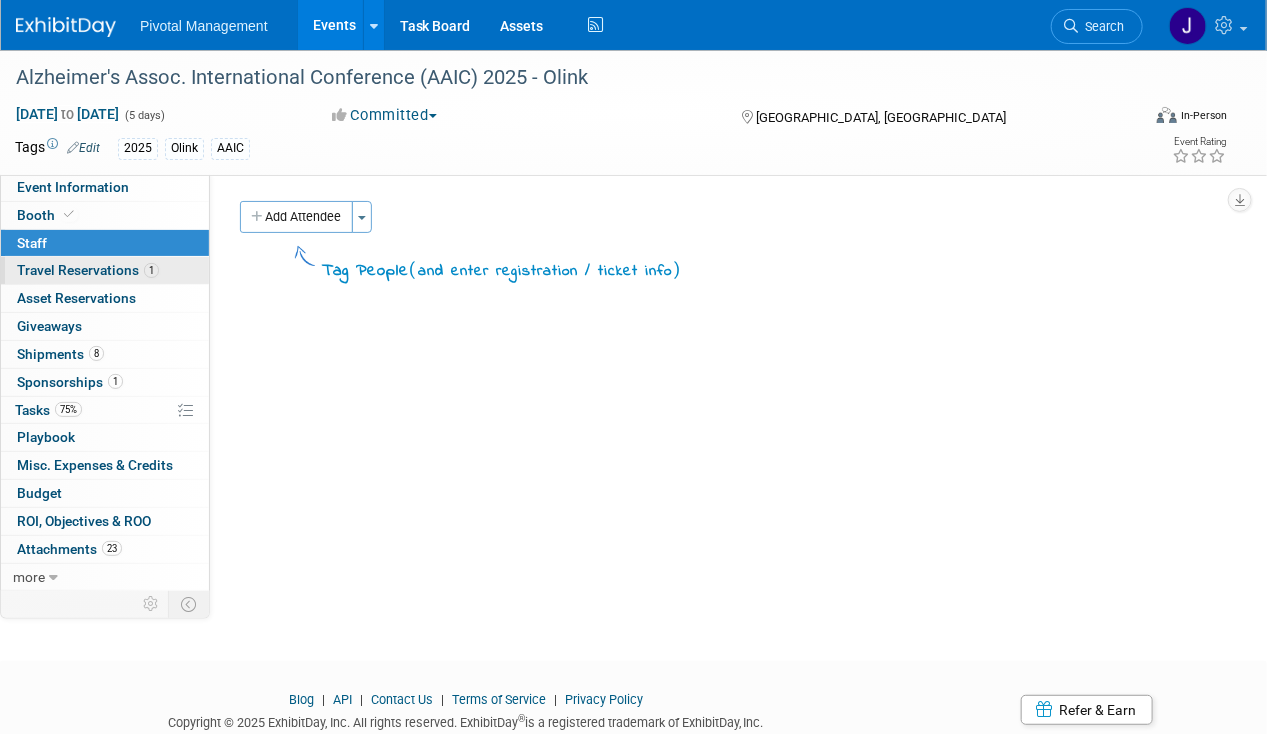 click on "Travel Reservations 1" at bounding box center [88, 270] 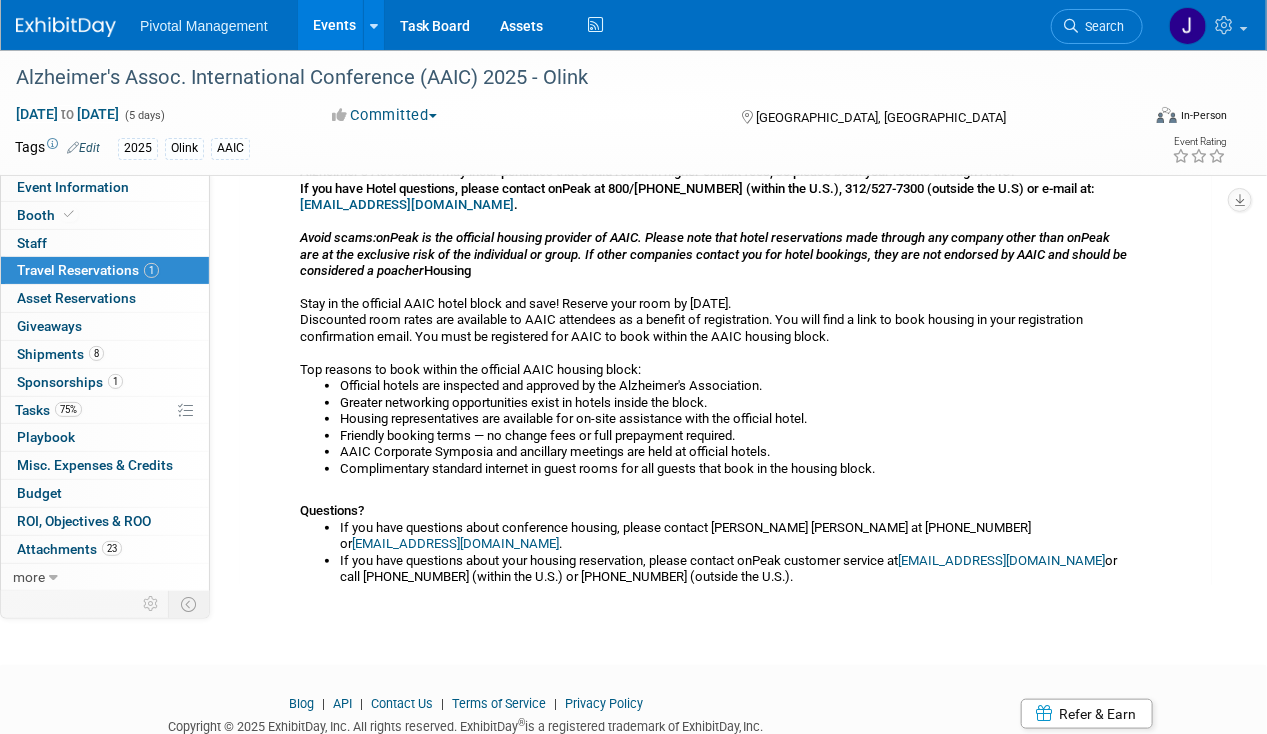 scroll, scrollTop: 496, scrollLeft: 0, axis: vertical 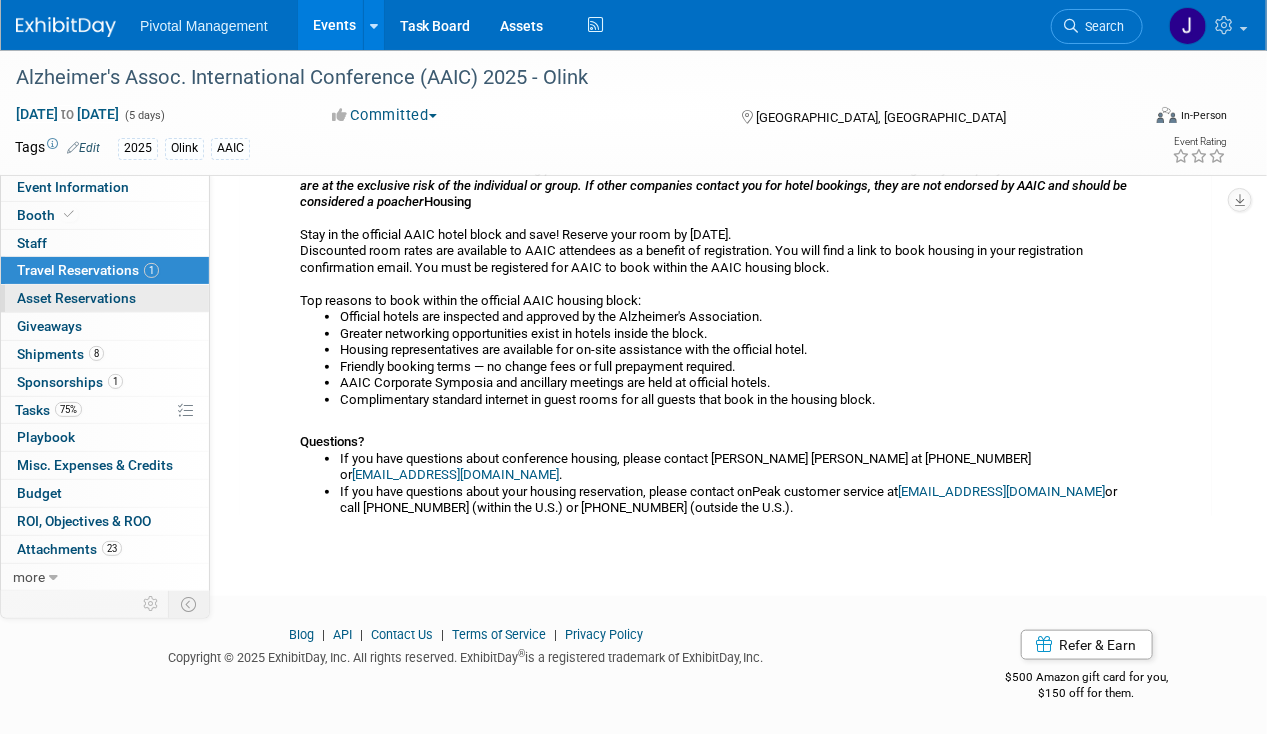 click on "0
Asset Reservations 0" at bounding box center [105, 298] 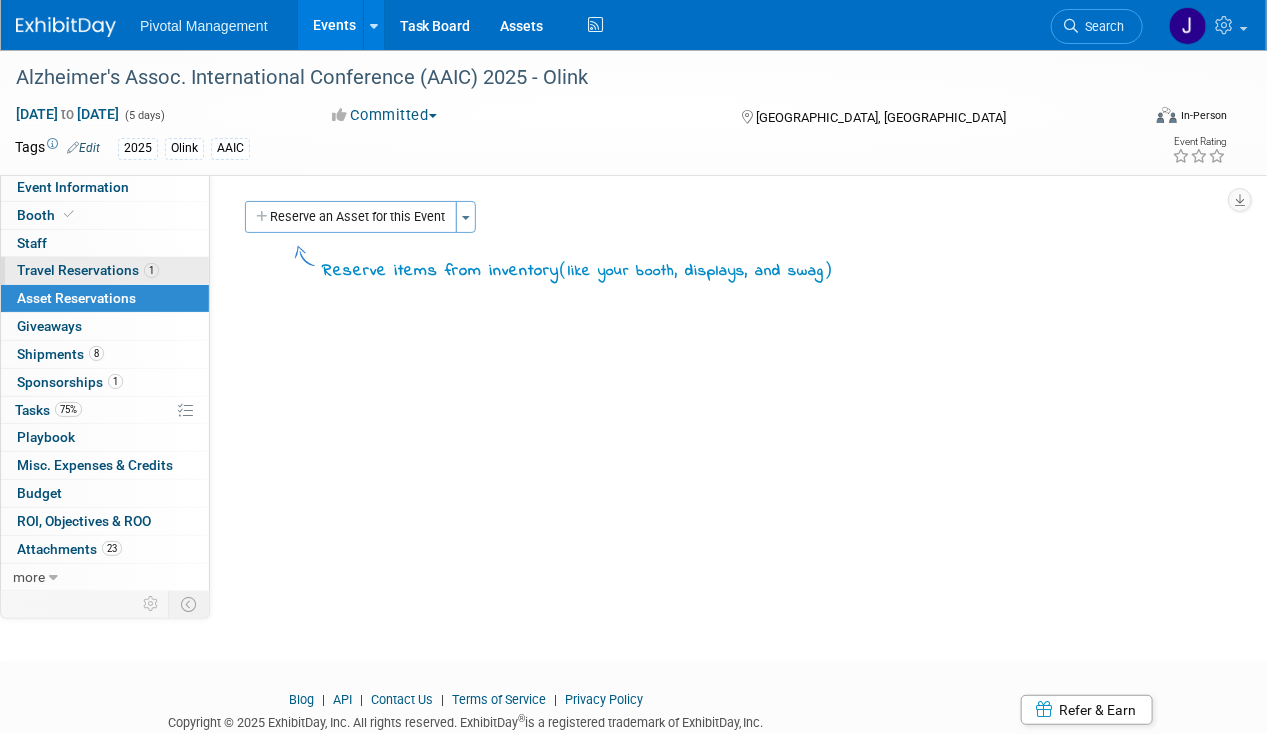 click on "Travel Reservations 1" at bounding box center [88, 270] 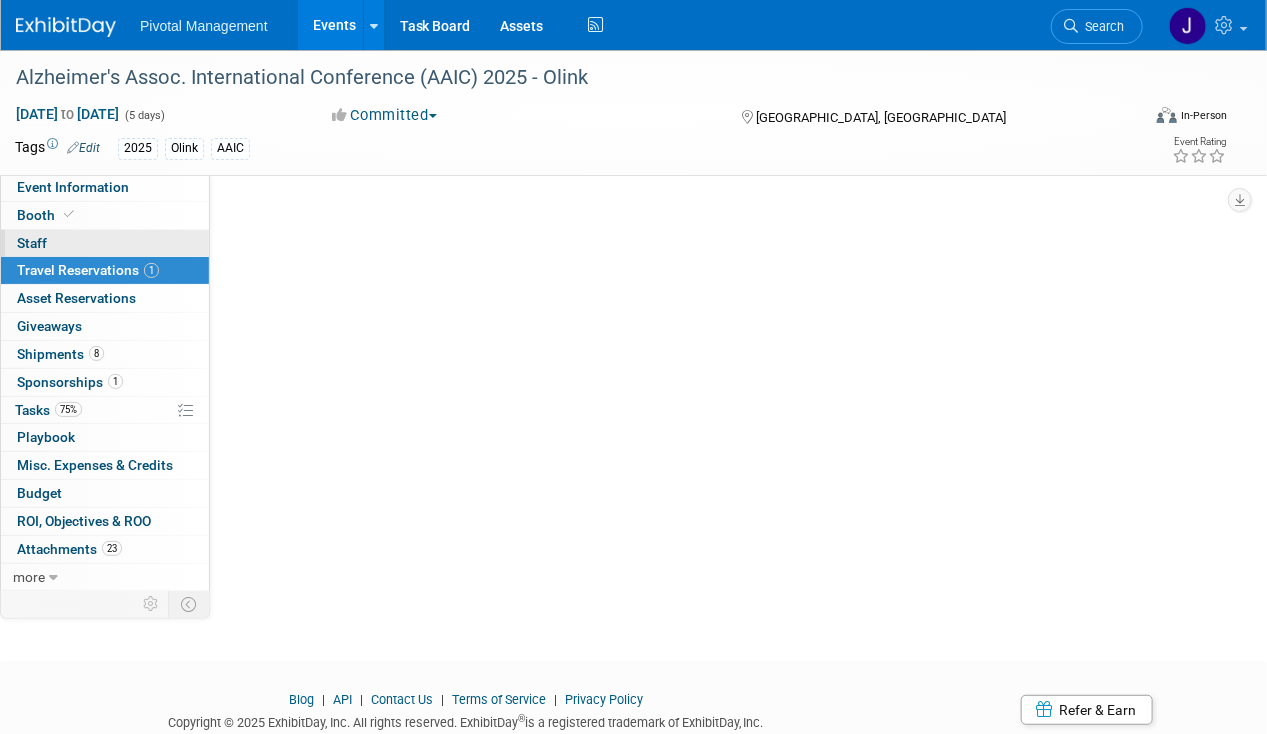 click on "0
Staff 0" at bounding box center (105, 243) 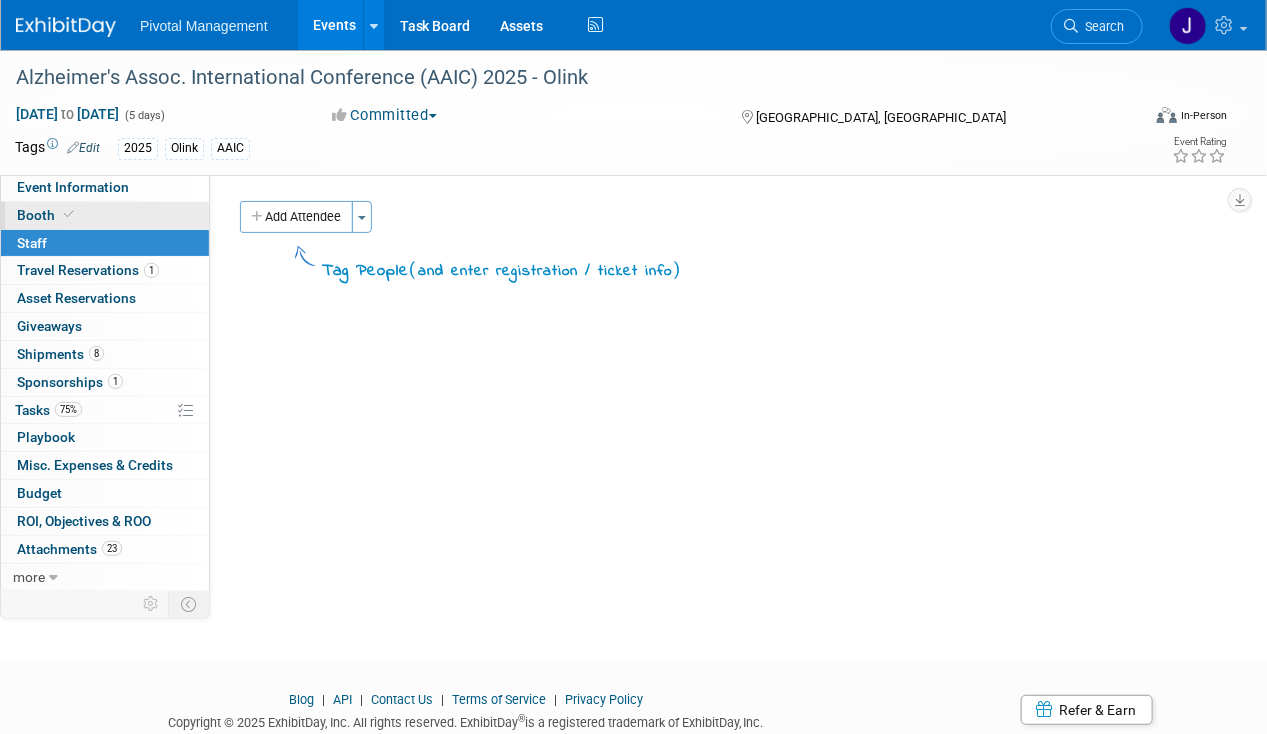 click on "Booth" at bounding box center (105, 215) 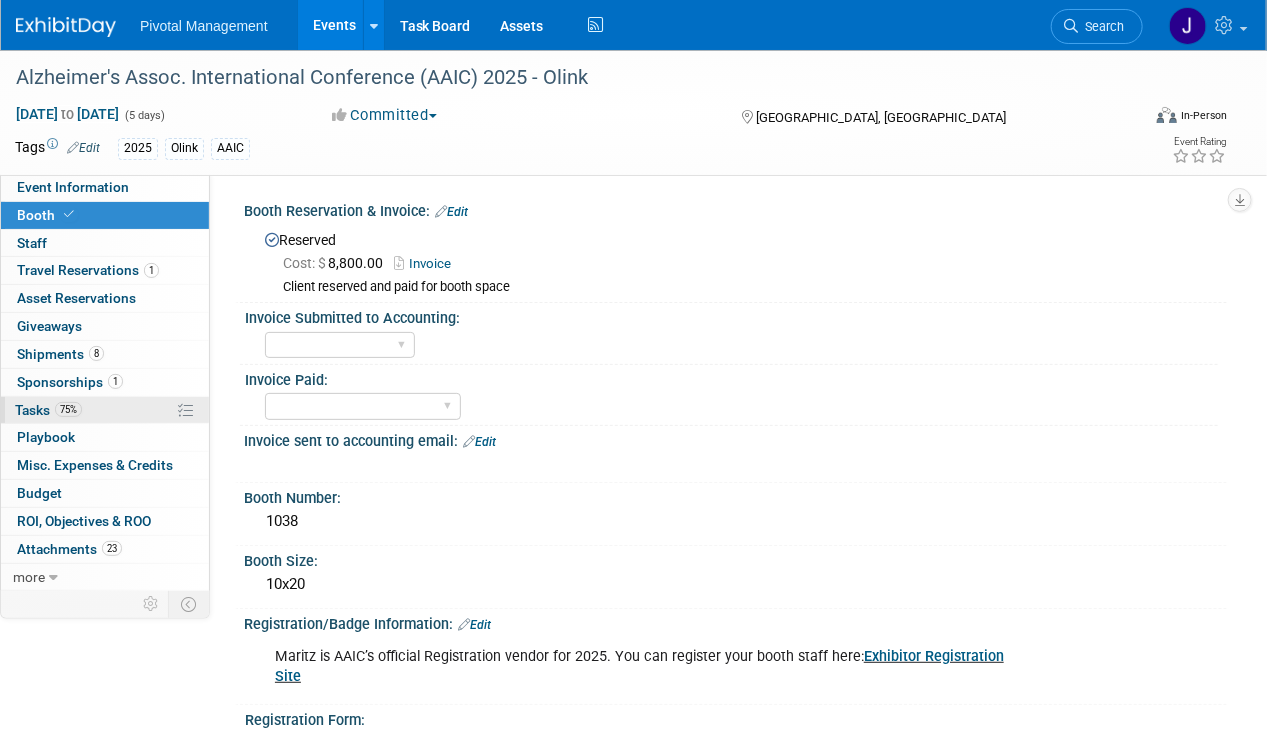 click on "75%
Tasks 75%" at bounding box center [105, 410] 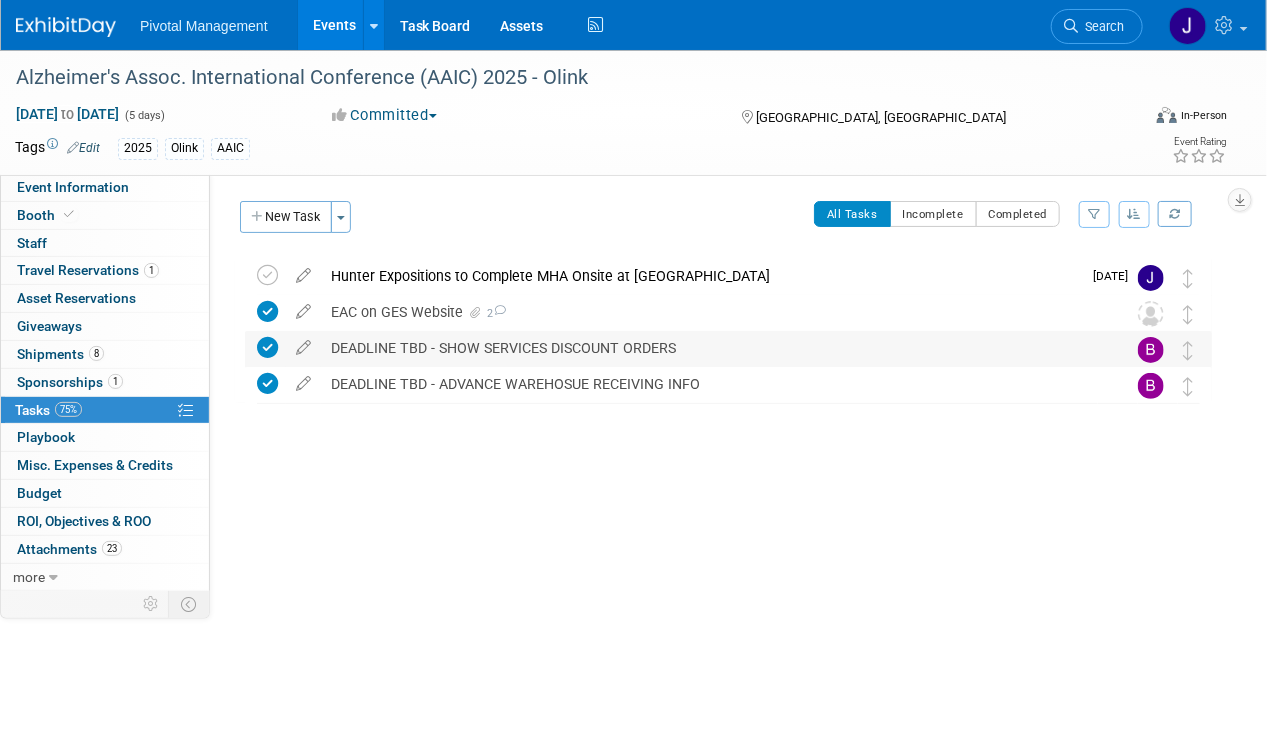 click on "DEADLINE TBD - SHOW SERVICES DISCOUNT ORDERS" at bounding box center (709, 348) 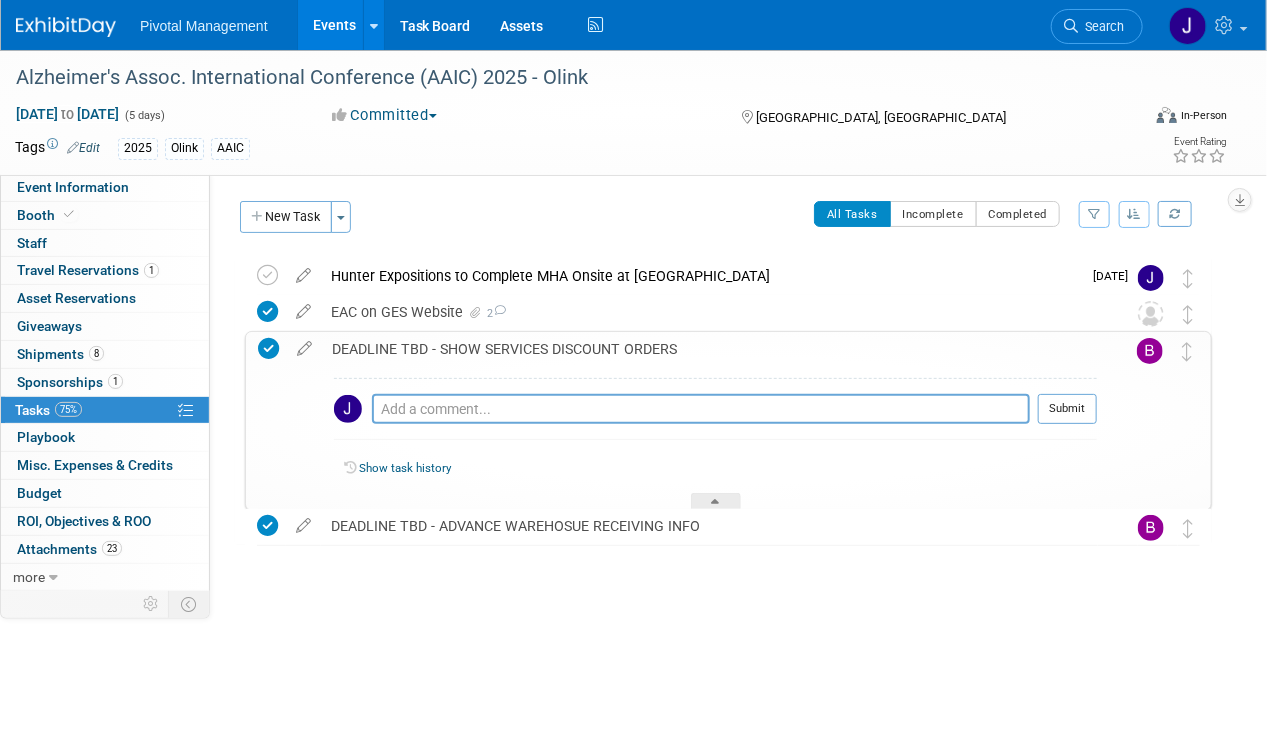click on "DEADLINE TBD - SHOW SERVICES DISCOUNT ORDERS" at bounding box center [709, 349] 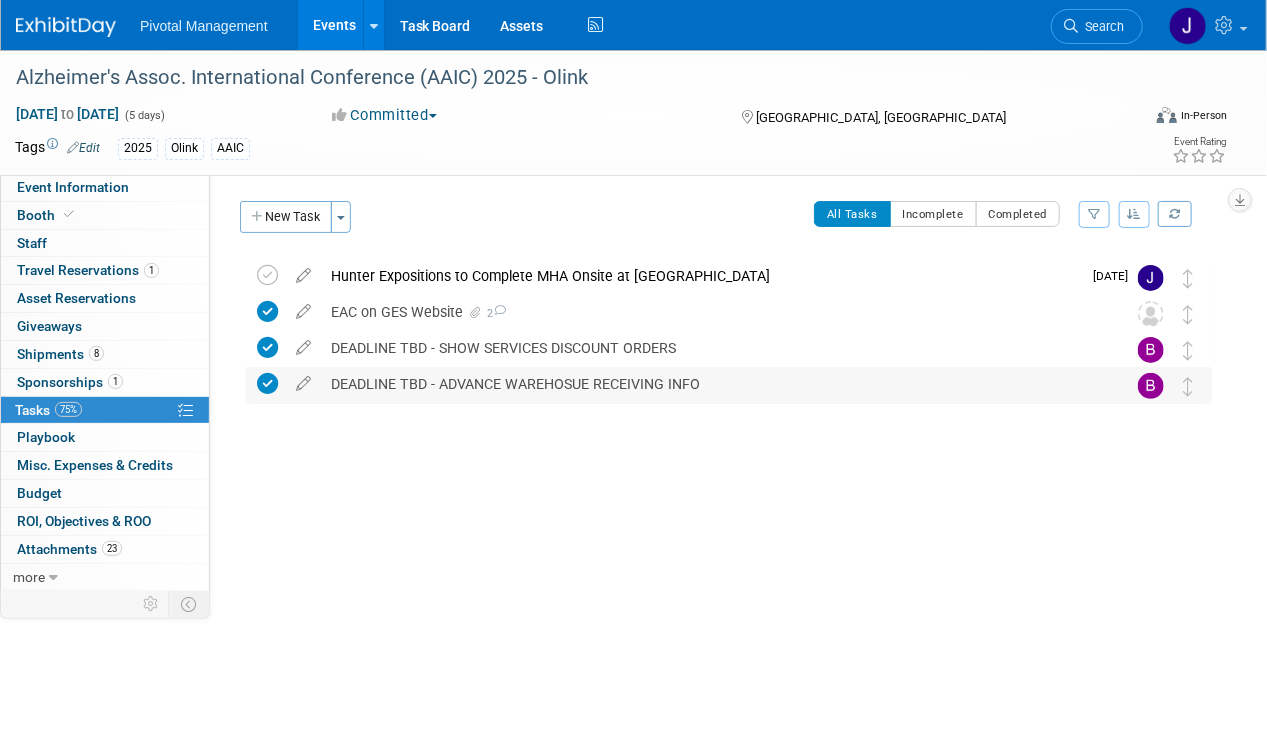 click on "DEADLINE TBD - ADVANCE WAREHOSUE RECEIVING INFO" at bounding box center (709, 384) 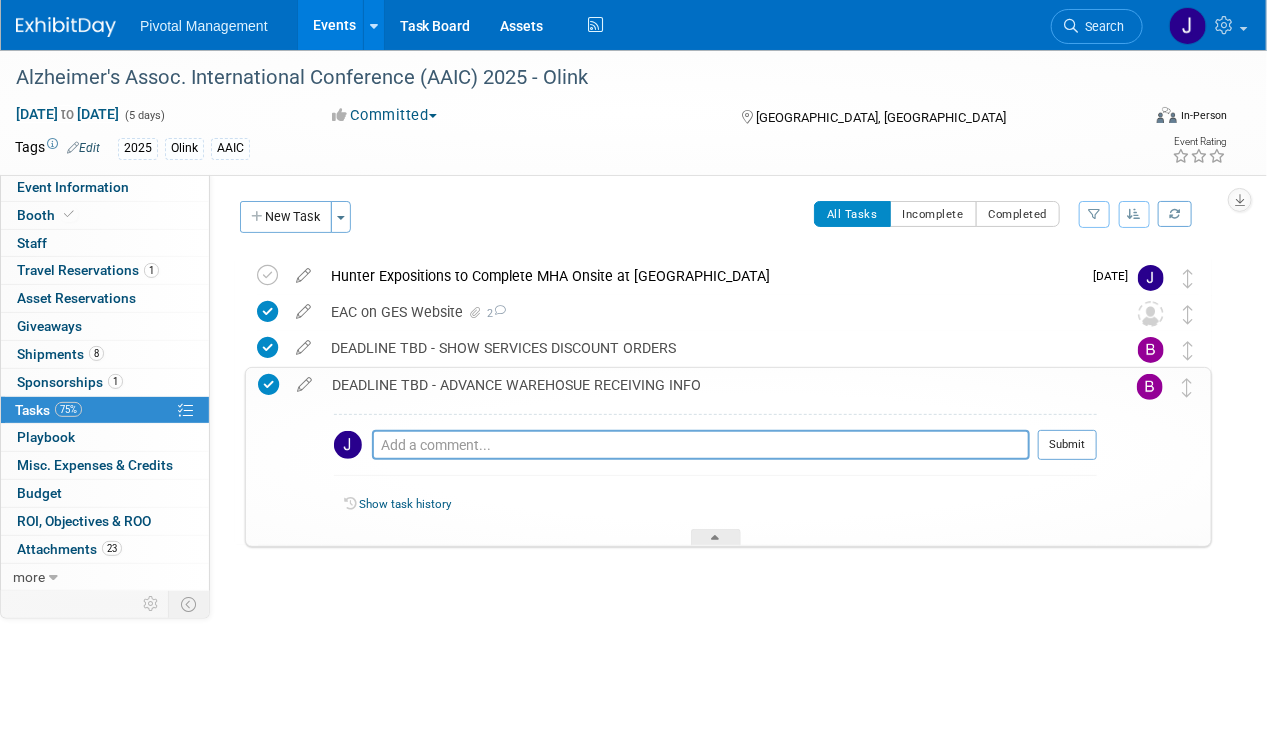 click on "DEADLINE TBD - ADVANCE WAREHOSUE RECEIVING INFO" at bounding box center (709, 385) 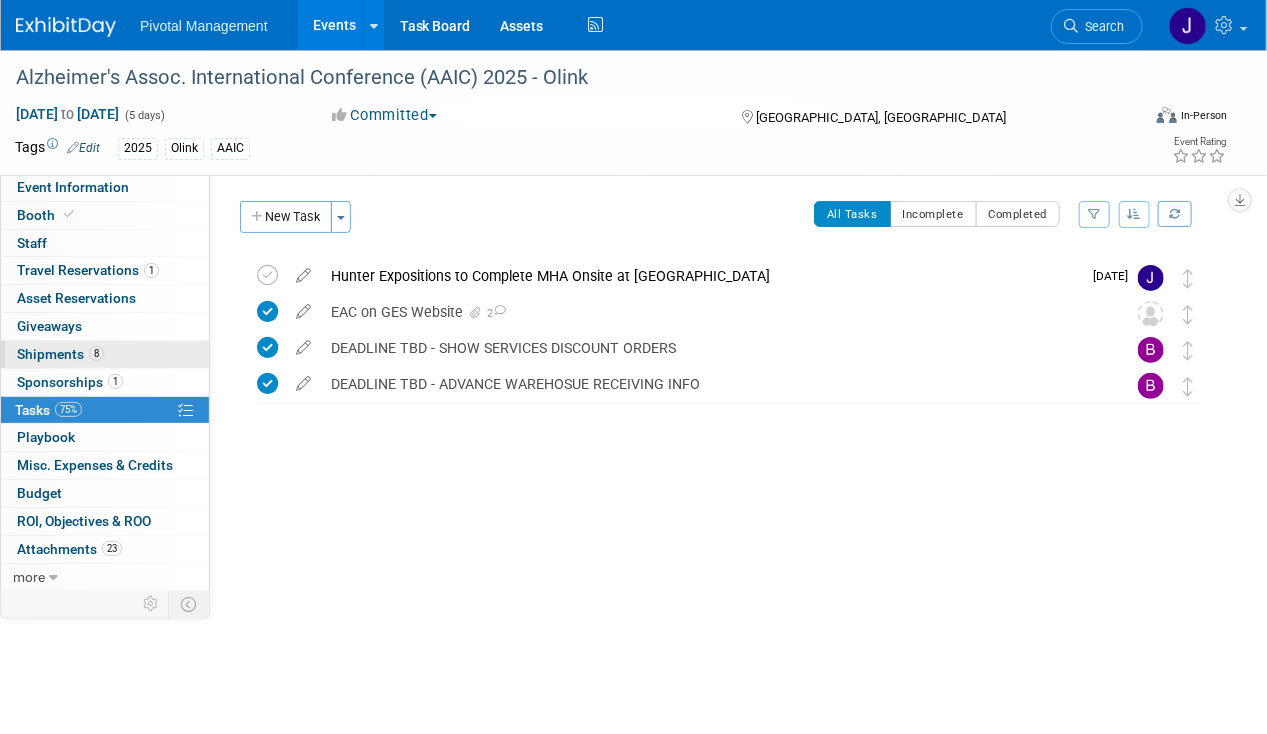 click on "Shipments 8" at bounding box center (60, 354) 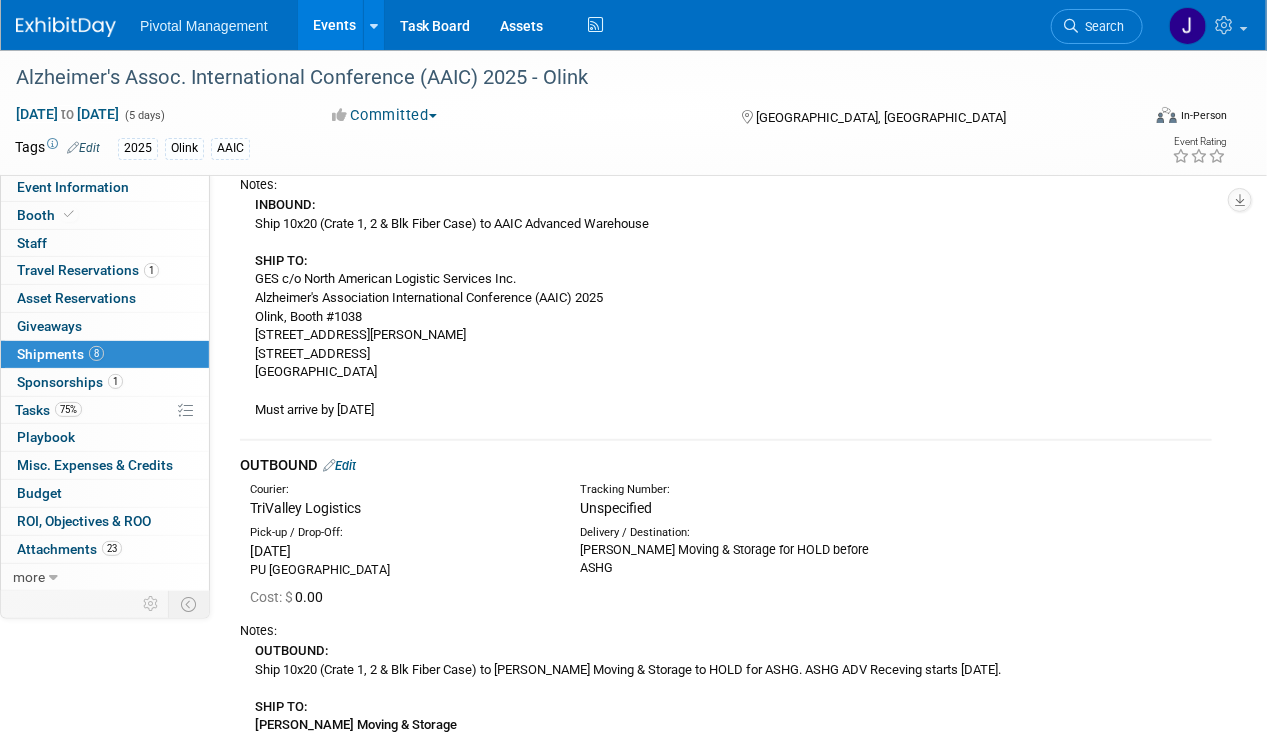 scroll, scrollTop: 0, scrollLeft: 0, axis: both 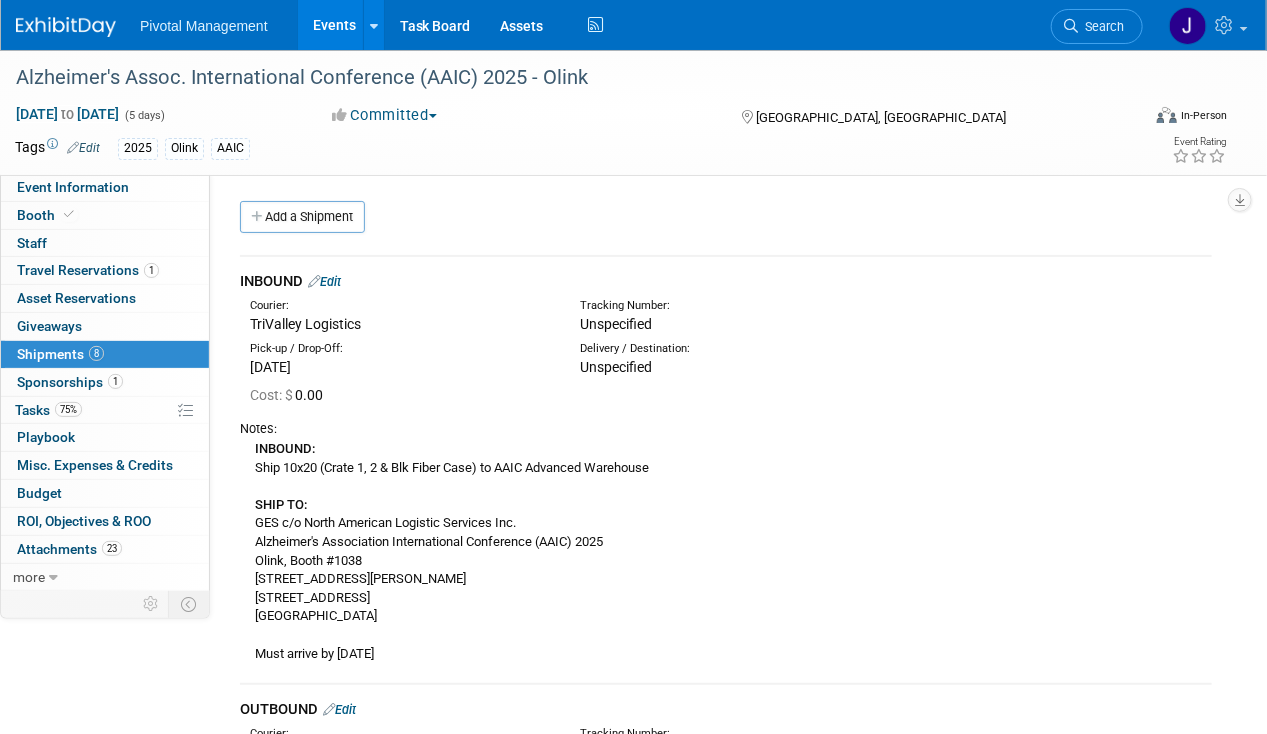 click on "Edit" at bounding box center [324, 281] 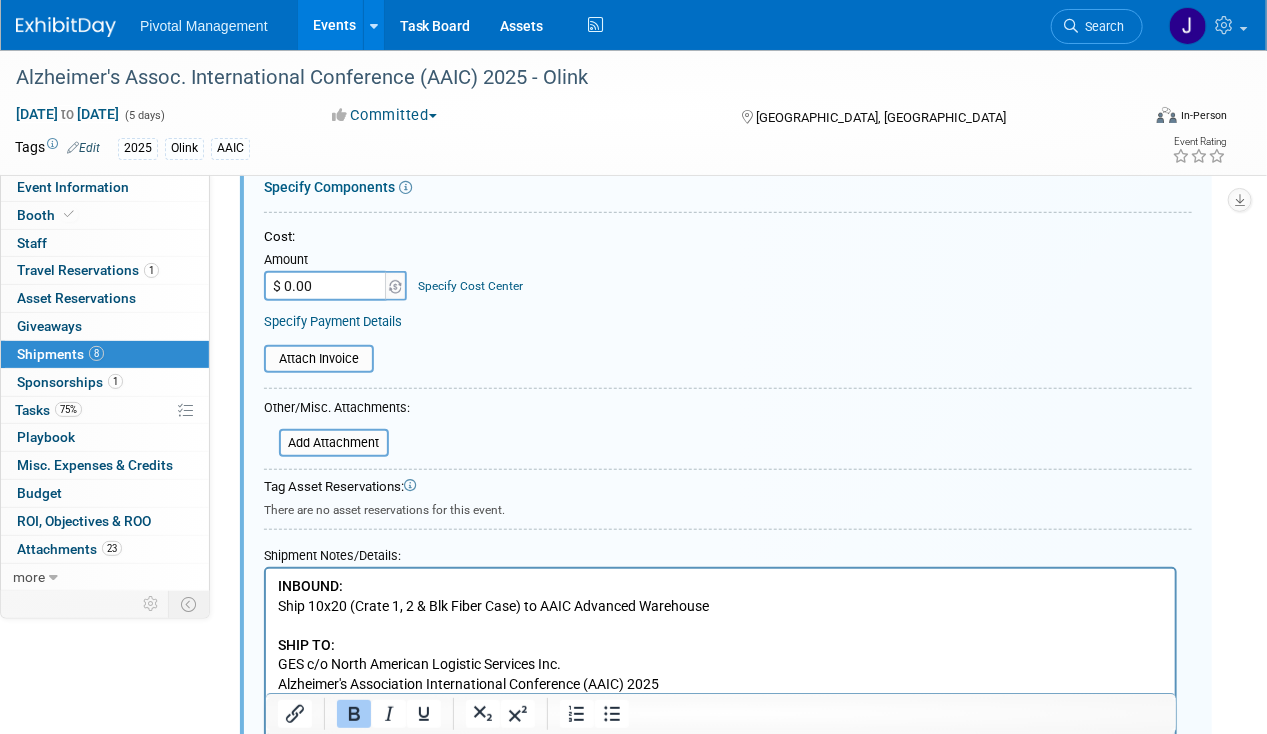scroll, scrollTop: 322, scrollLeft: 0, axis: vertical 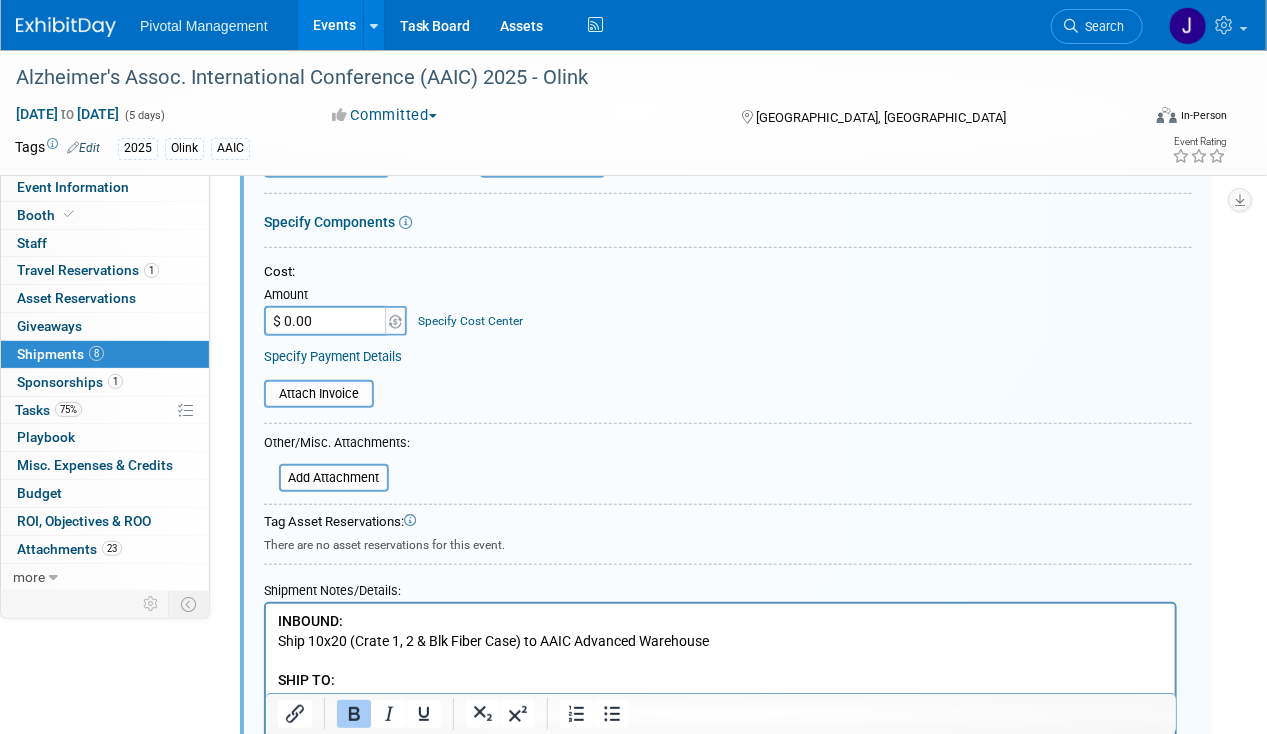 click on "Cost:
Amount
$ 0.00
Specify Cost Center
Cost Center
-- Not Specified --" at bounding box center (728, 314) 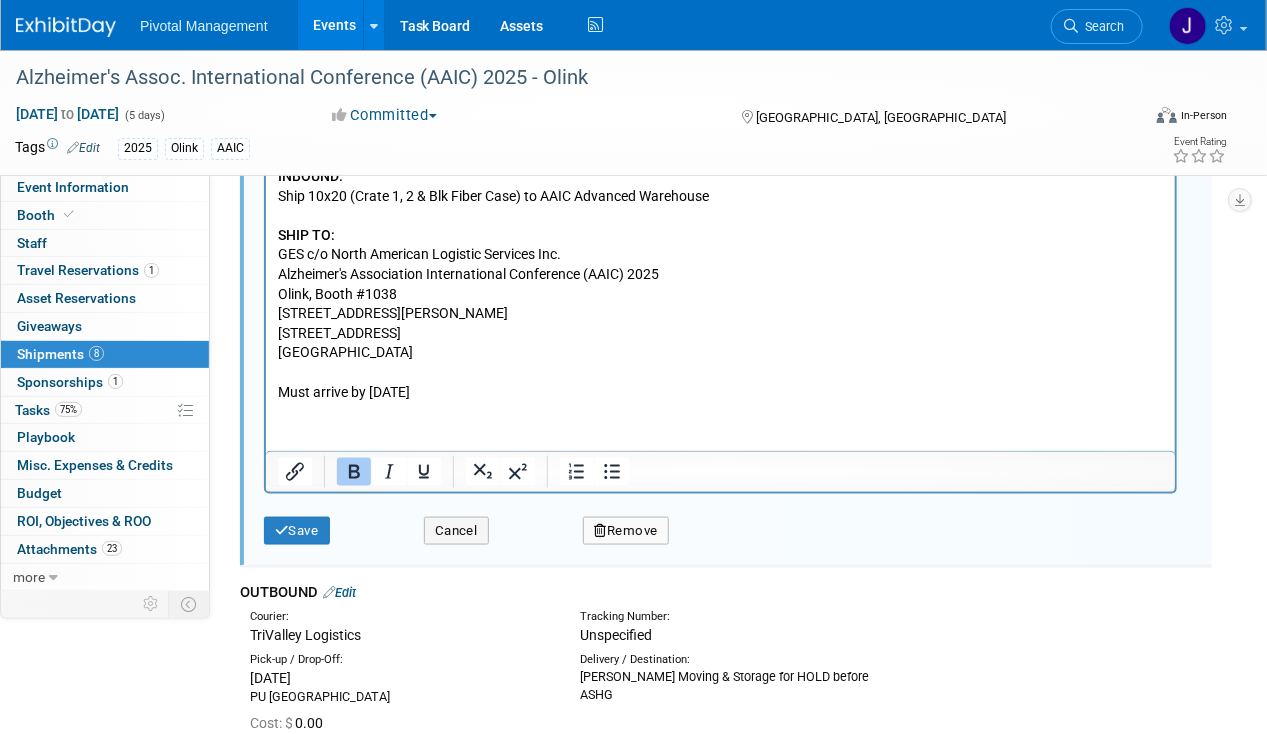 scroll, scrollTop: 818, scrollLeft: 0, axis: vertical 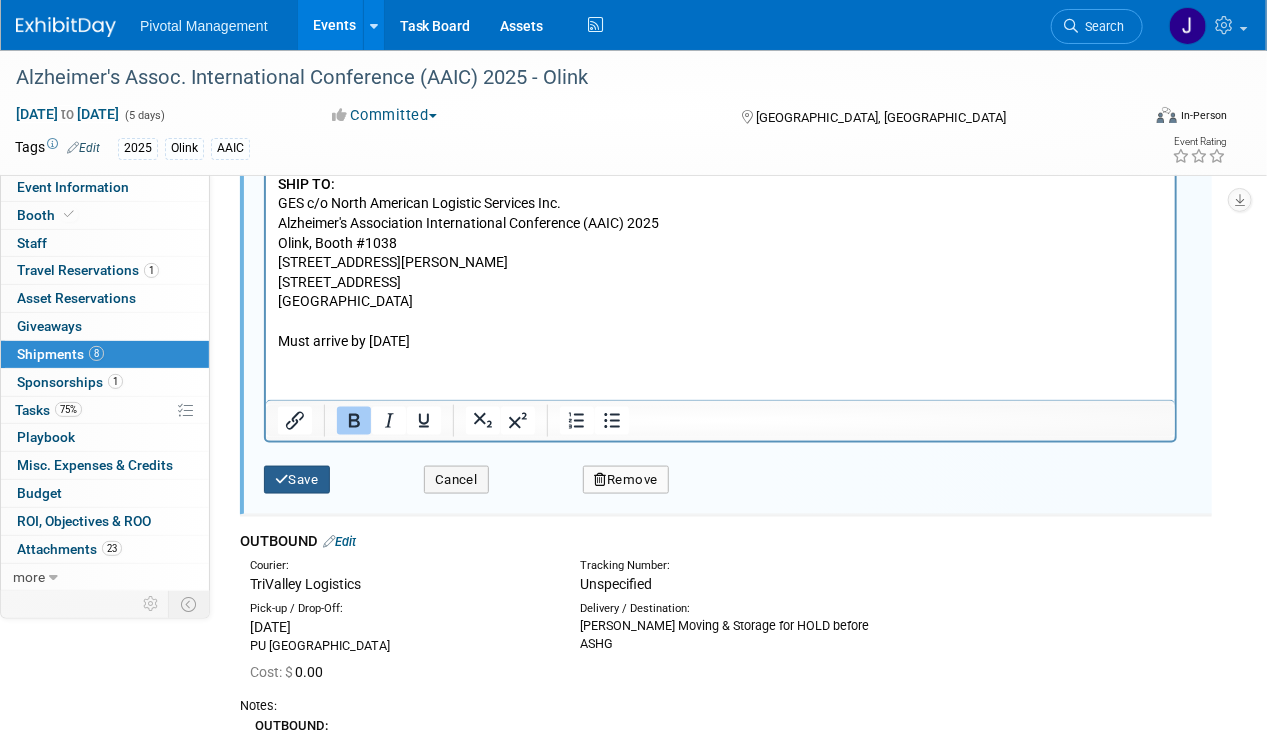 click on "Save" at bounding box center (297, 480) 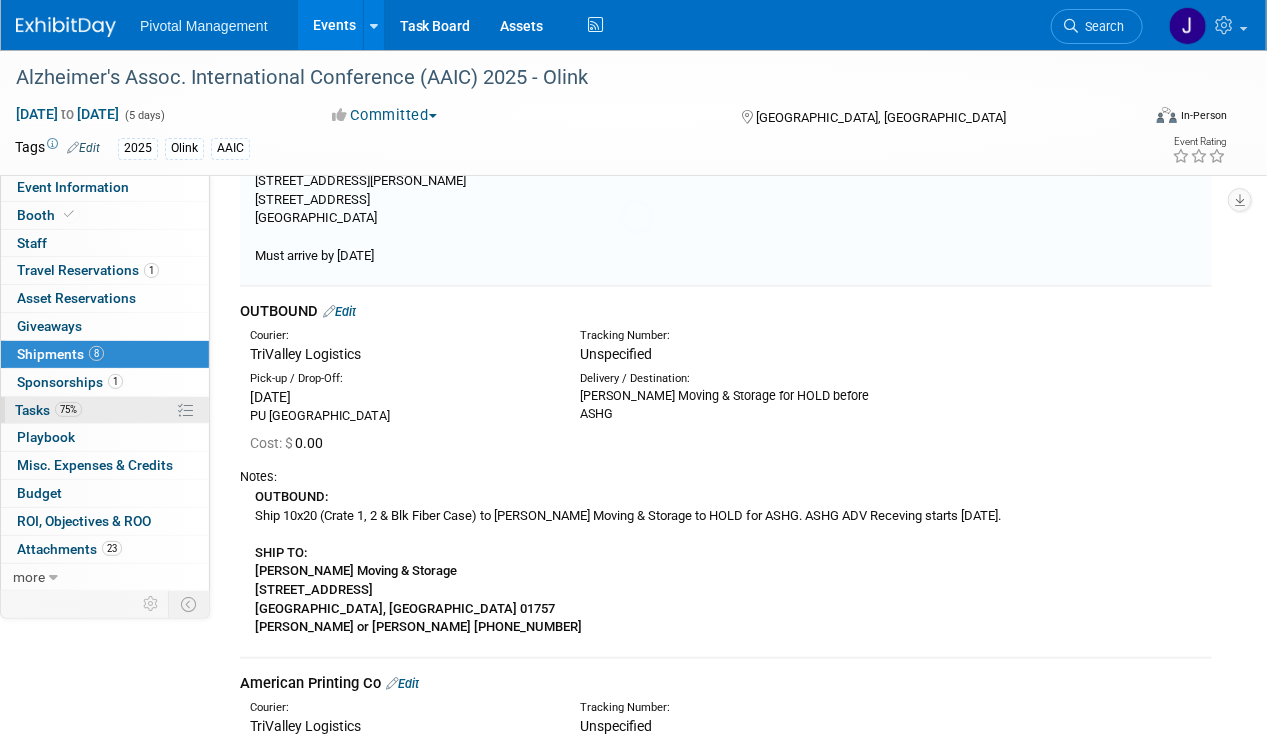 scroll, scrollTop: 29, scrollLeft: 0, axis: vertical 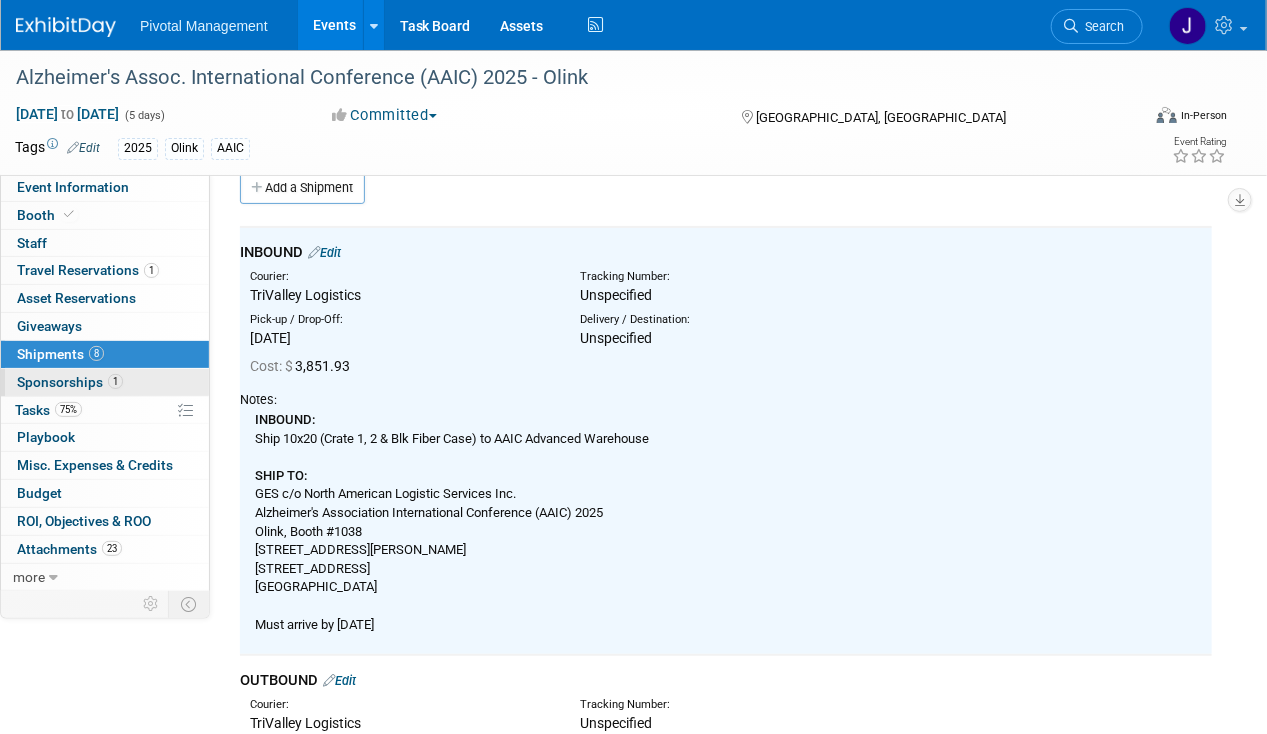click on "Sponsorships 1" at bounding box center [70, 382] 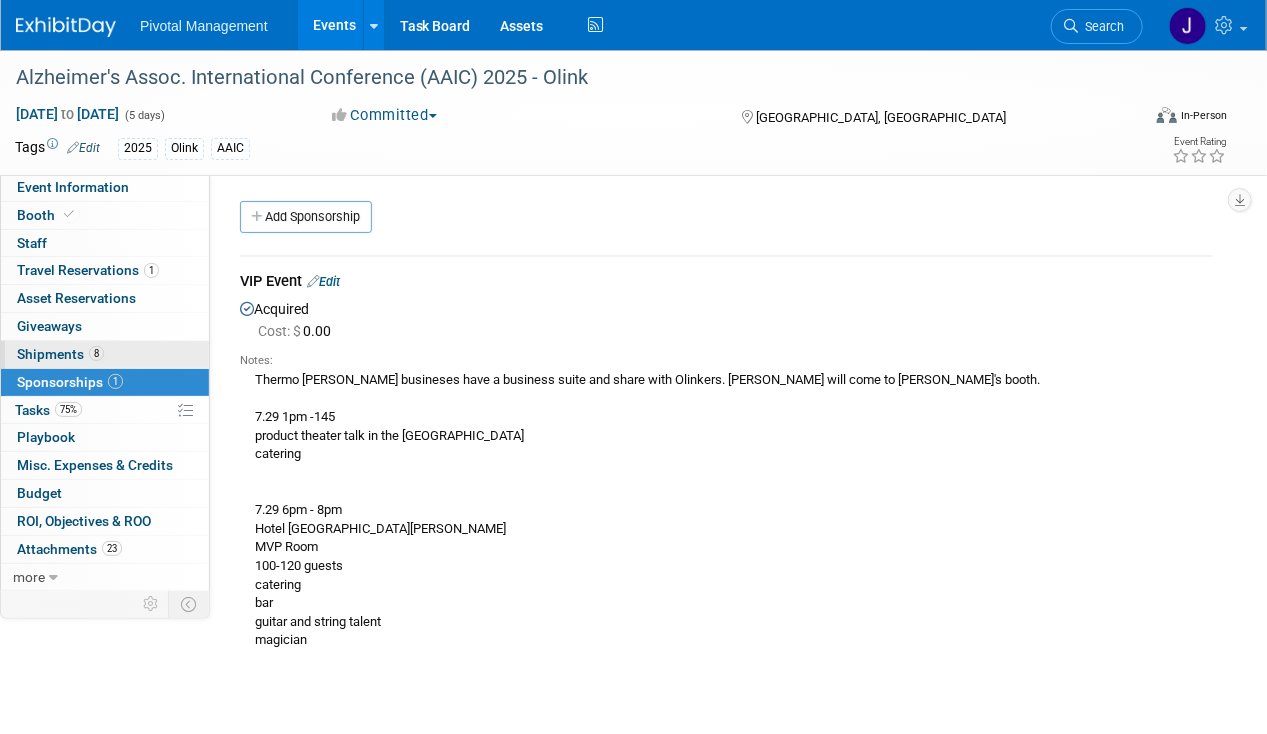 click on "8
Shipments 8" at bounding box center [105, 354] 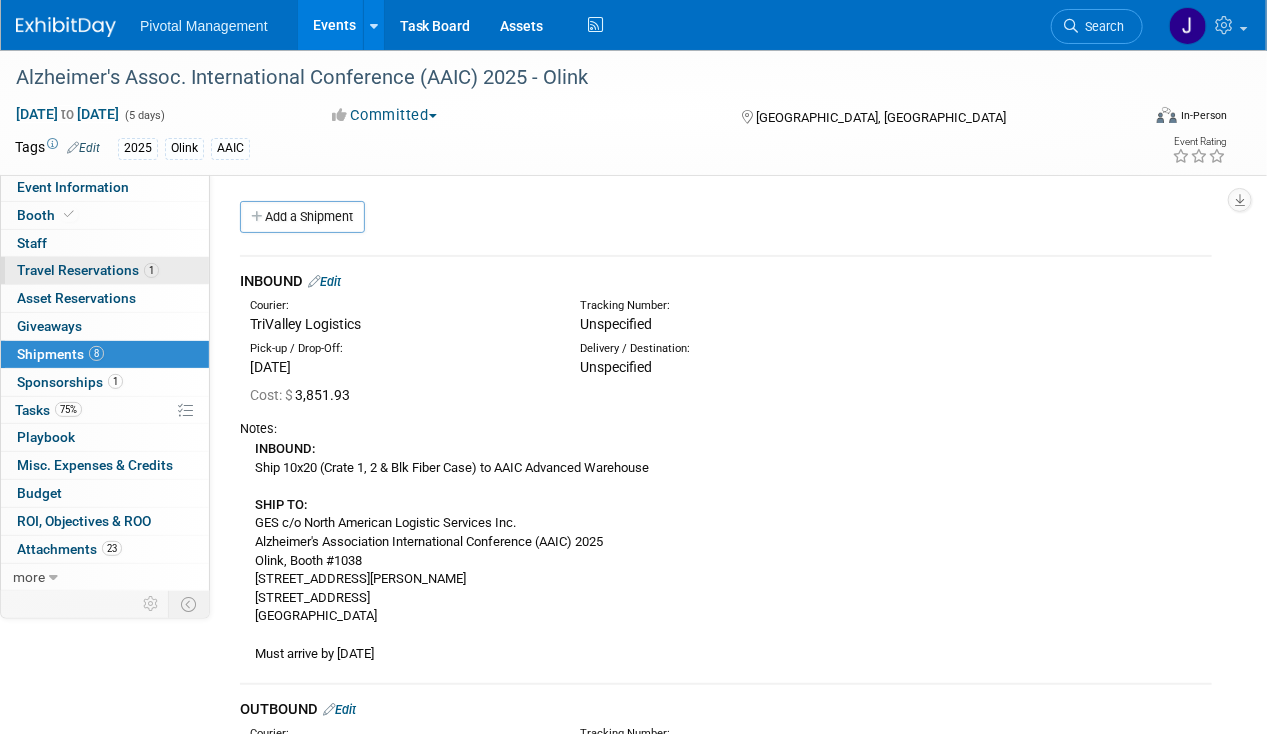 click on "Travel Reservations 1" at bounding box center (88, 270) 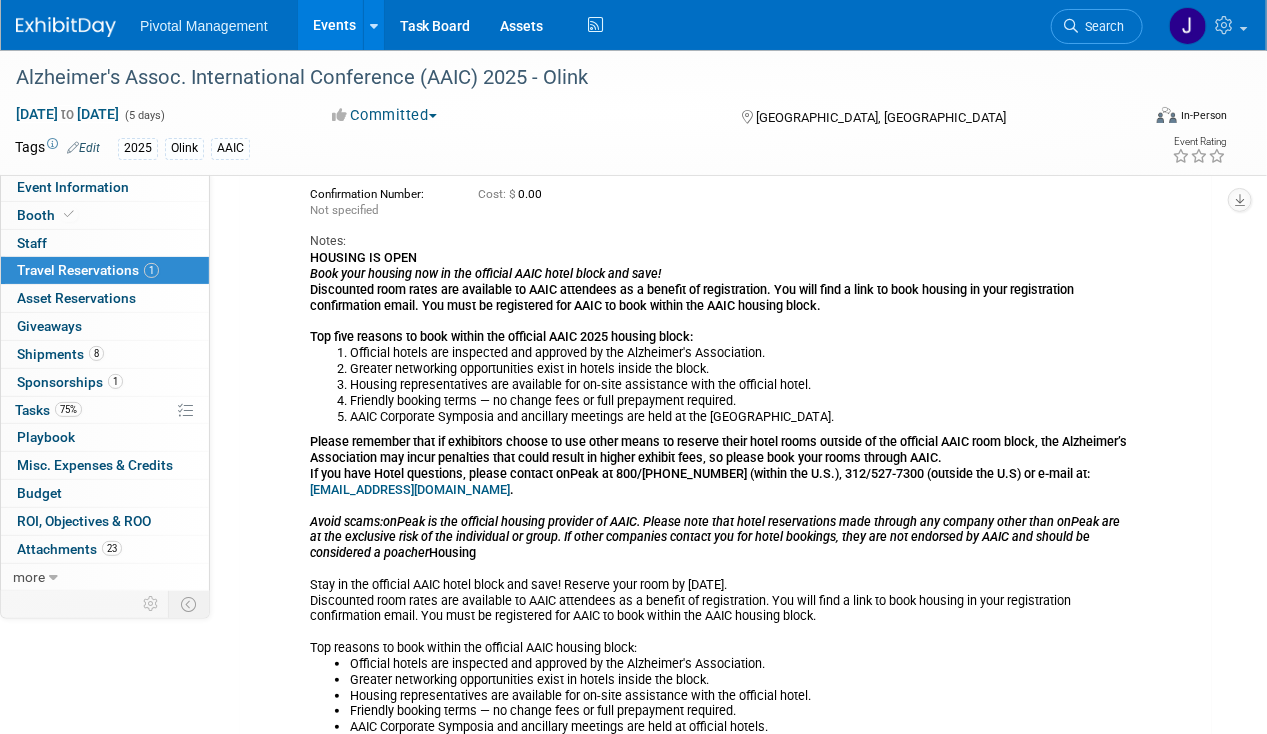 scroll, scrollTop: 312, scrollLeft: 0, axis: vertical 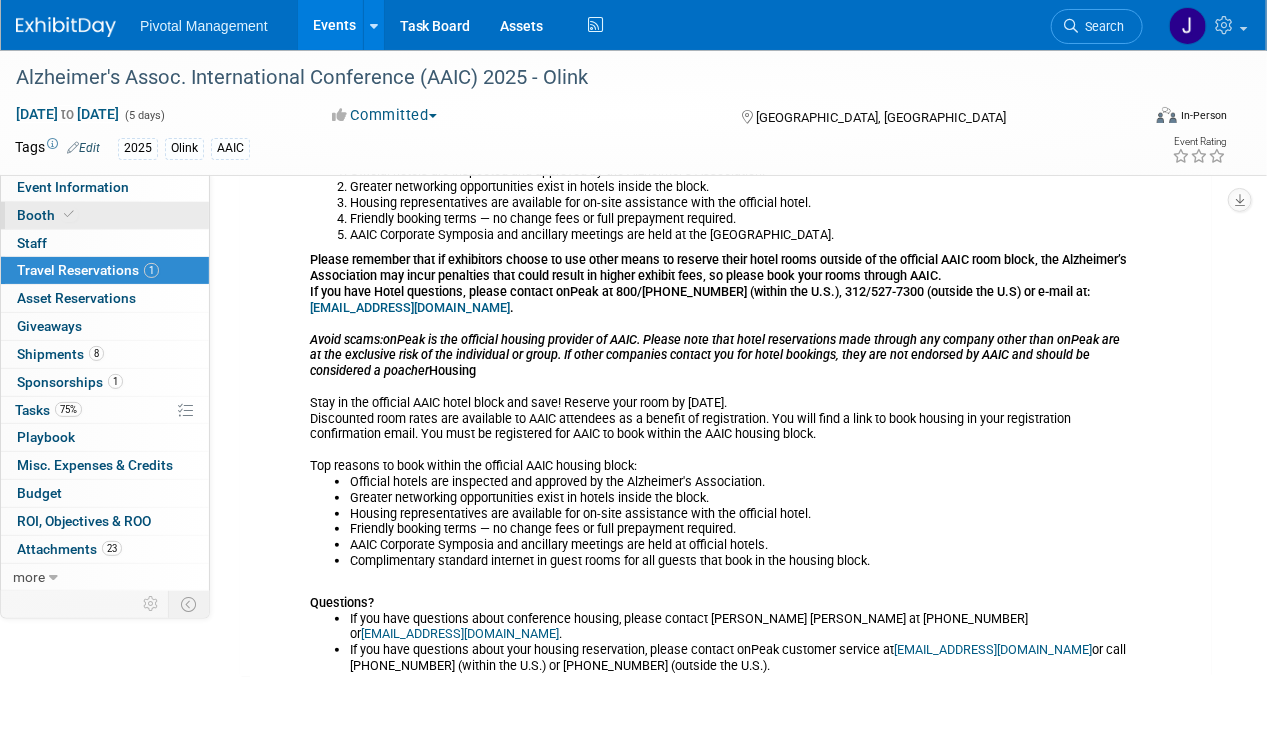 click on "Booth" at bounding box center [105, 215] 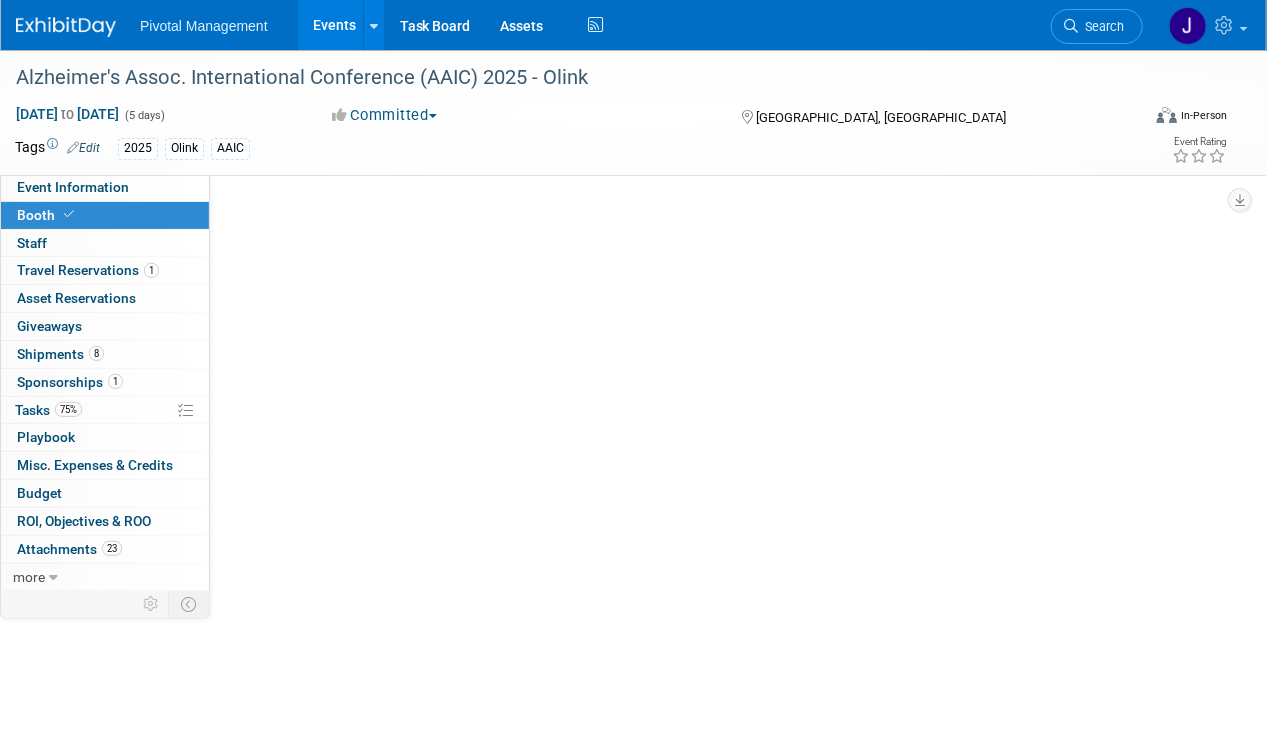 scroll, scrollTop: 0, scrollLeft: 0, axis: both 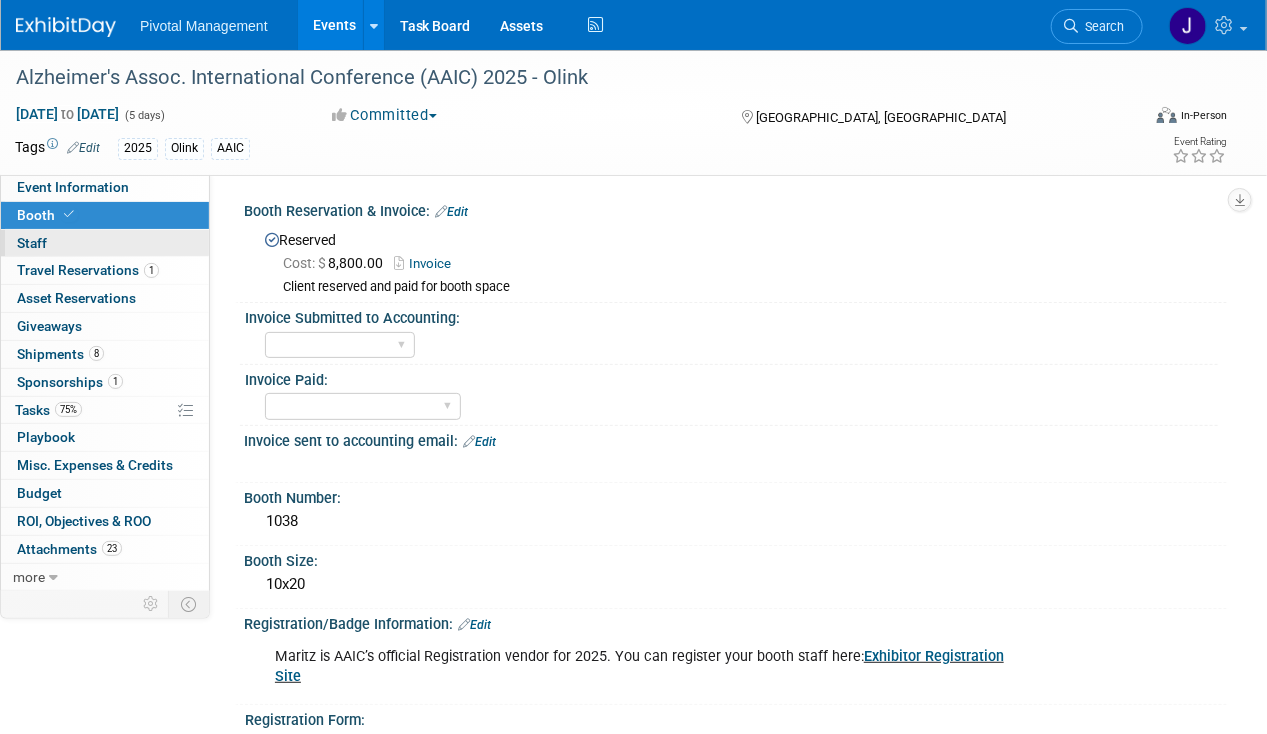click on "0
Staff 0" at bounding box center [105, 243] 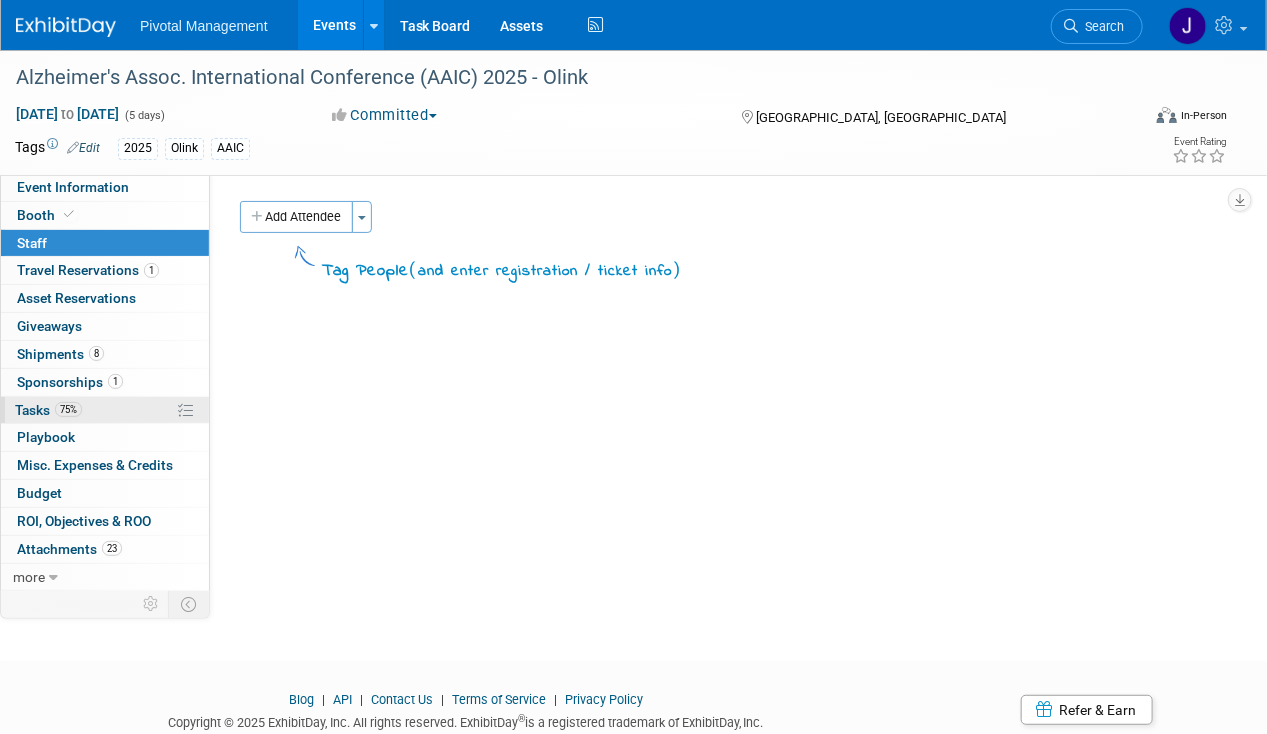 click on "75%
Tasks 75%" at bounding box center (105, 410) 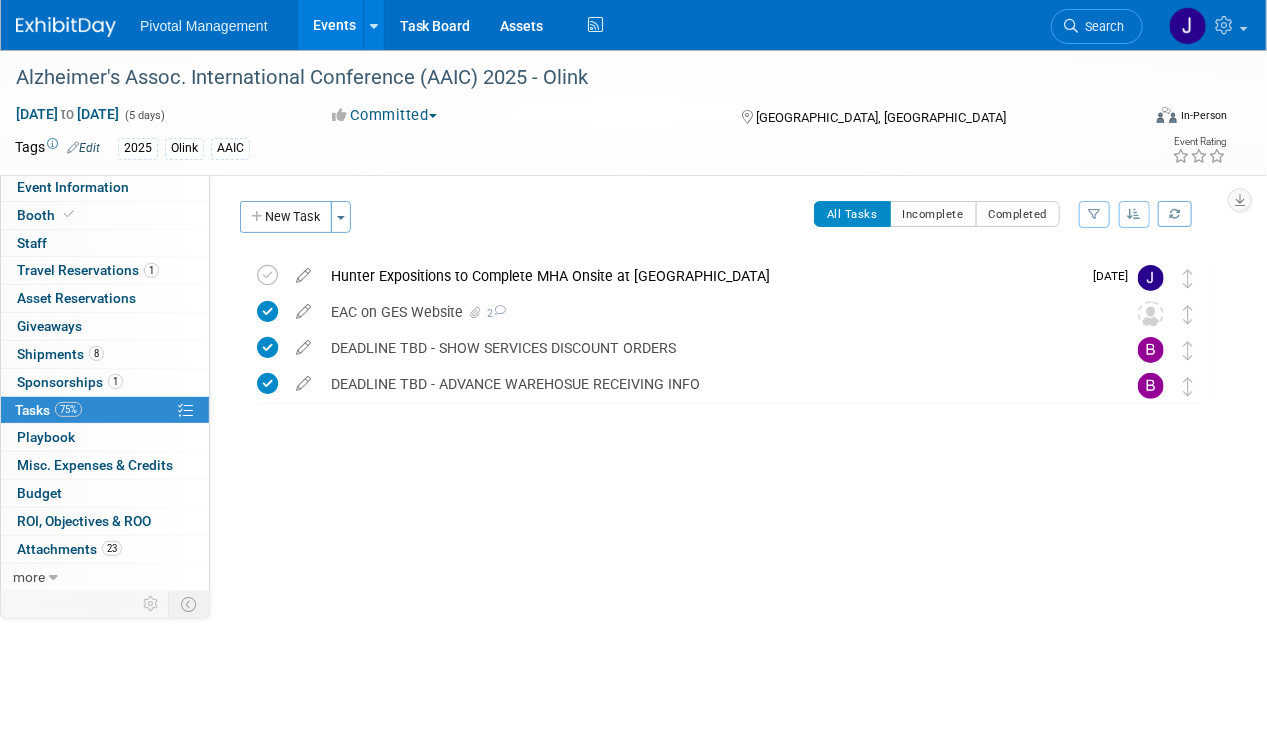 click on "Events" at bounding box center [334, 25] 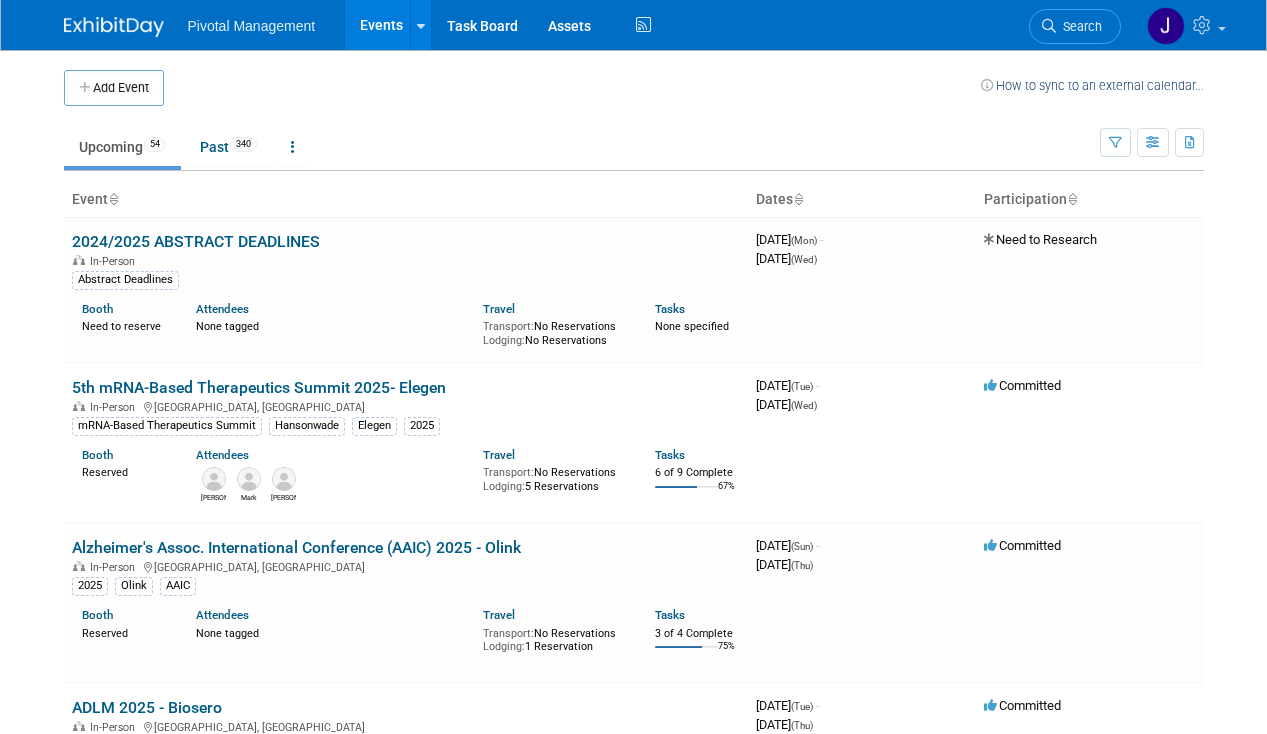 scroll, scrollTop: 0, scrollLeft: 0, axis: both 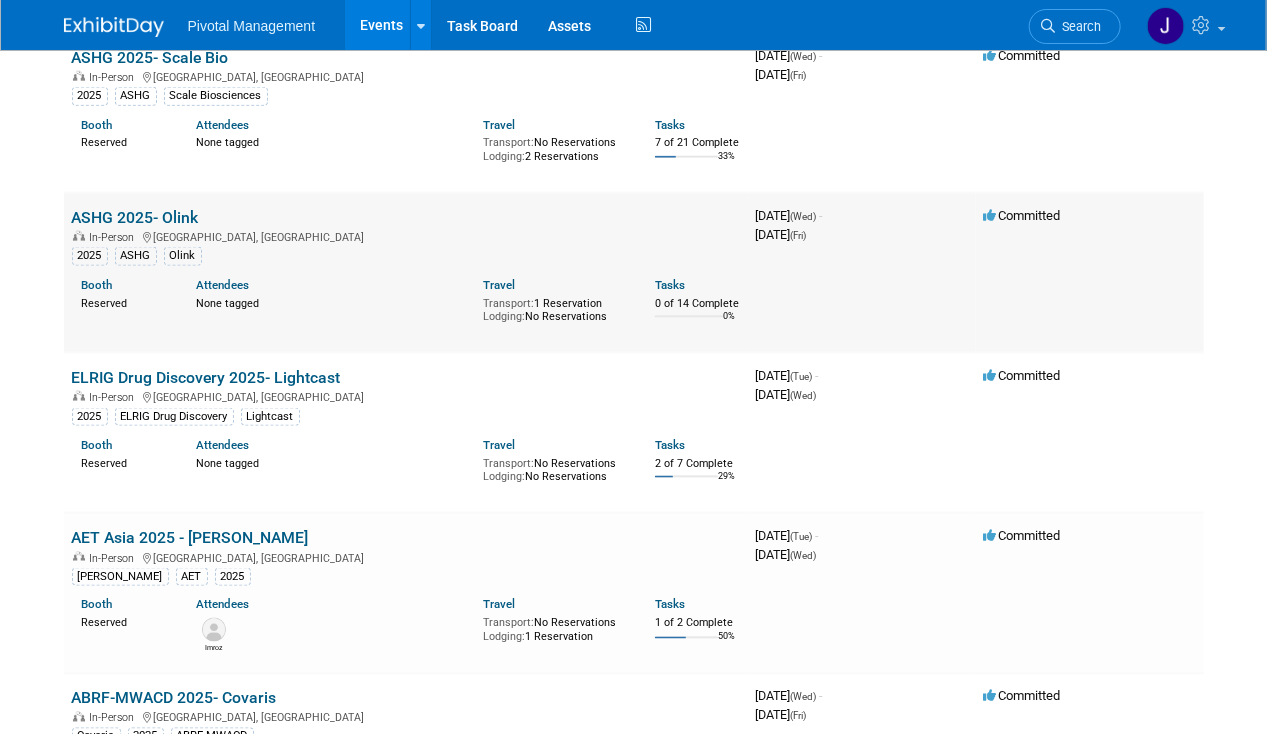 click on "ASHG 2025- Olink" at bounding box center [135, 217] 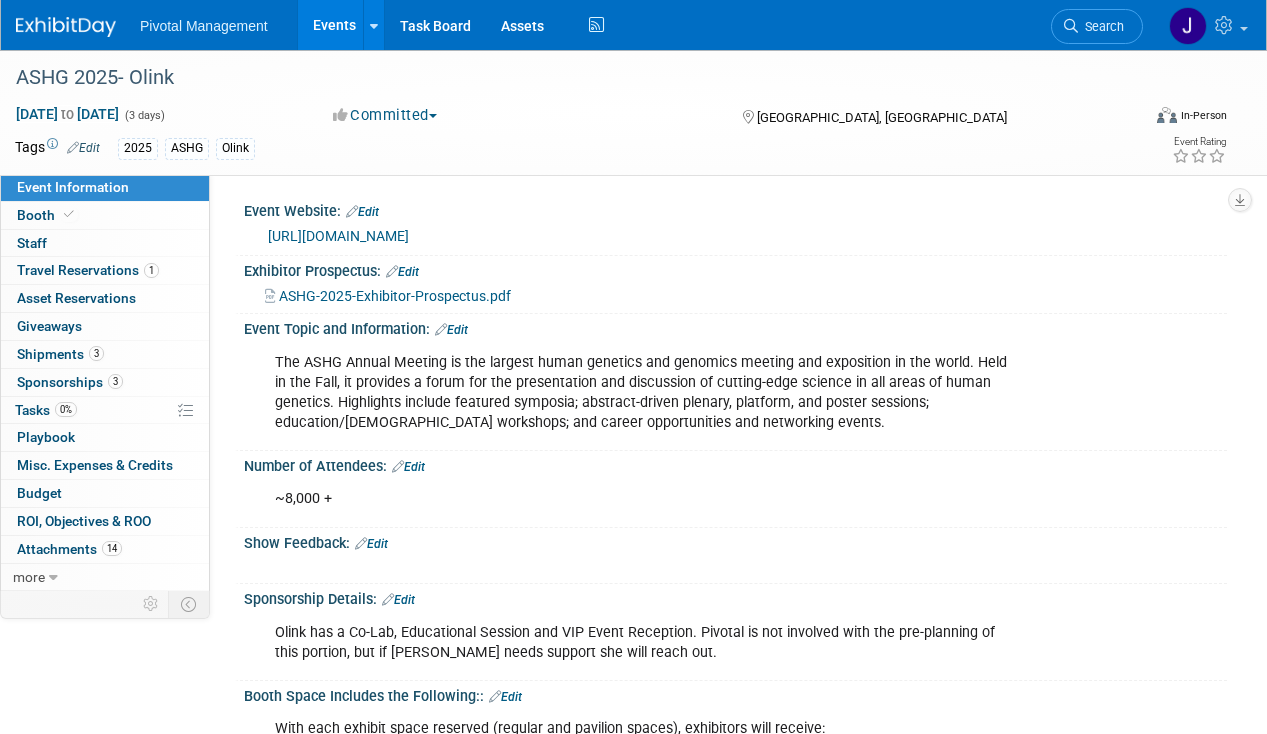 scroll, scrollTop: 0, scrollLeft: 0, axis: both 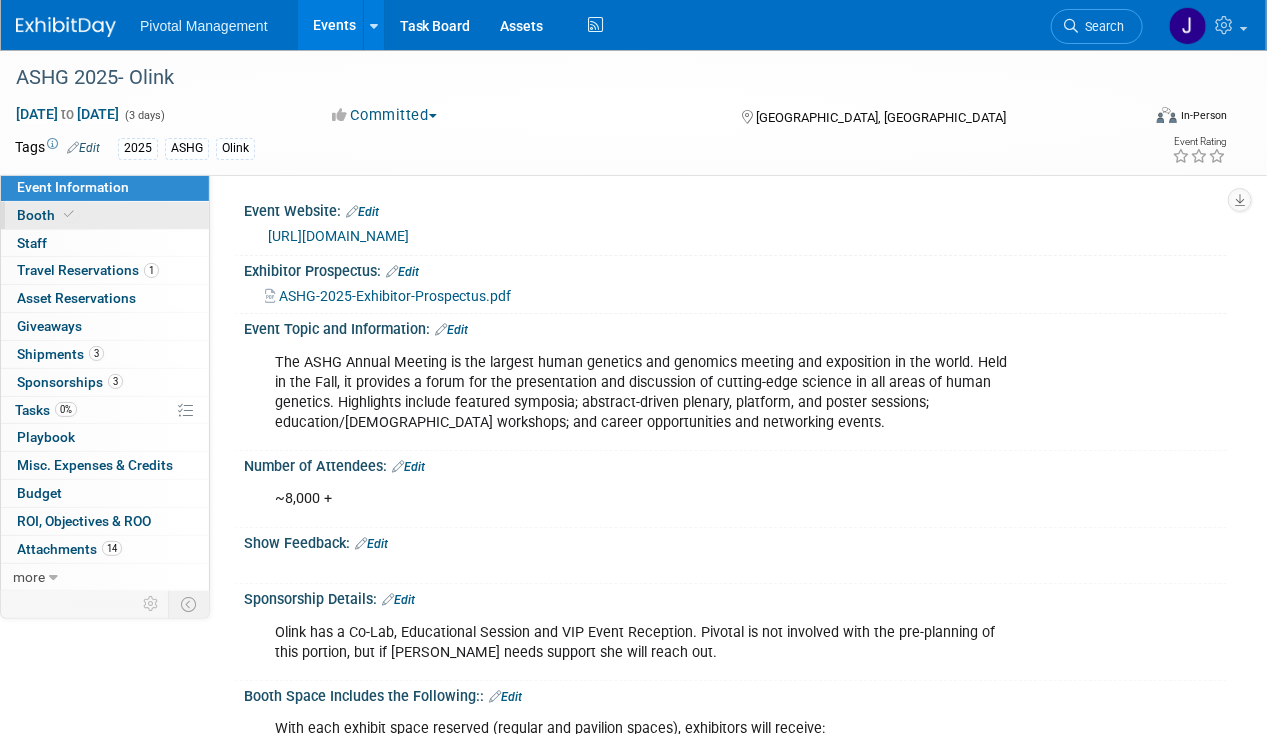 click on "Booth" at bounding box center [105, 215] 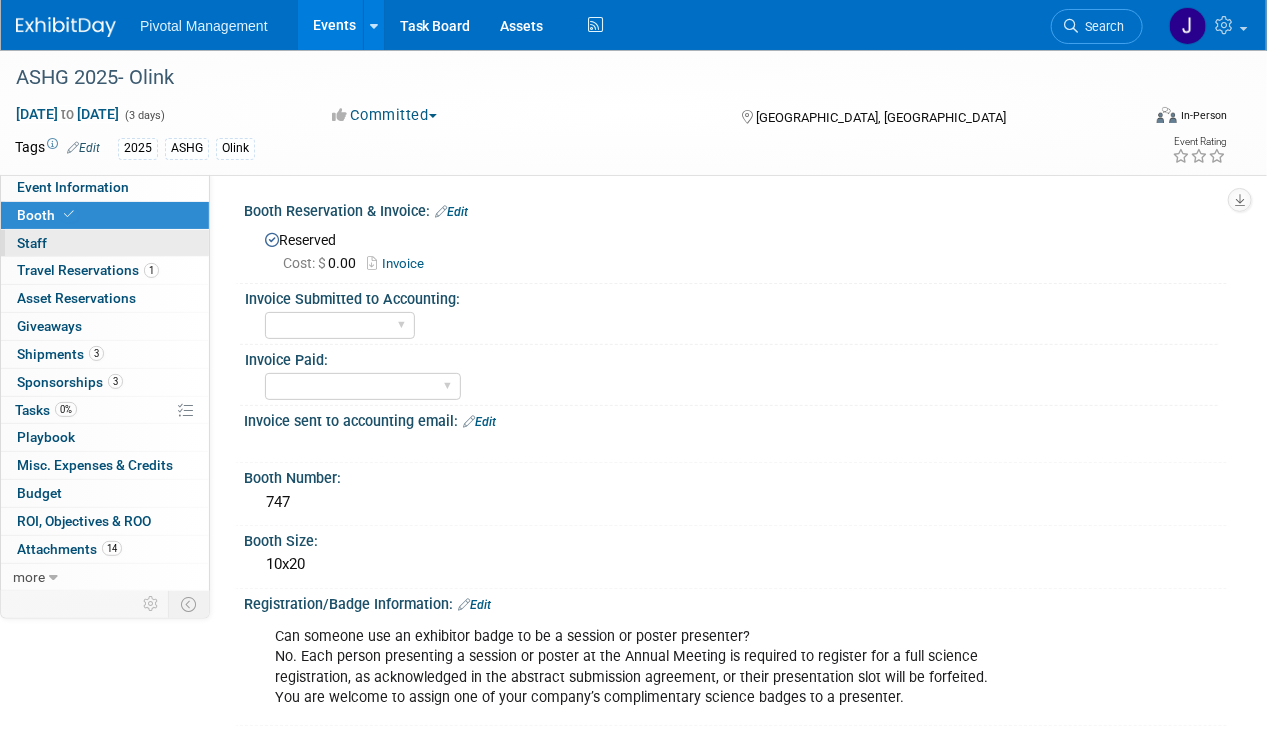 click on "0
Staff 0" at bounding box center (105, 243) 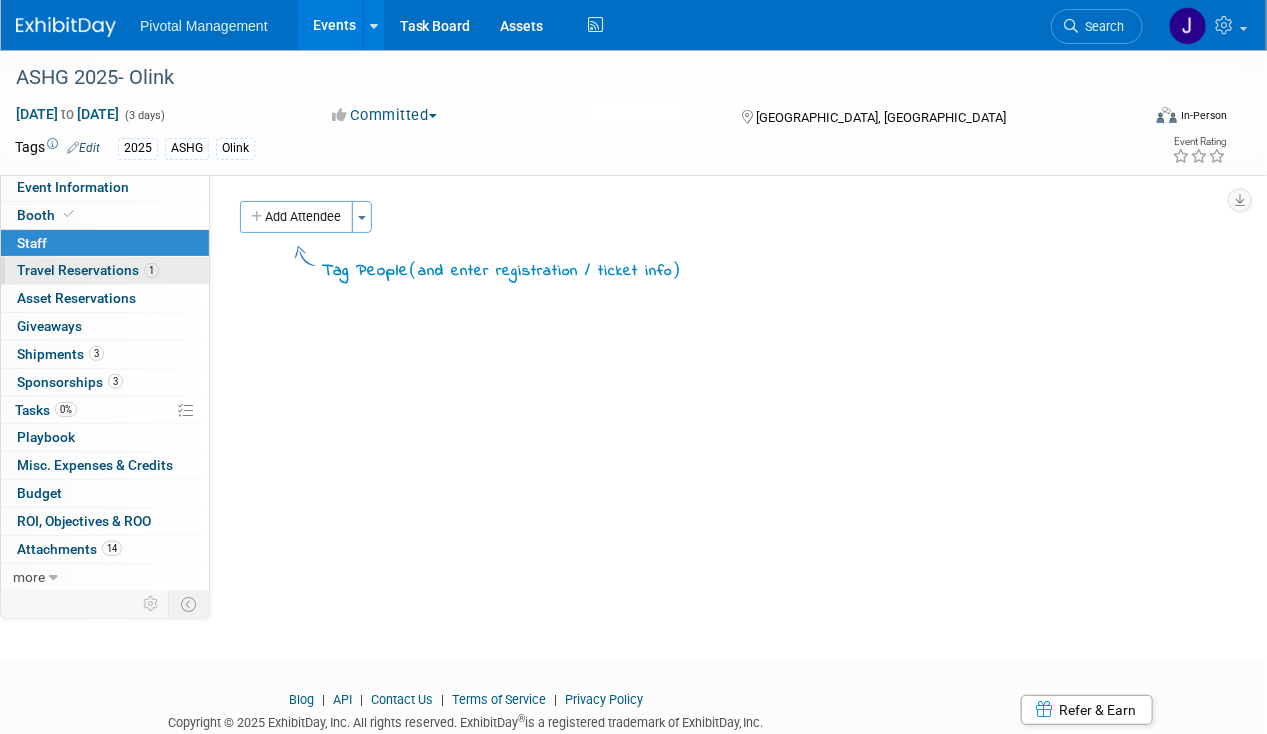 click on "Travel Reservations 1" at bounding box center [88, 270] 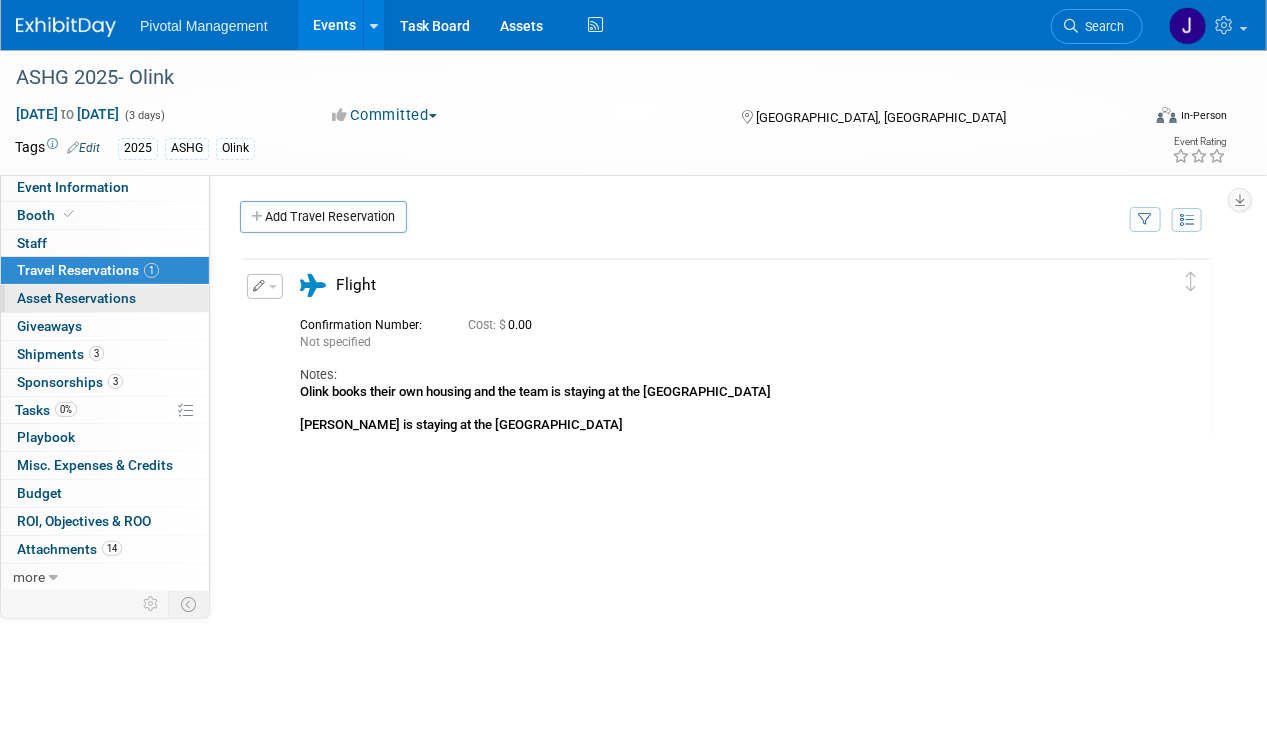 click on "Asset Reservations 0" at bounding box center [76, 298] 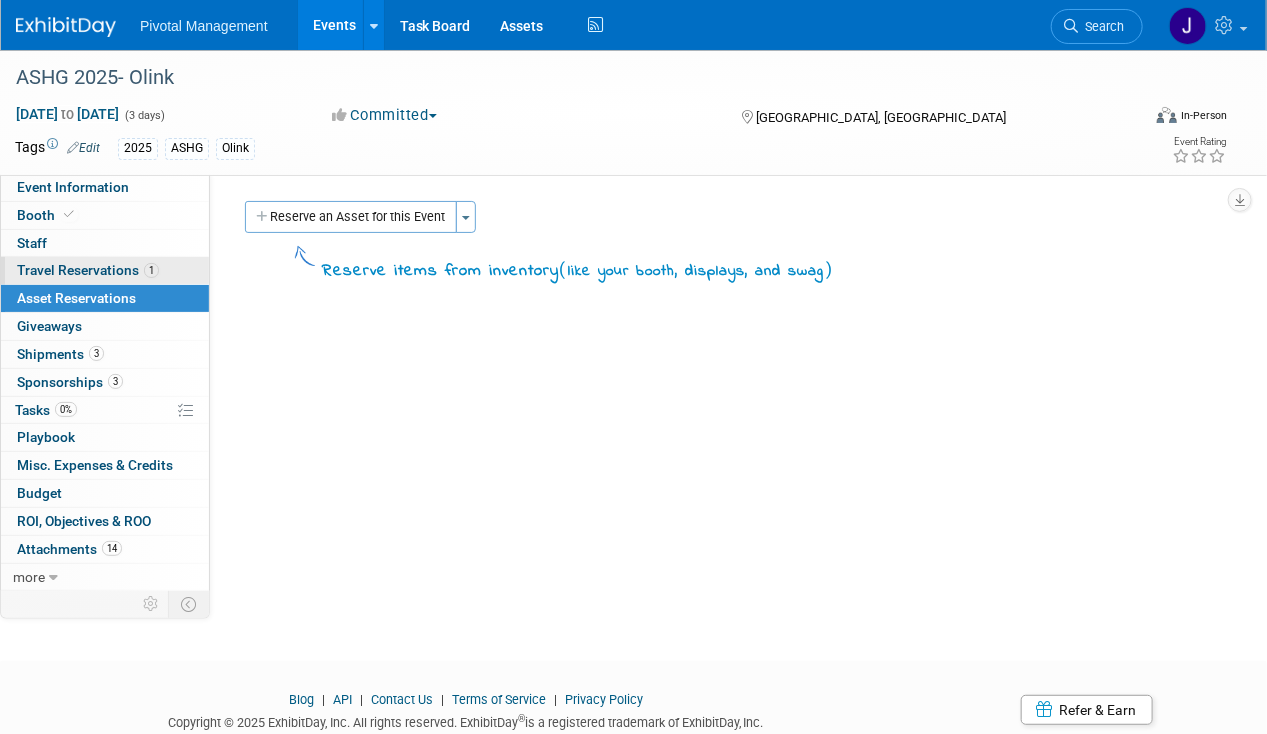 click on "1
Travel Reservations 1" at bounding box center [105, 270] 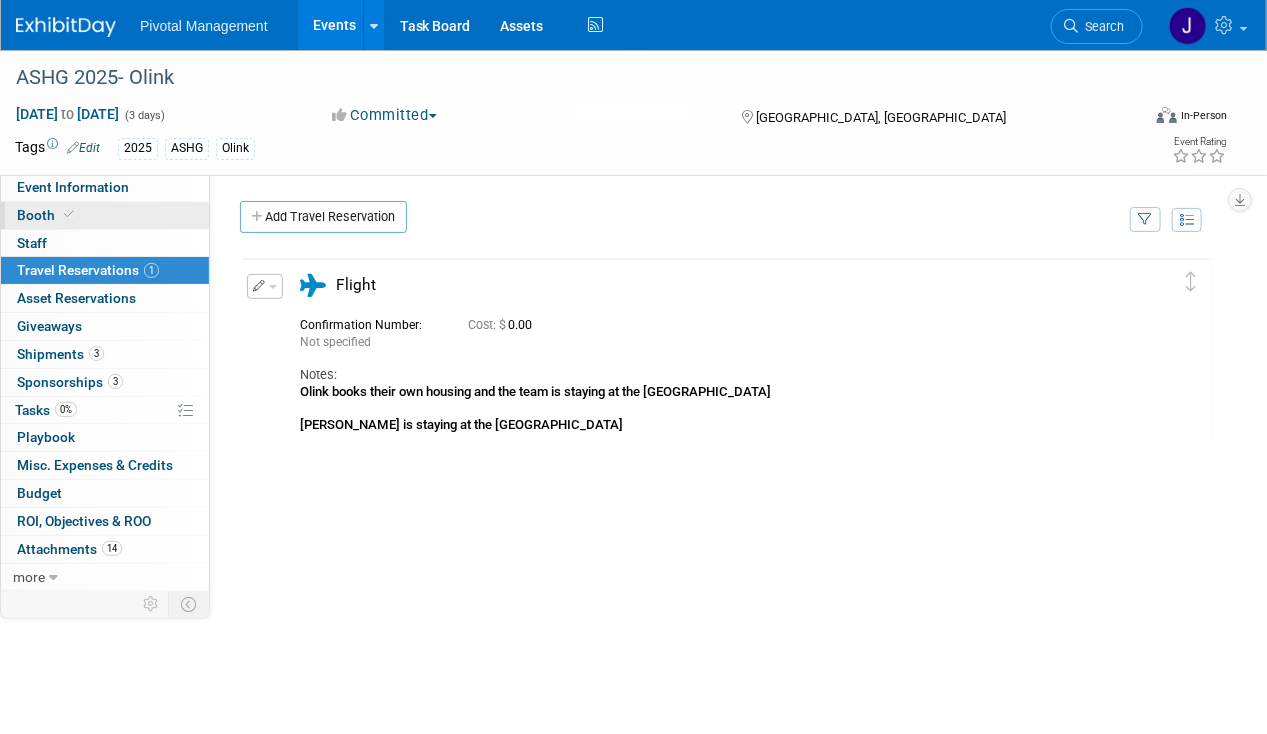 click on "Booth" at bounding box center (105, 215) 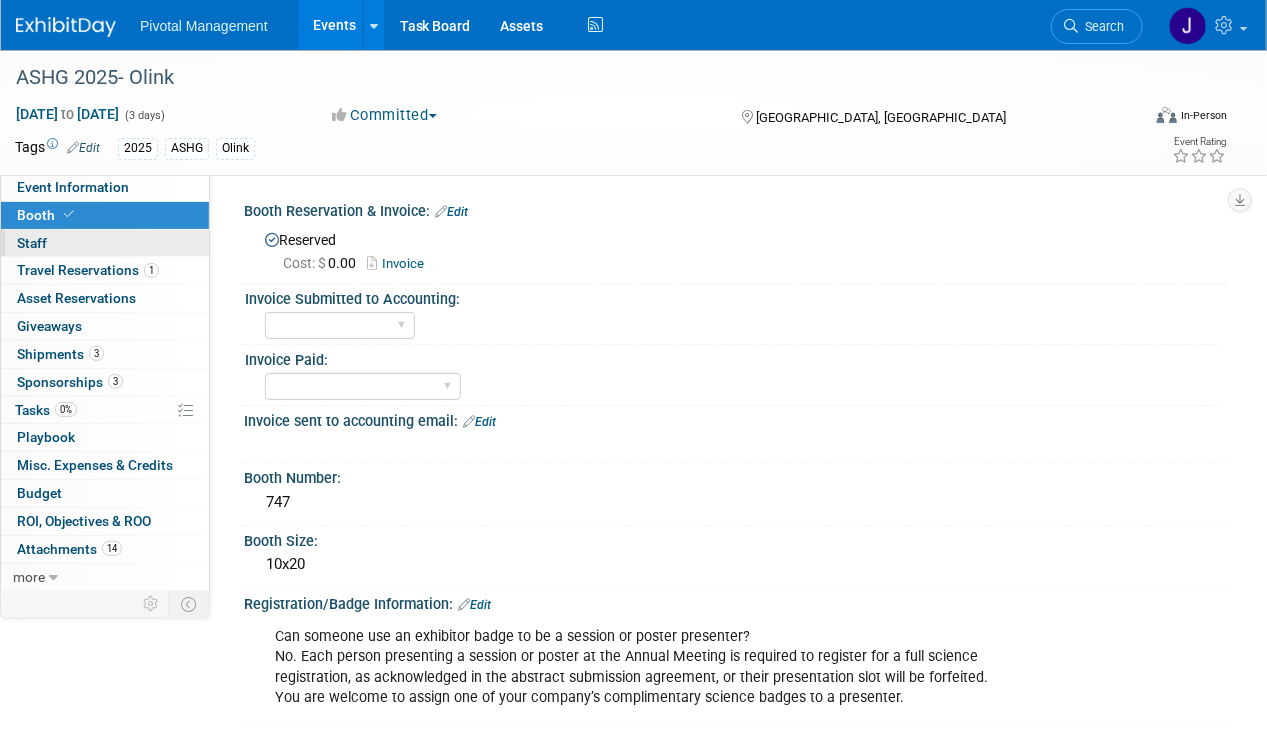 click on "0
Staff 0" at bounding box center (105, 243) 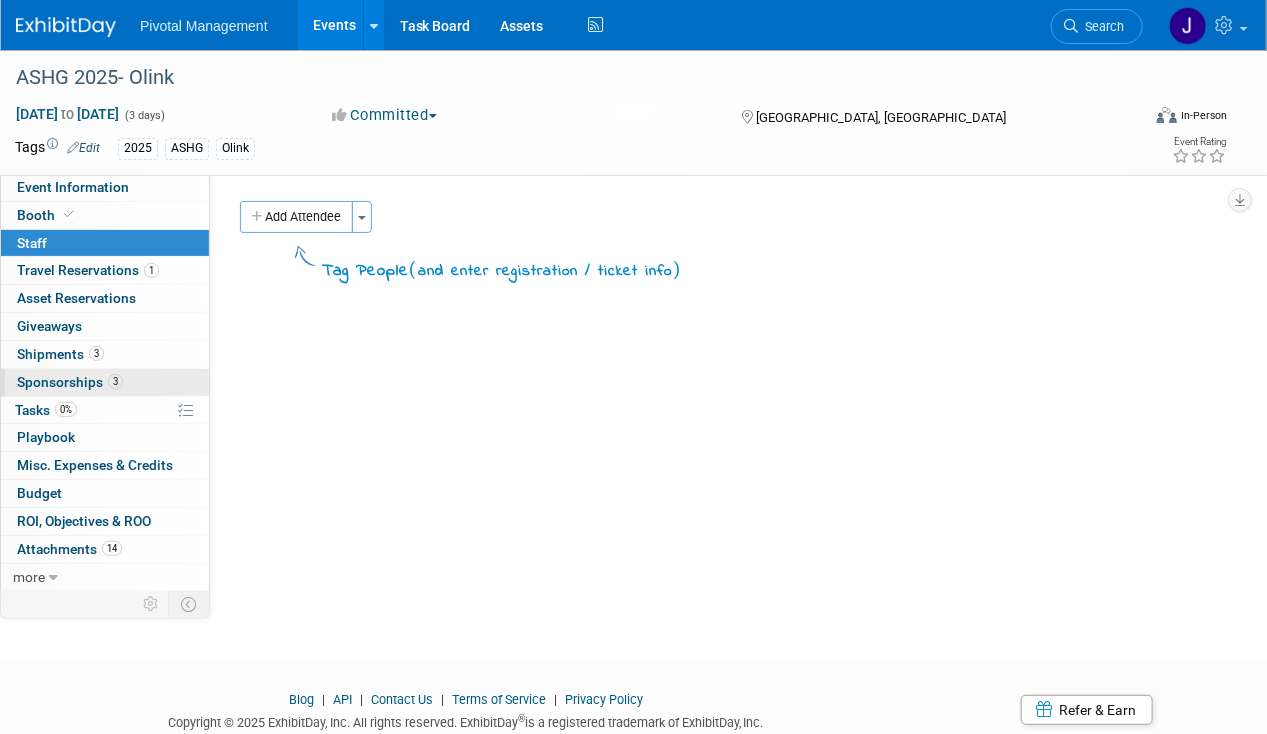 click on "Sponsorships 3" at bounding box center [70, 382] 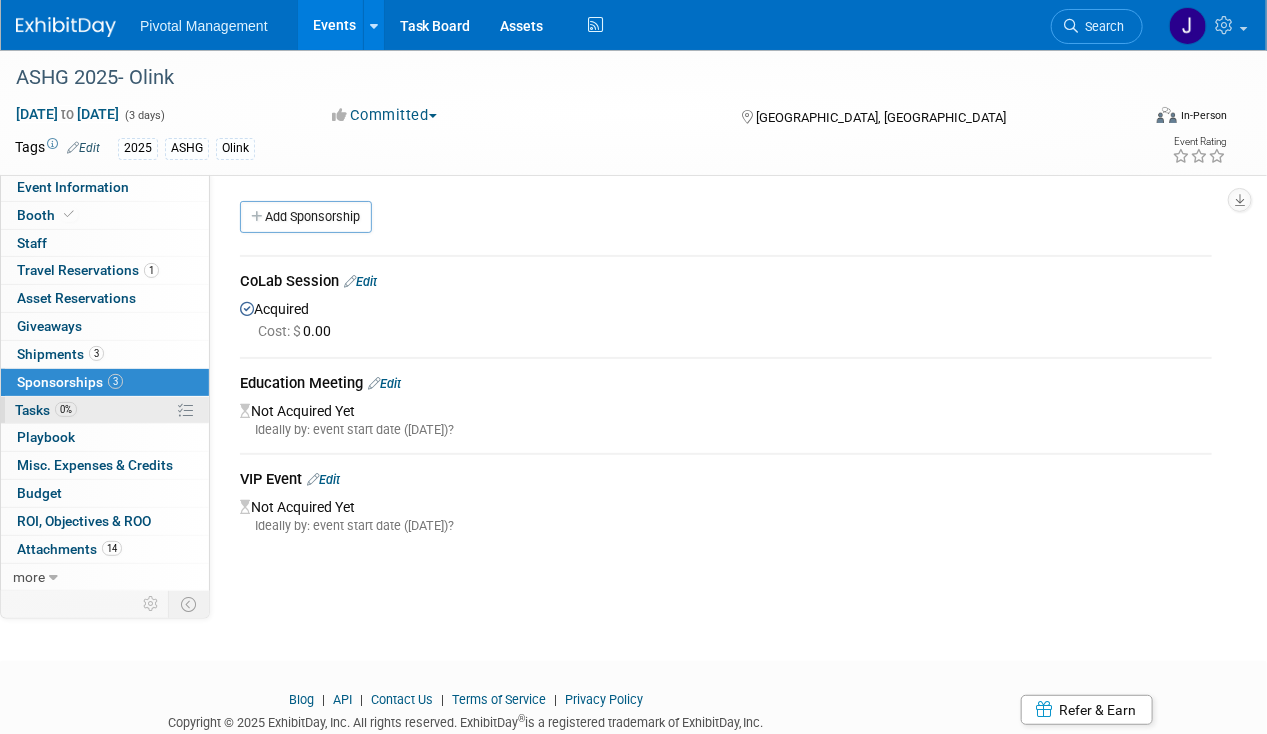 click on "0%" at bounding box center [66, 409] 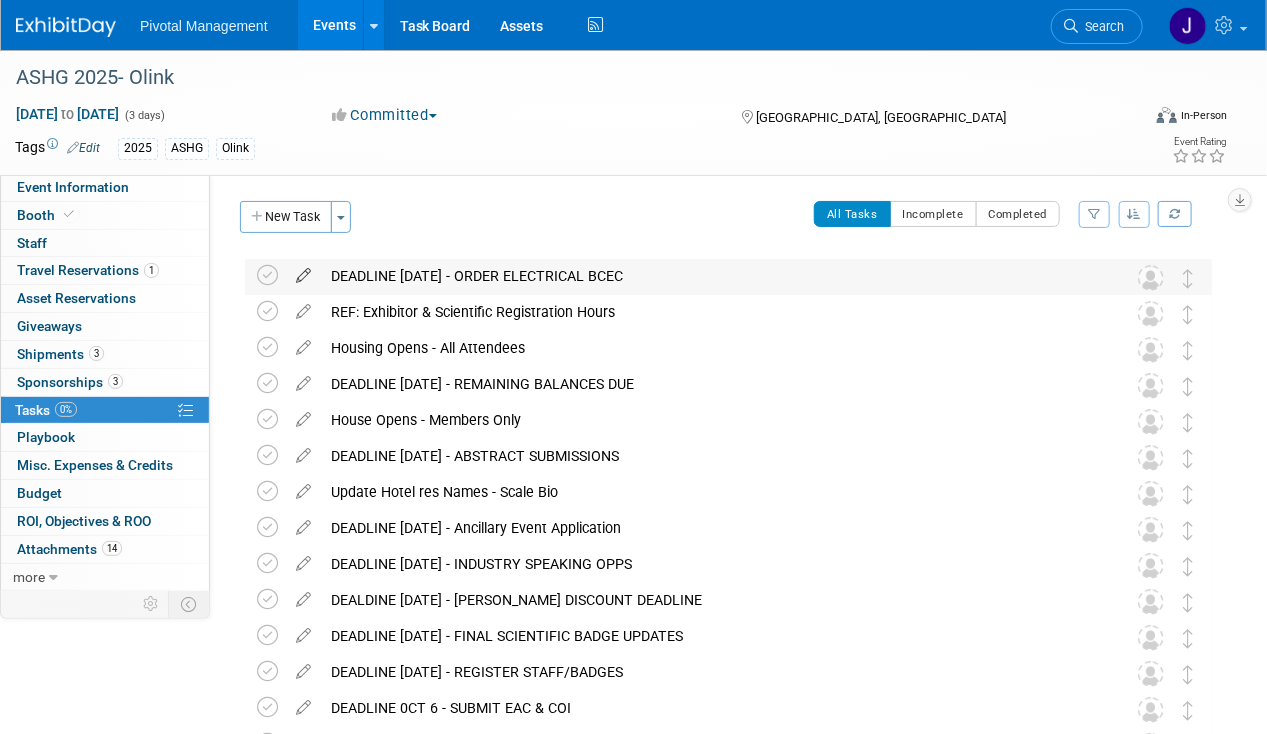 click at bounding box center [303, 271] 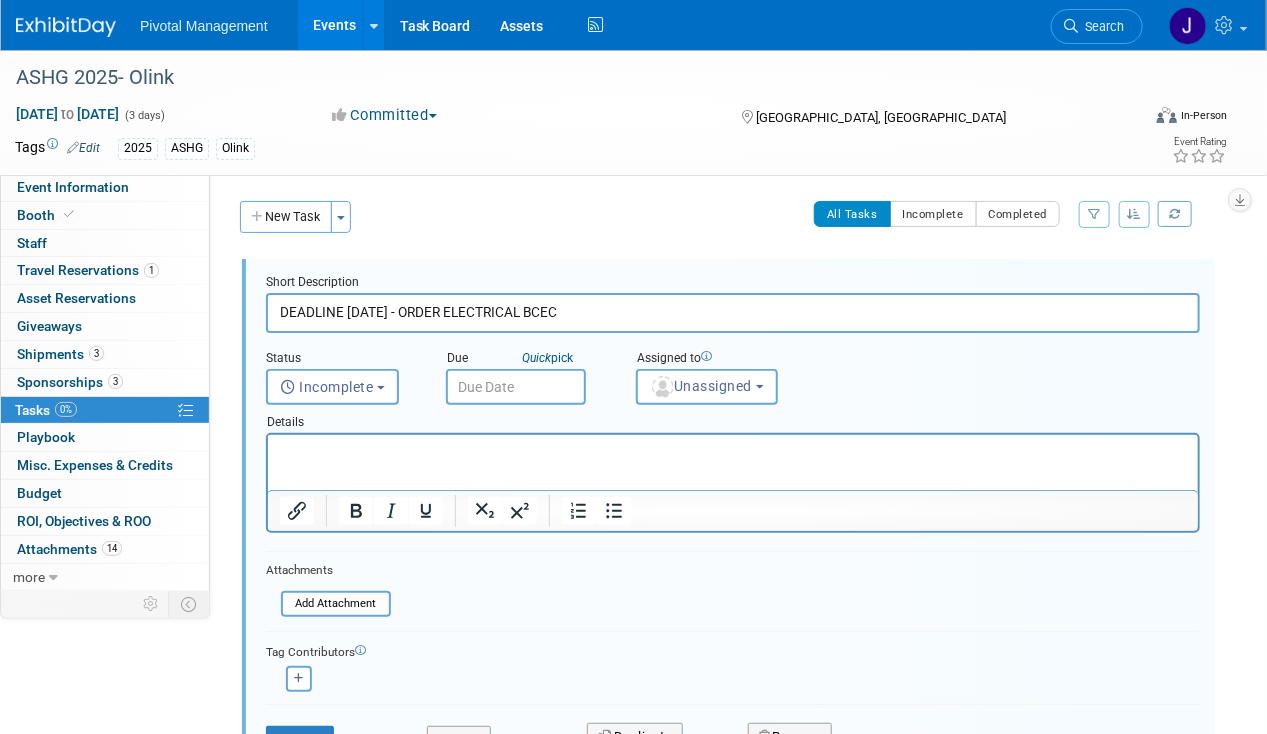 scroll, scrollTop: 0, scrollLeft: 0, axis: both 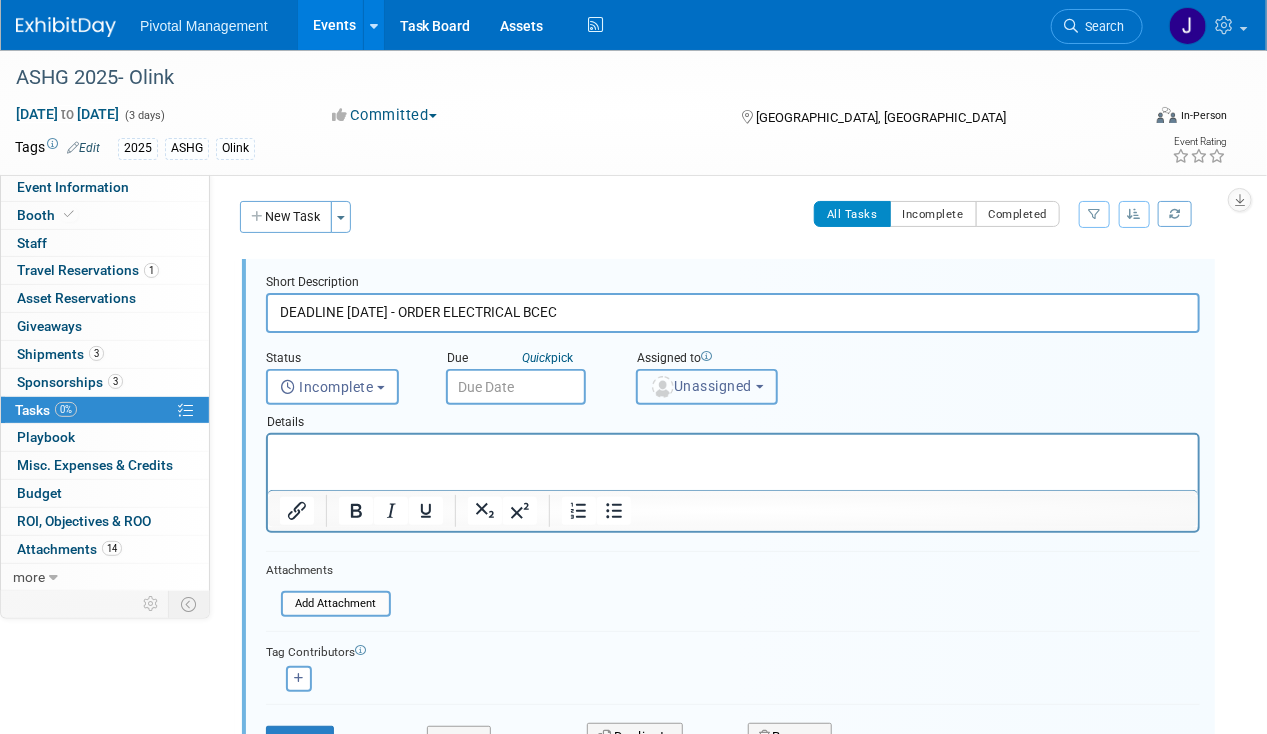 click on "Unassigned" at bounding box center [707, 387] 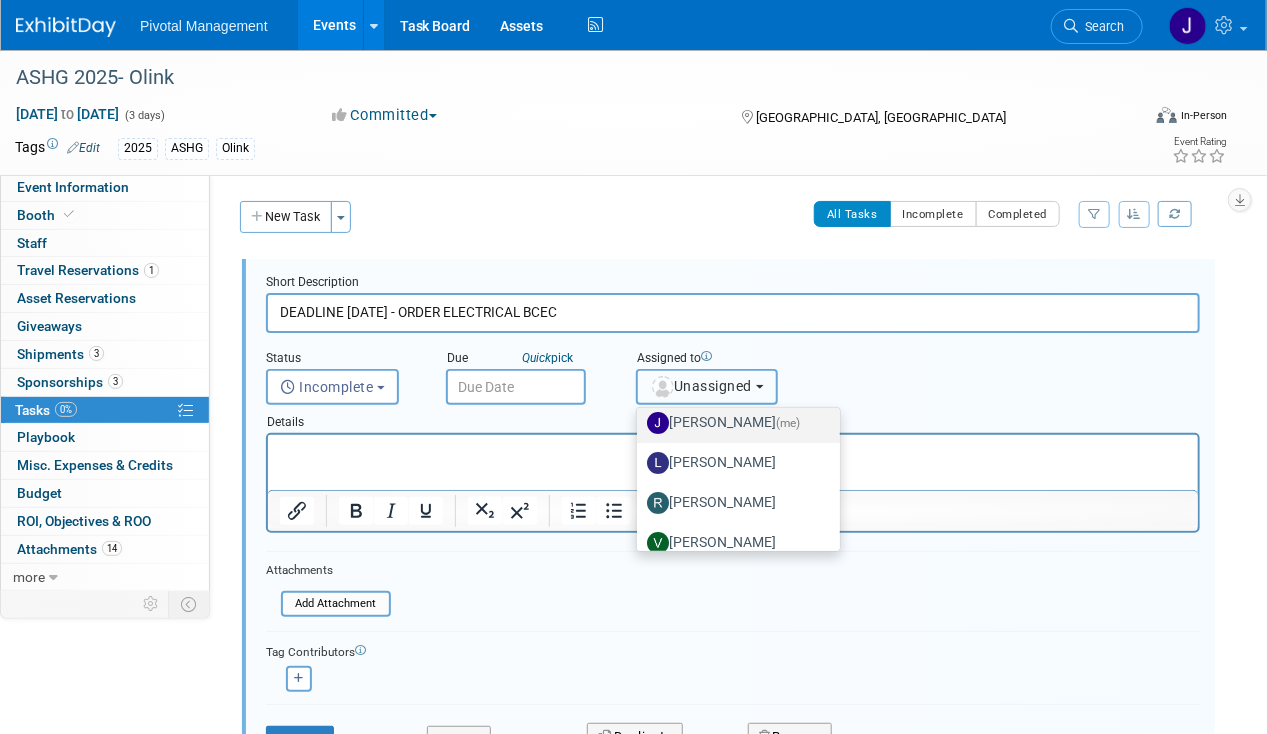 scroll, scrollTop: 112, scrollLeft: 0, axis: vertical 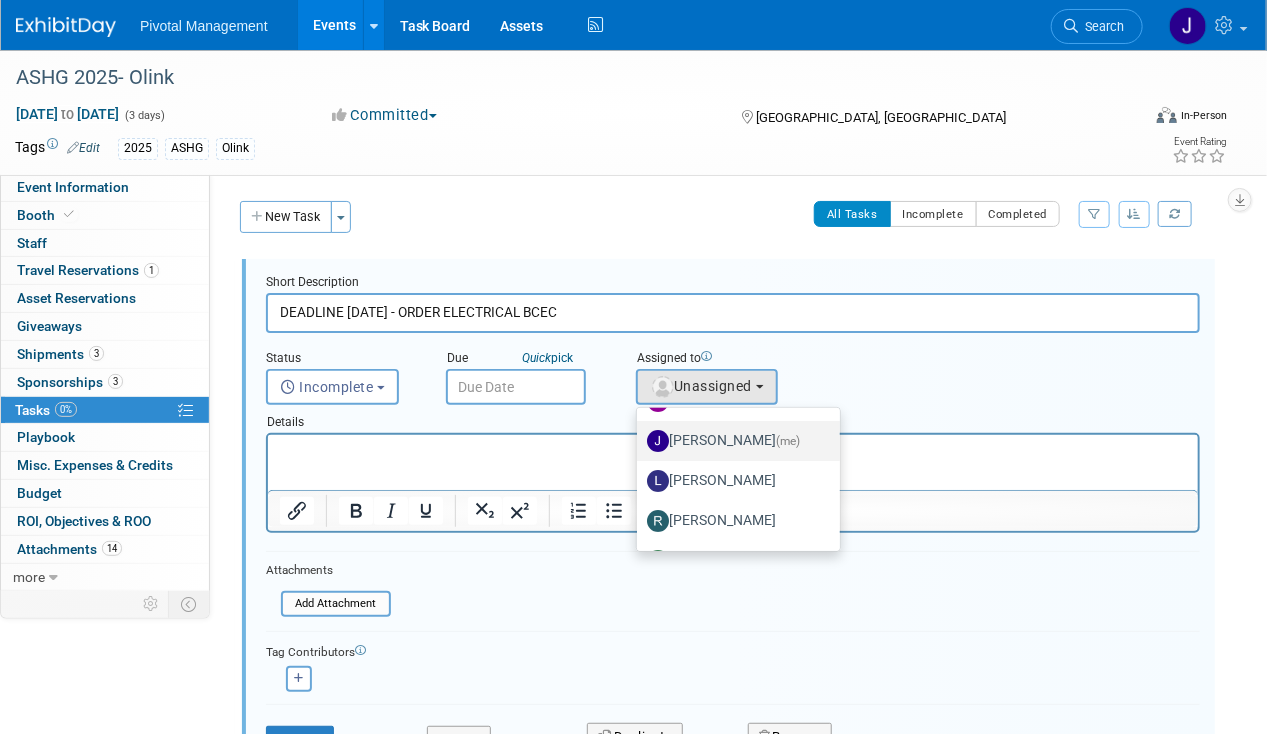 click on "Jessica Gatton
(me)" at bounding box center [733, 441] 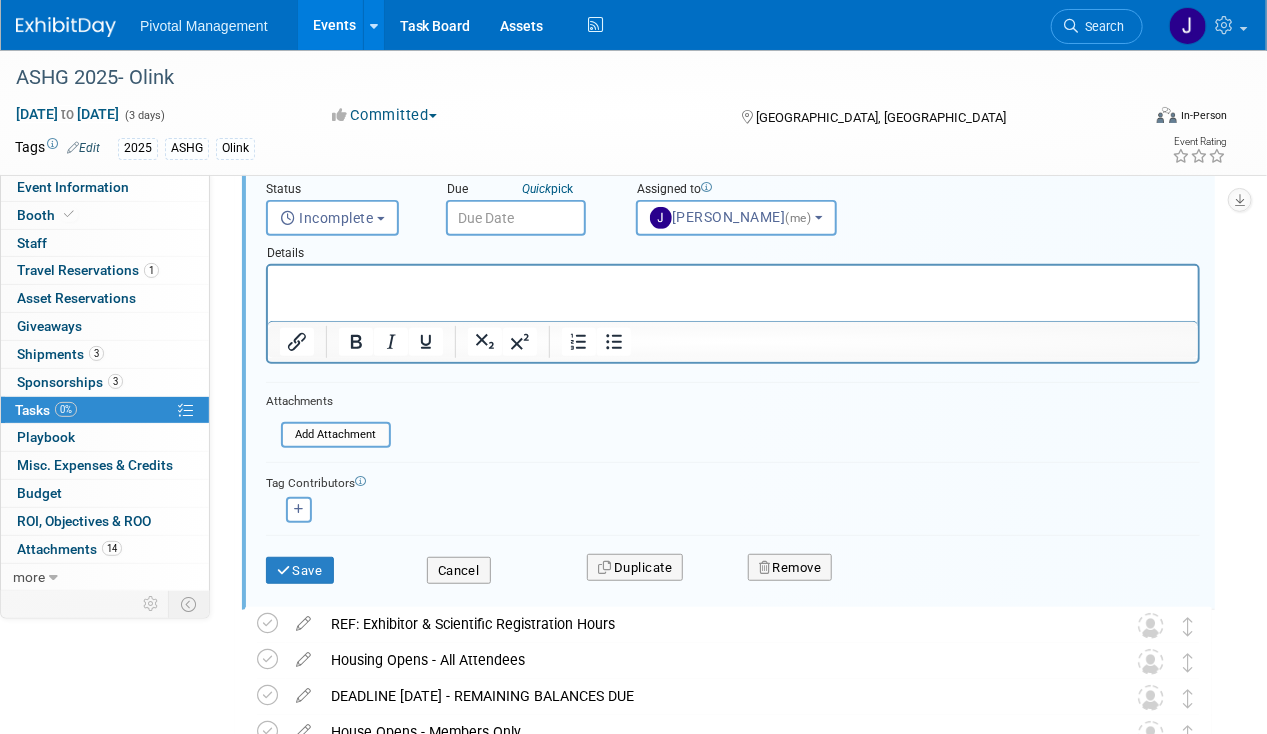 scroll, scrollTop: 313, scrollLeft: 0, axis: vertical 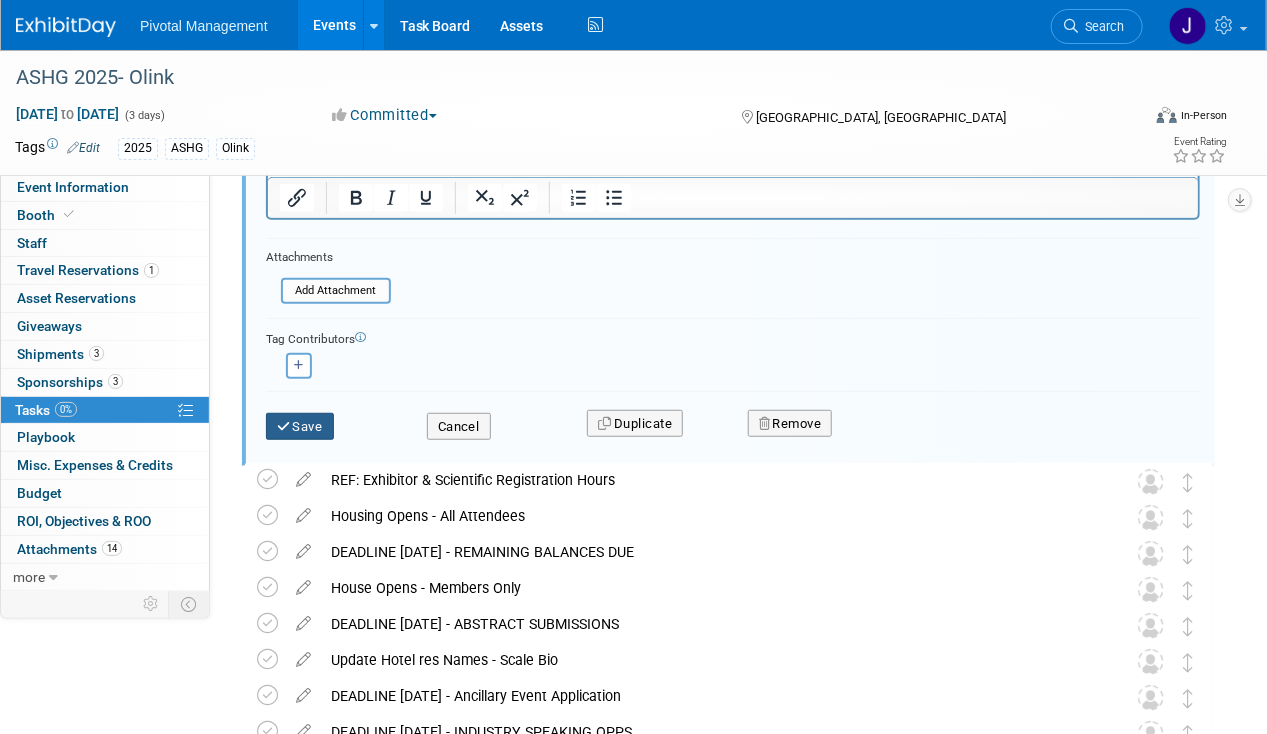 click on "Save" at bounding box center [300, 427] 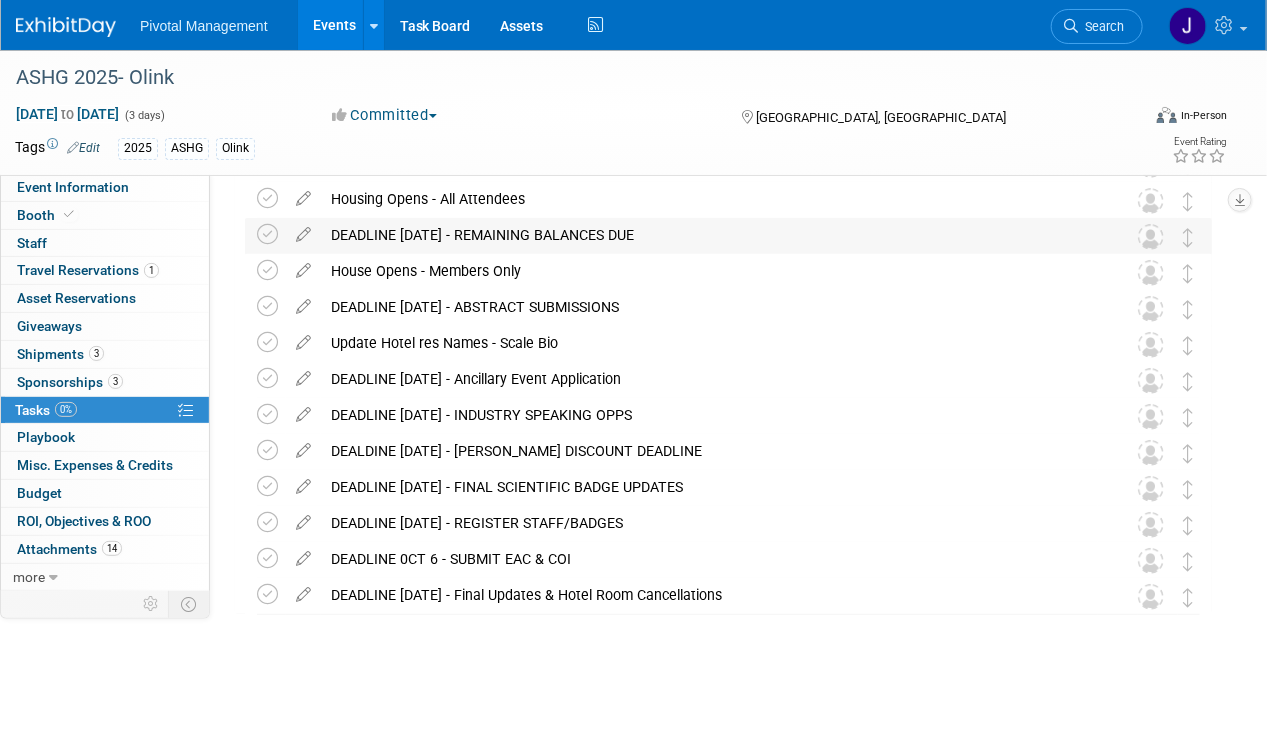scroll, scrollTop: 0, scrollLeft: 0, axis: both 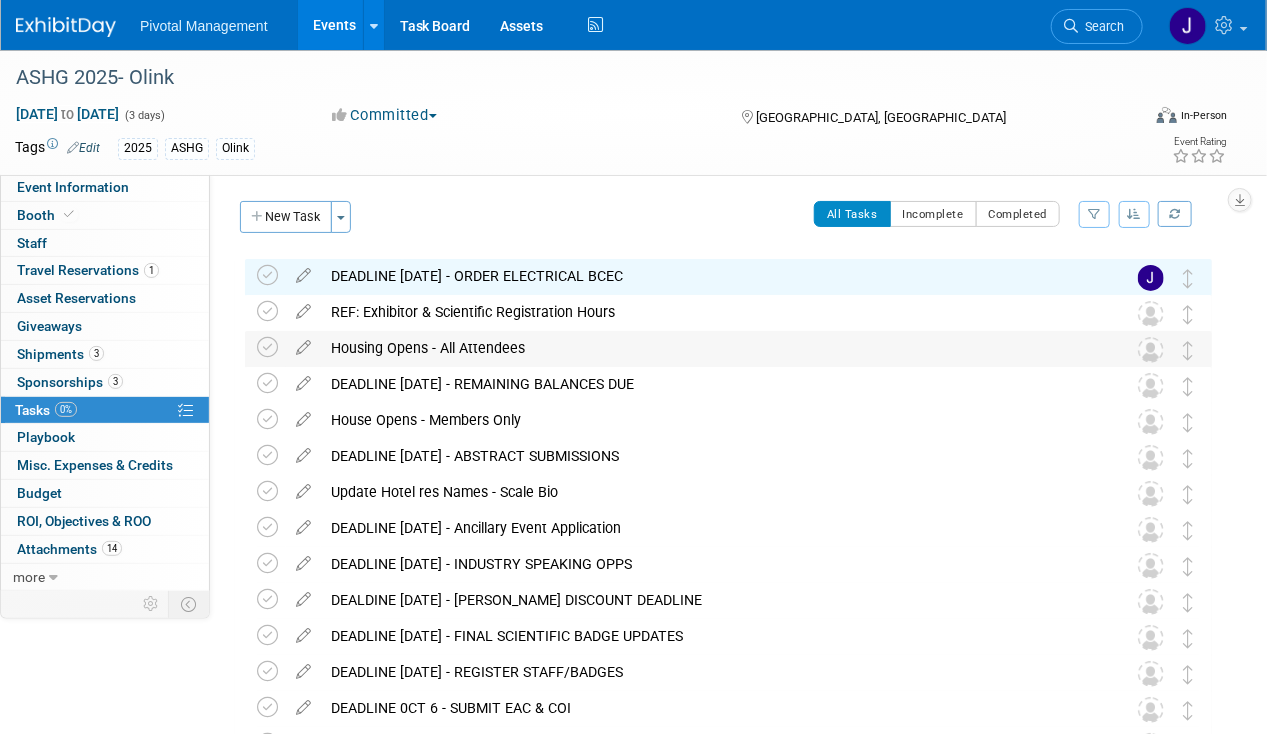 click on "Housing Opens - All Attendees" at bounding box center [709, 348] 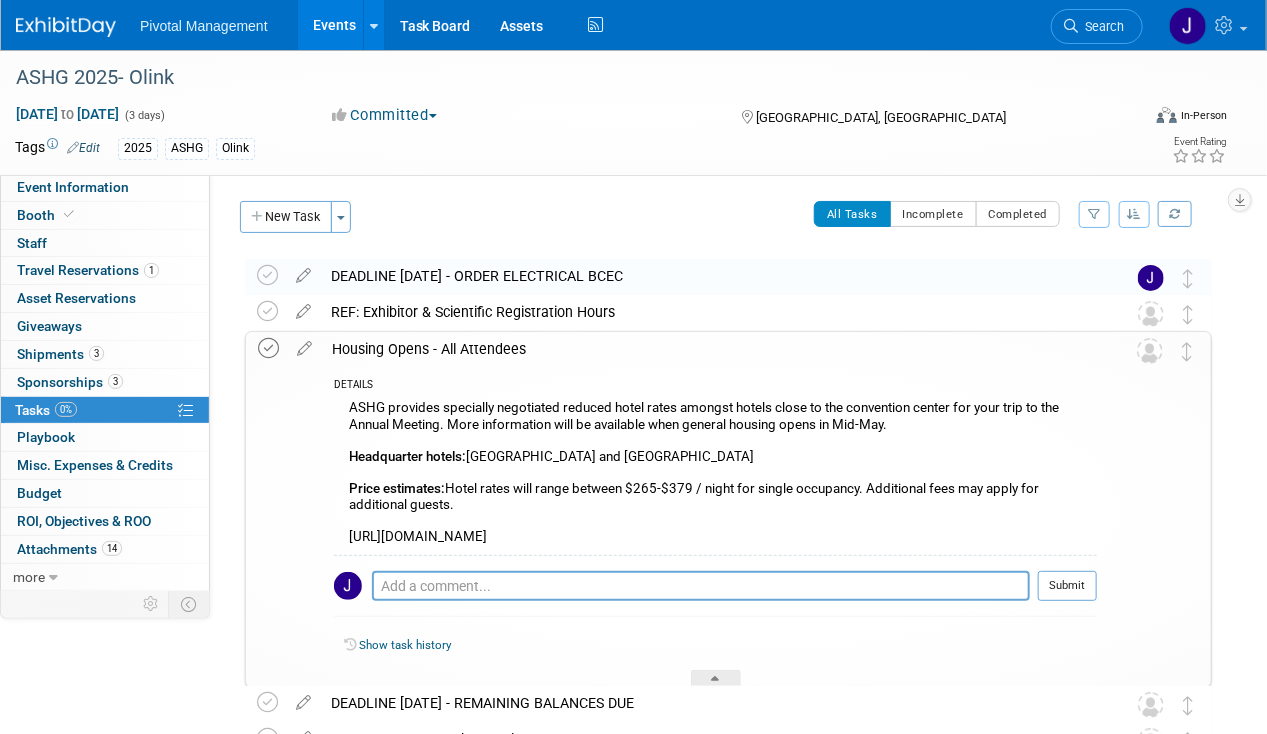 click at bounding box center [268, 348] 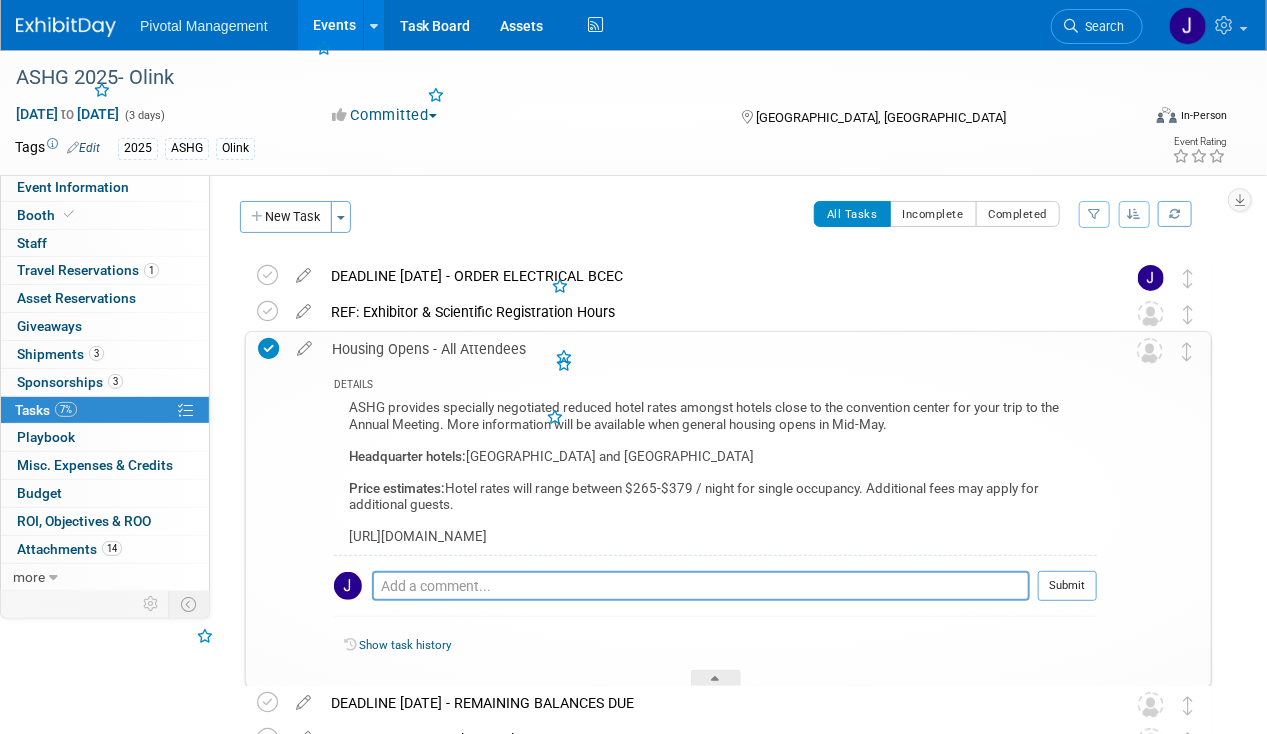 click on "Housing Opens - All Attendees" at bounding box center (709, 349) 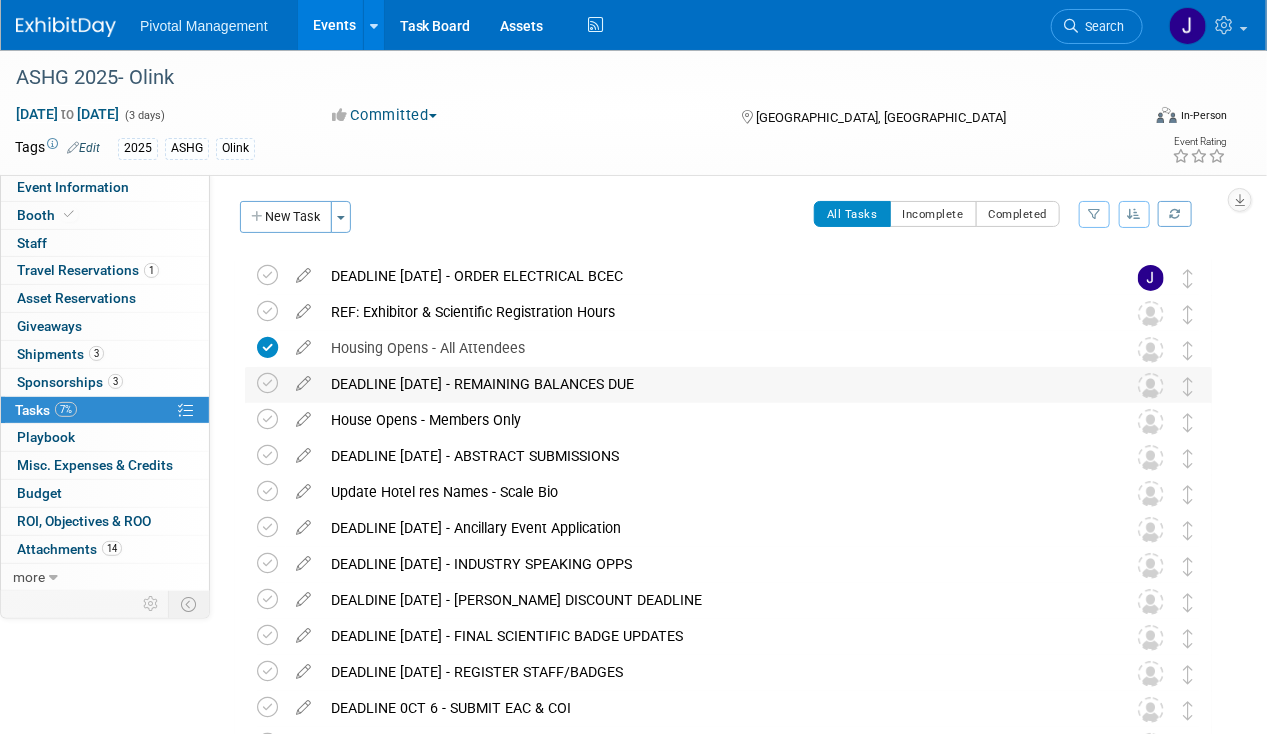 click on "DEADLINE JUNE 1 - REMAINING BALANCES DUE" at bounding box center (709, 384) 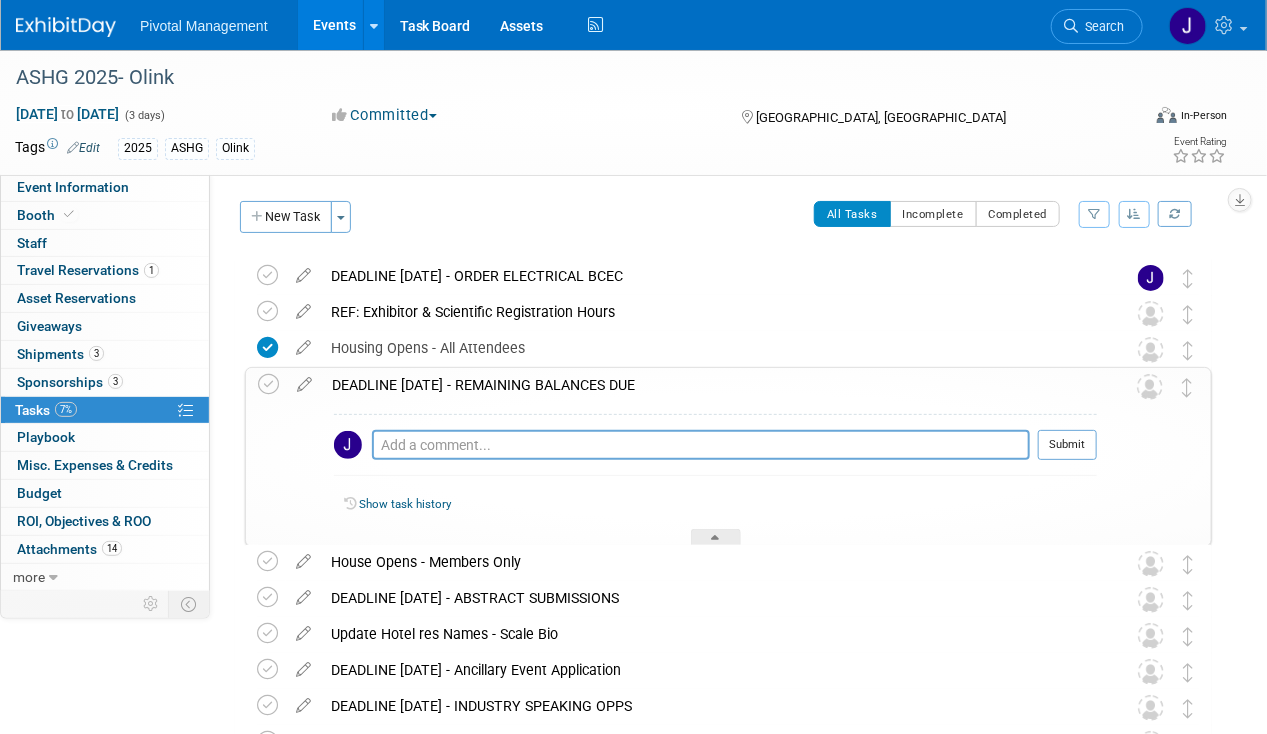 click on "DEADLINE JUNE 1 - REMAINING BALANCES DUE" at bounding box center [709, 385] 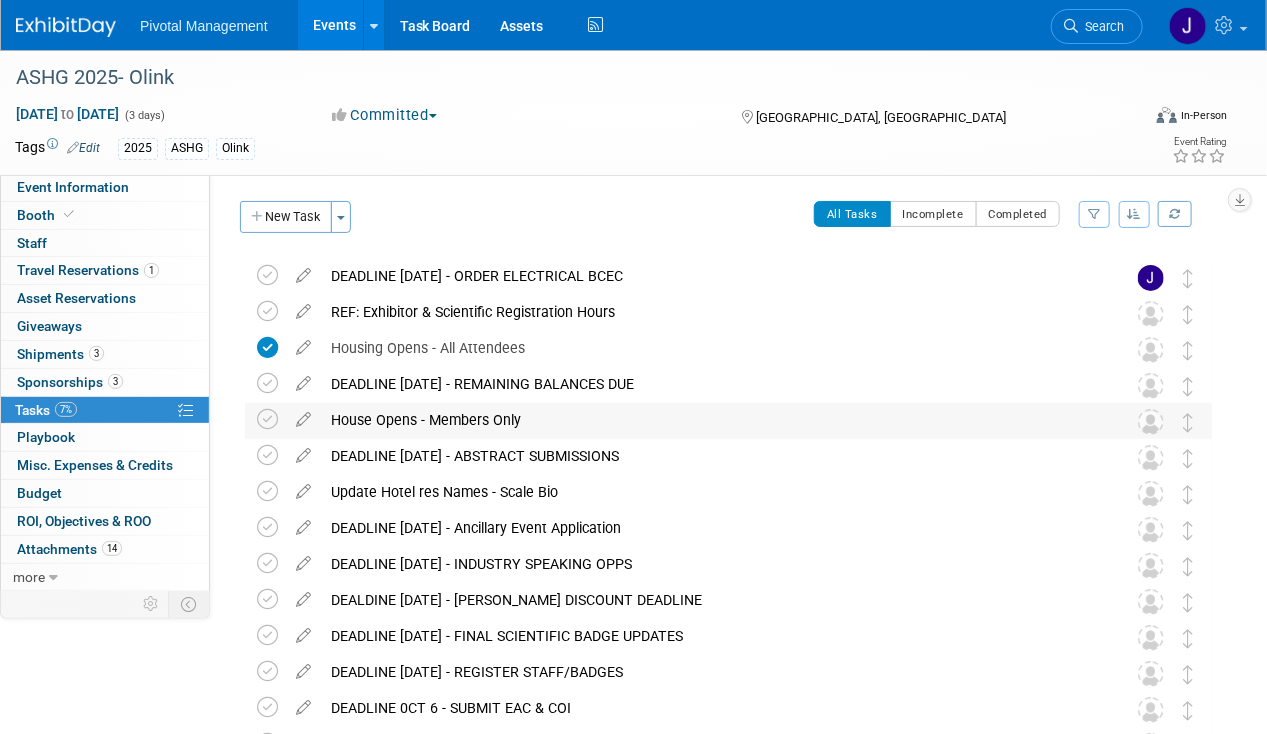 click on "House Opens - Members Only" at bounding box center [709, 420] 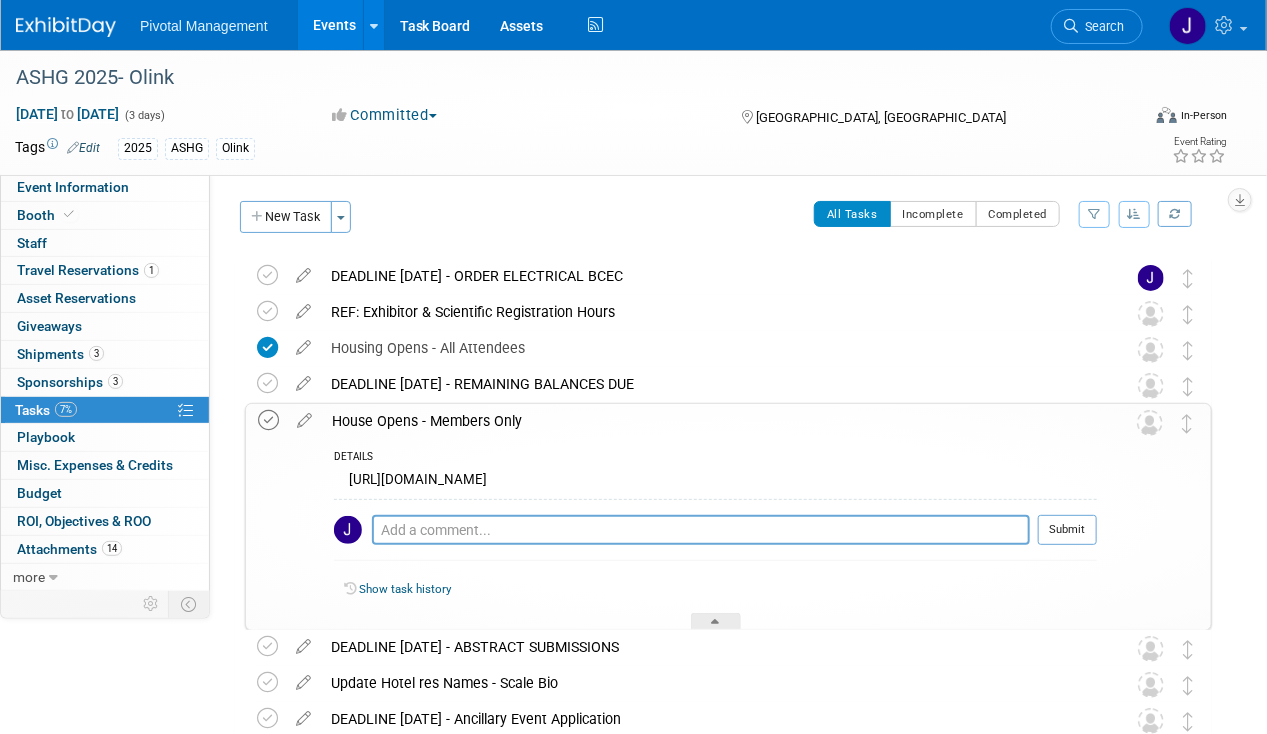 click at bounding box center [268, 420] 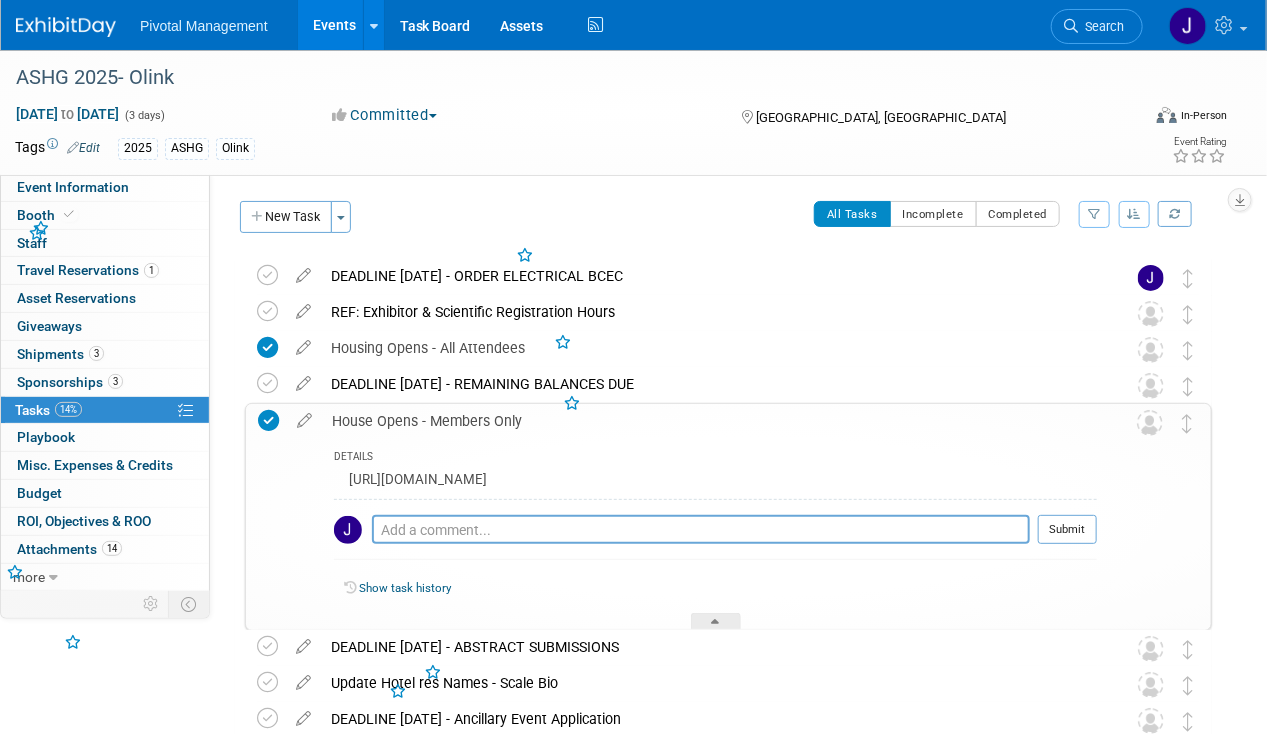 click on "House Opens - Members Only" at bounding box center (709, 421) 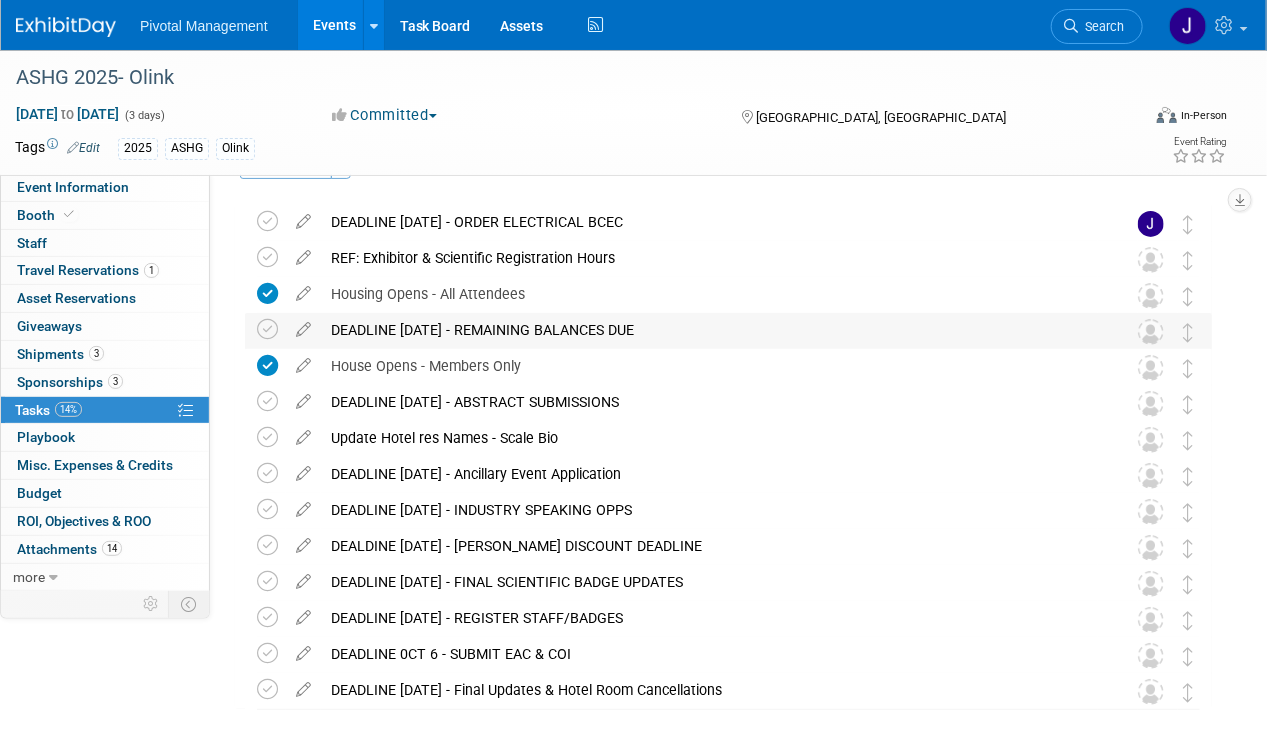 scroll, scrollTop: 149, scrollLeft: 0, axis: vertical 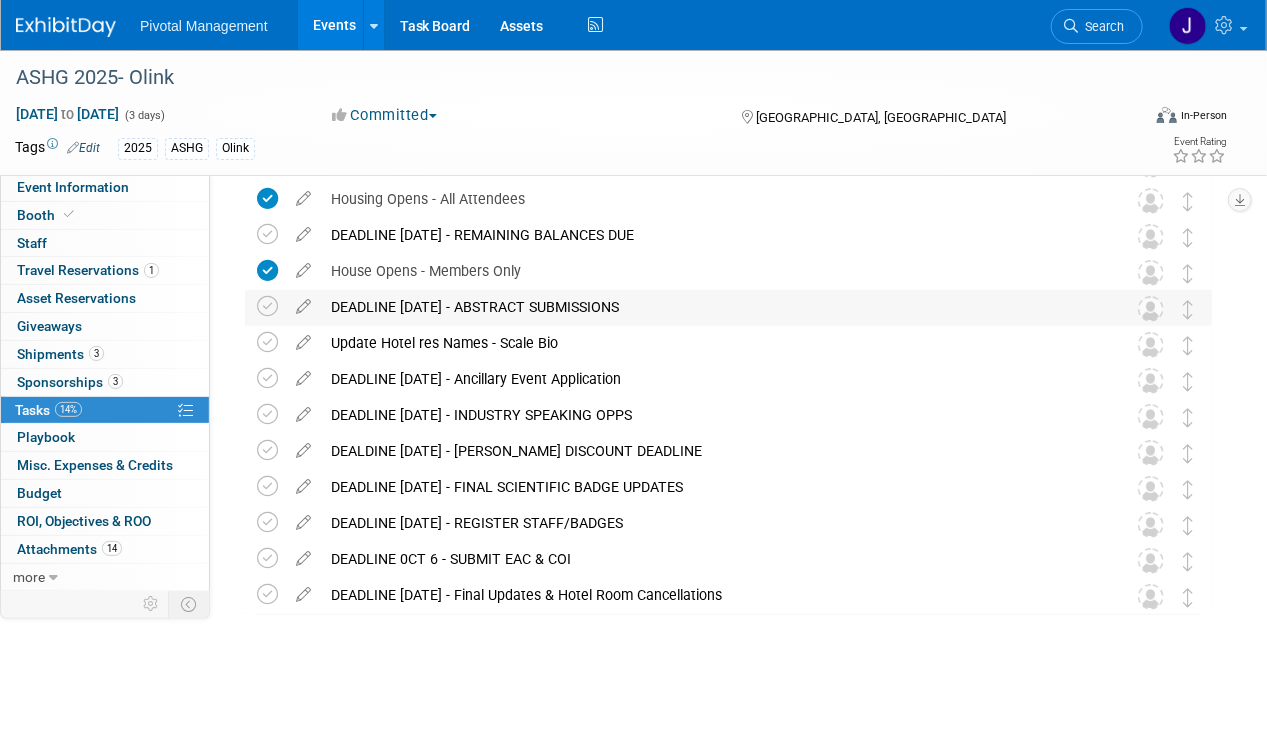 click on "DEADLINE JUNE 9 - ABSTRACT SUBMISSIONS" at bounding box center (709, 307) 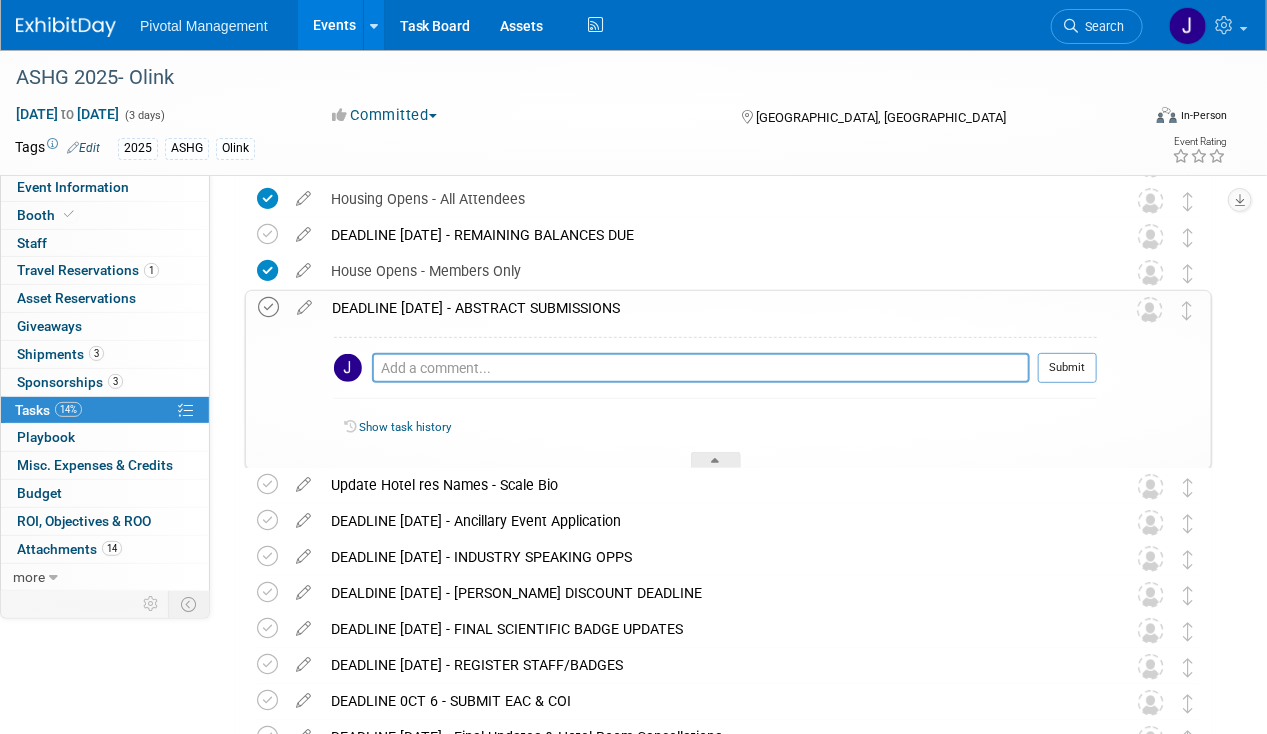 click at bounding box center [268, 307] 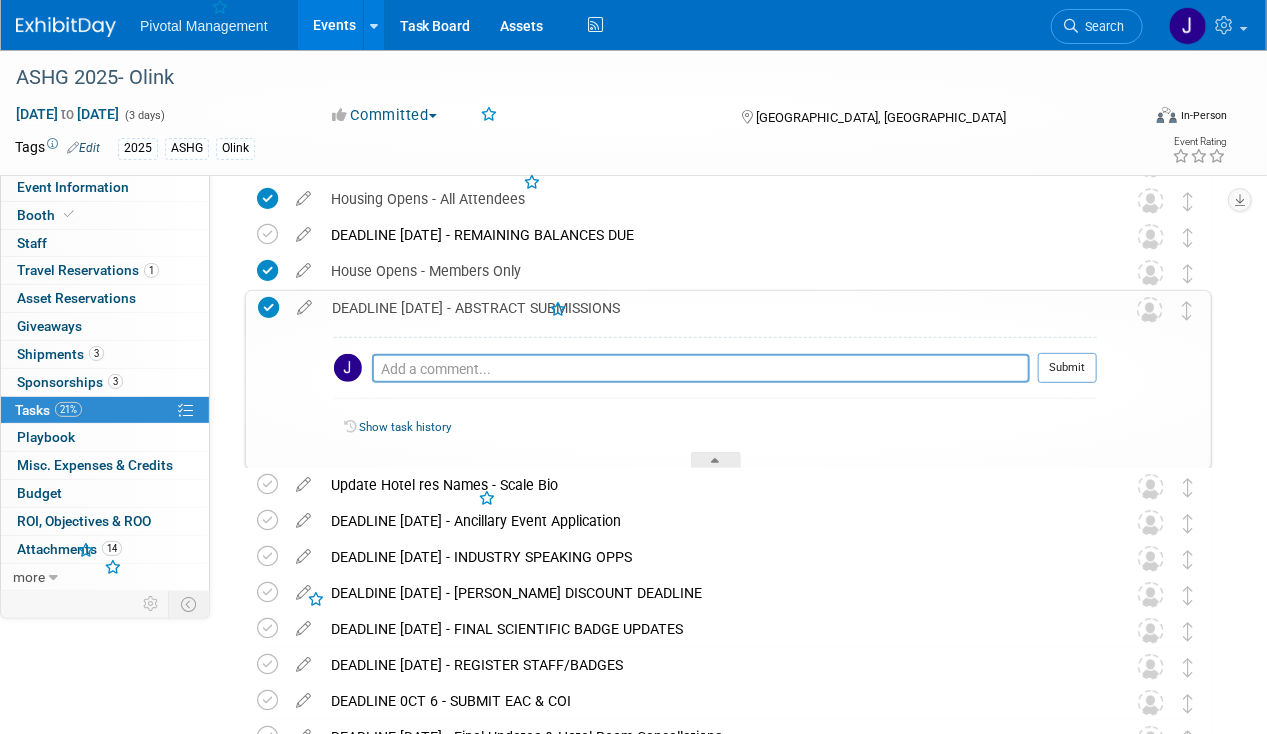 click on "DEADLINE JUNE 9 - ABSTRACT SUBMISSIONS" at bounding box center (709, 308) 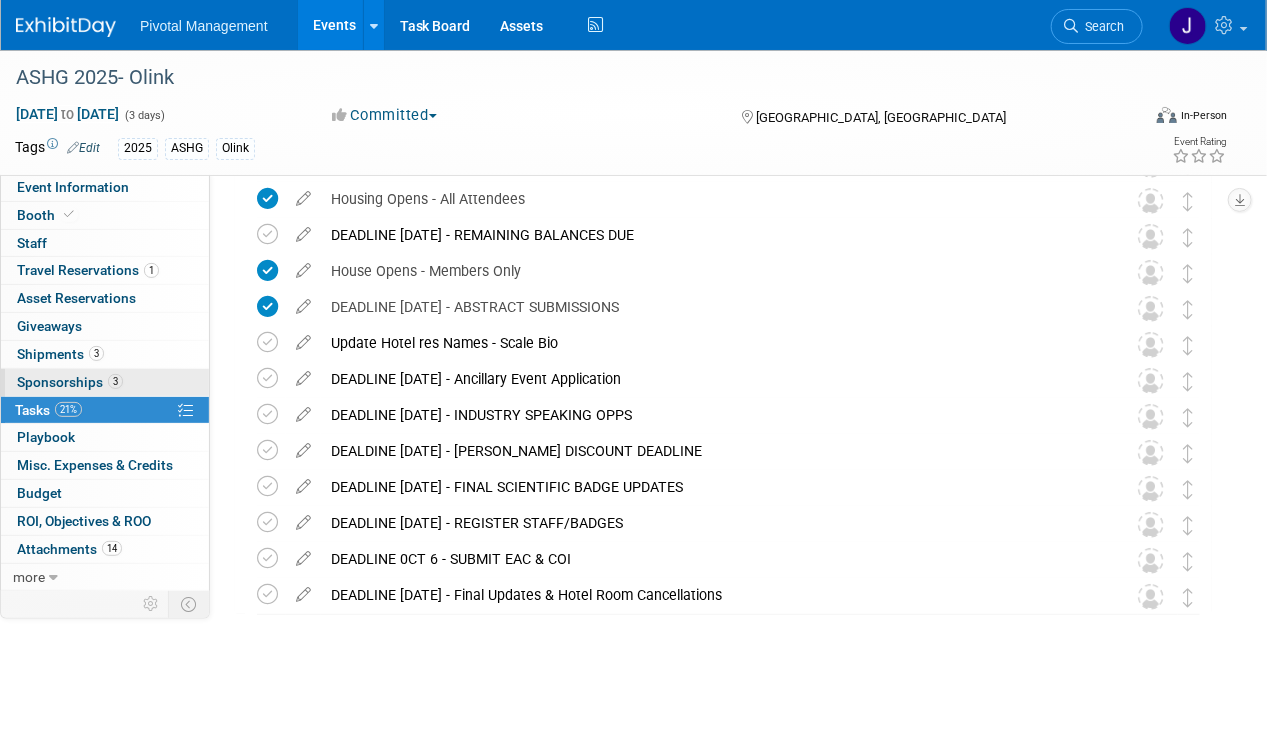 click on "Sponsorships 3" at bounding box center [70, 382] 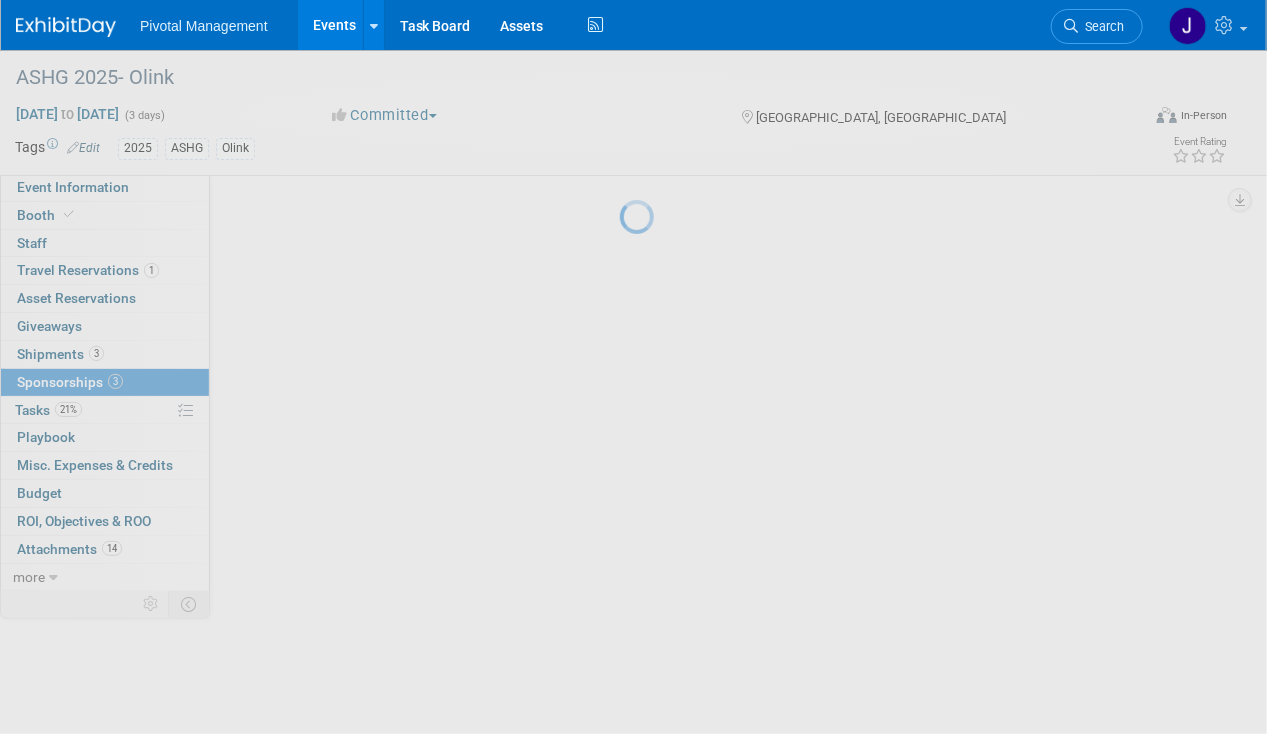 scroll, scrollTop: 0, scrollLeft: 0, axis: both 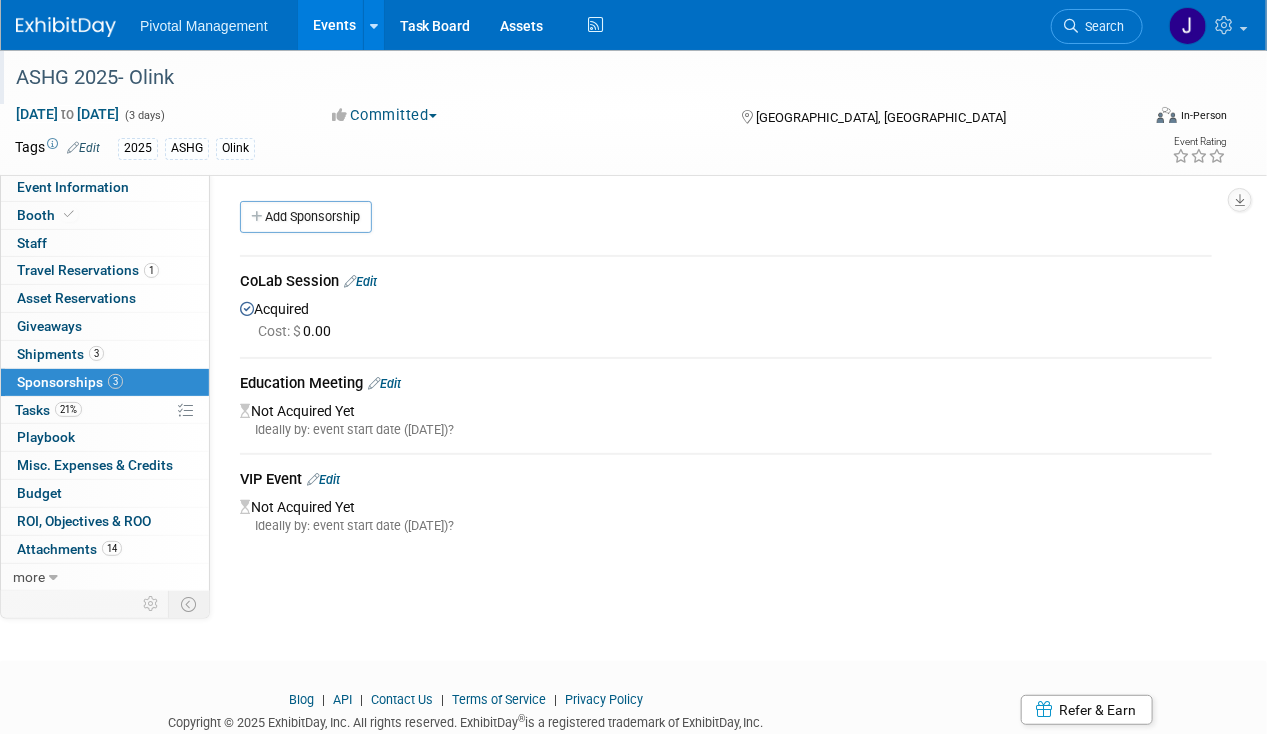 click at bounding box center (574, 58) 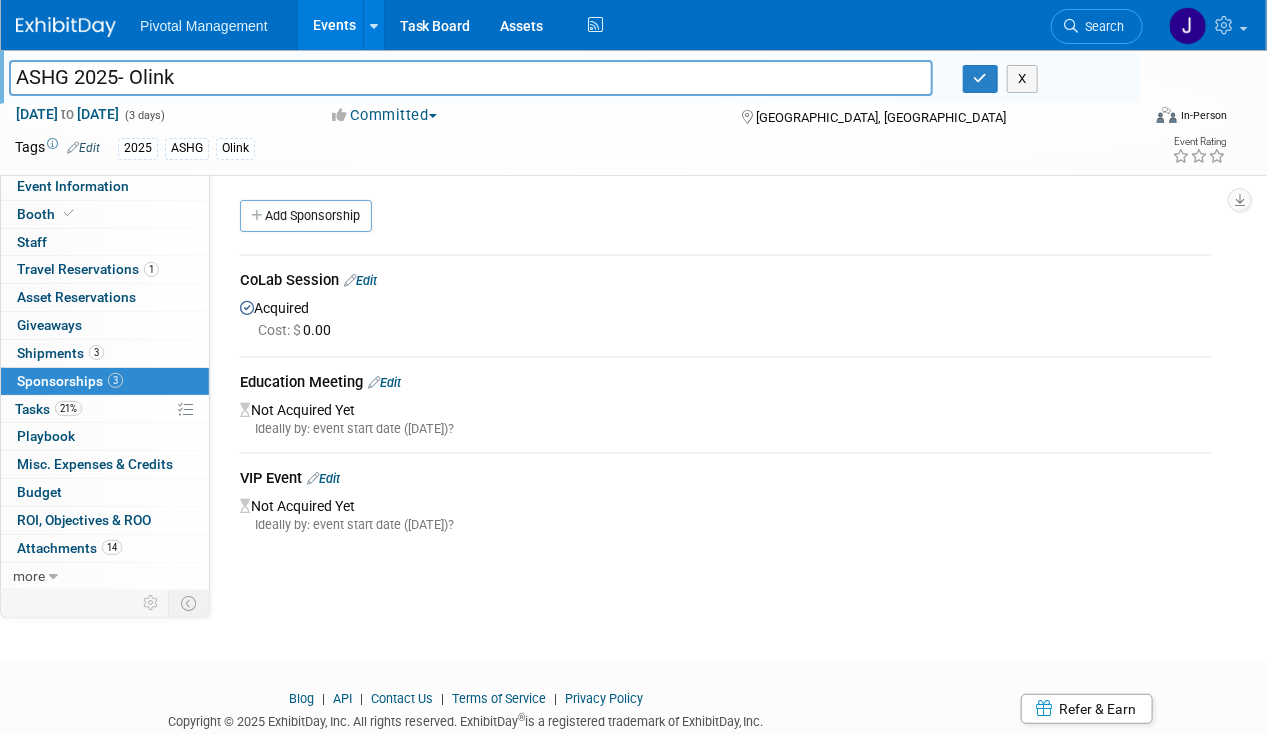 click on "Events" at bounding box center [334, 25] 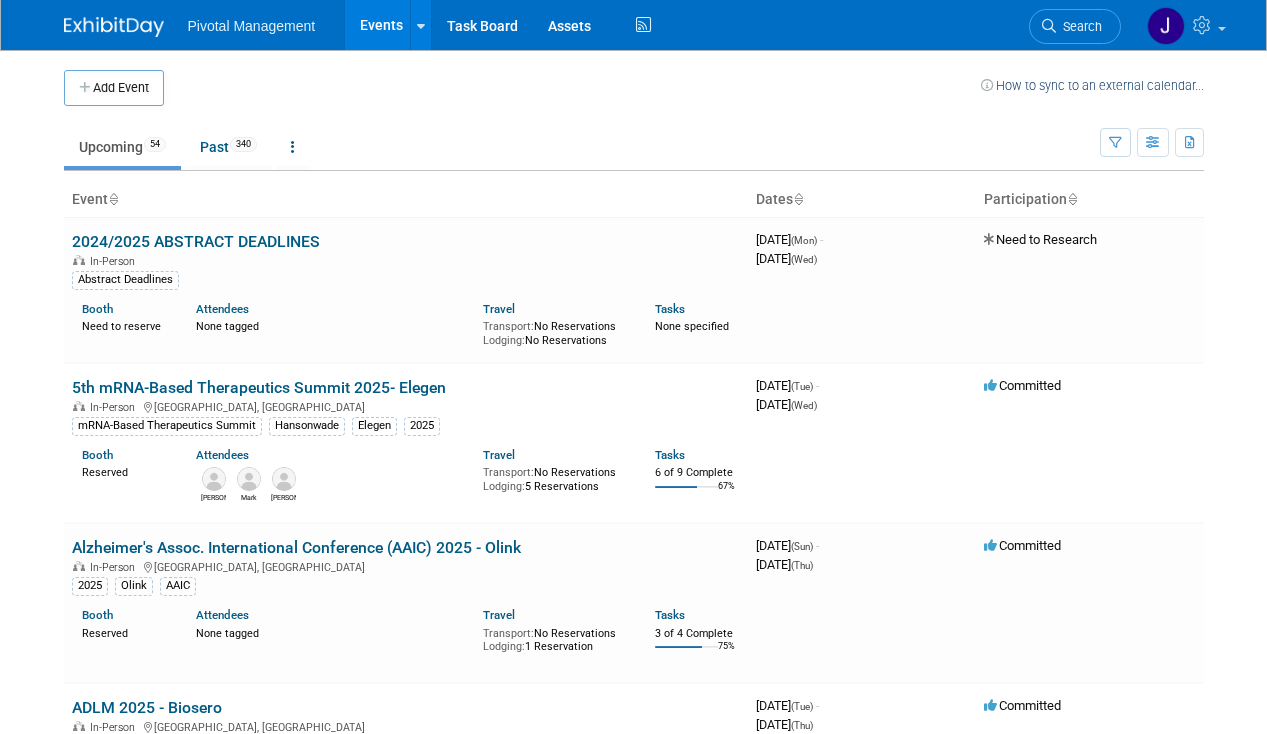 scroll, scrollTop: 0, scrollLeft: 0, axis: both 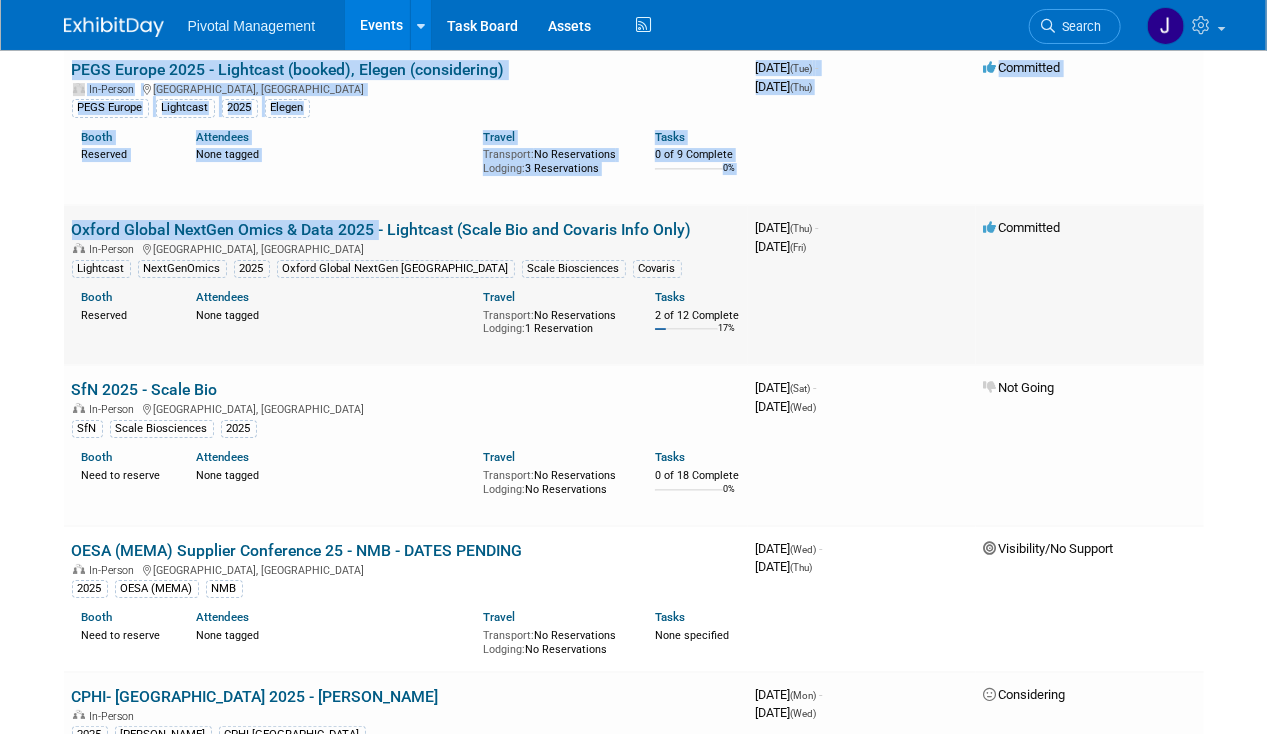 drag, startPoint x: 57, startPoint y: 187, endPoint x: 370, endPoint y: 186, distance: 313.0016 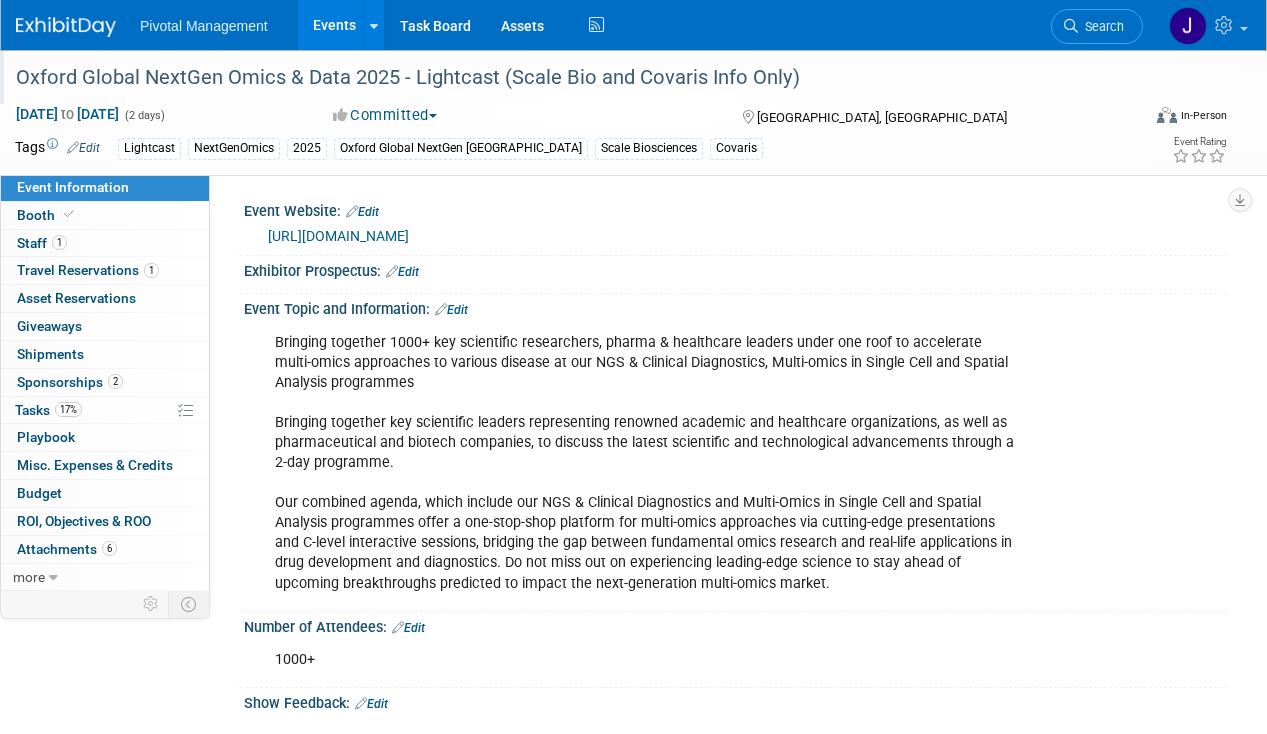 scroll, scrollTop: 0, scrollLeft: 0, axis: both 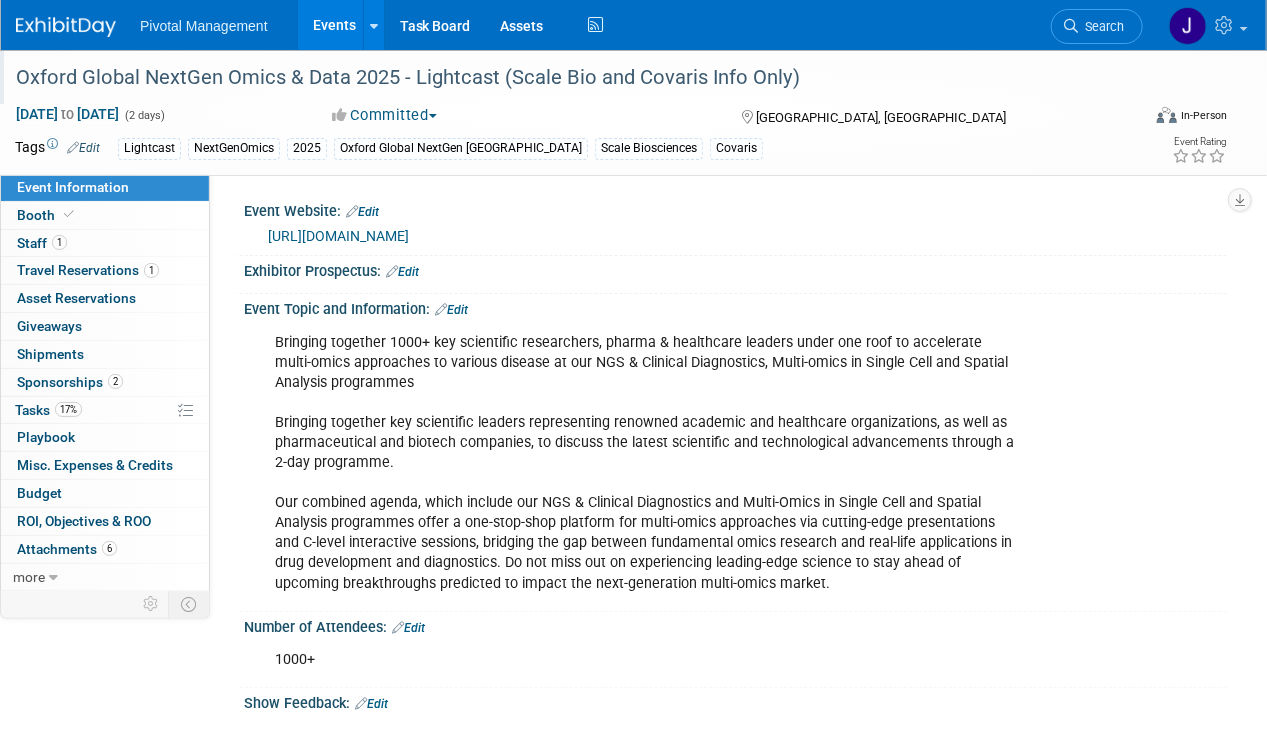 click on "Oxford Global NextGen Omics & Data 2025 - Lightcast (Scale Bio and Covaris Info Only)" at bounding box center (566, 78) 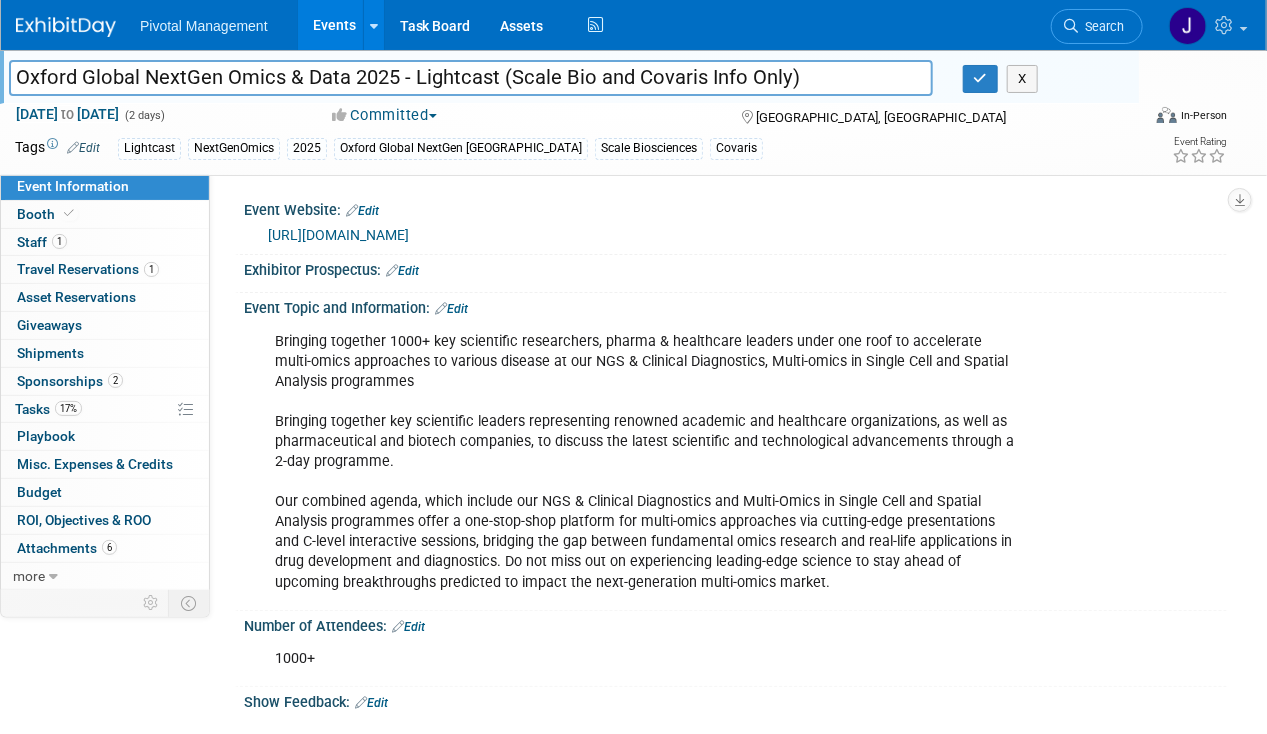 drag, startPoint x: 399, startPoint y: 67, endPoint x: -4, endPoint y: 73, distance: 403.04468 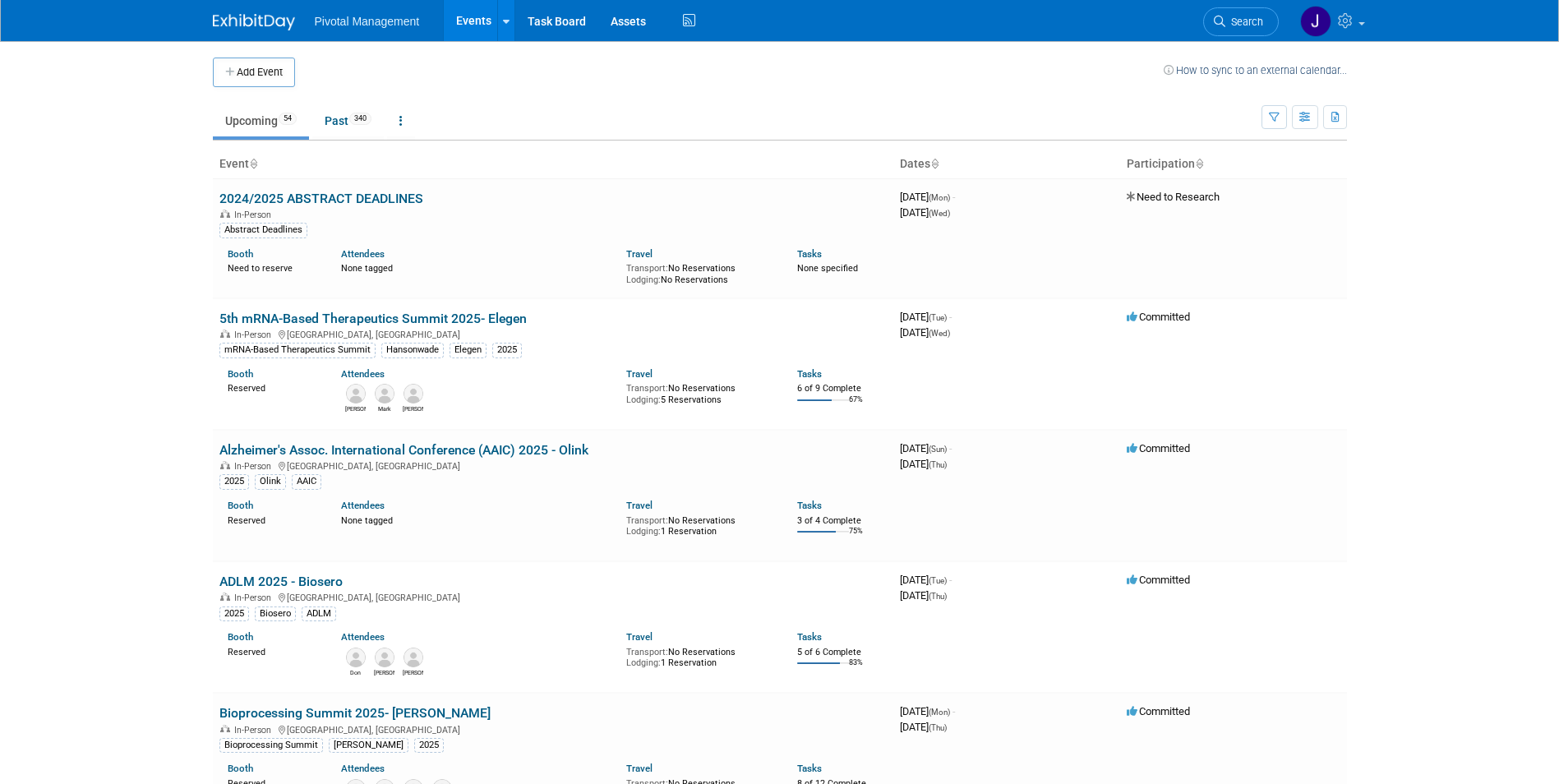 scroll, scrollTop: 0, scrollLeft: 0, axis: both 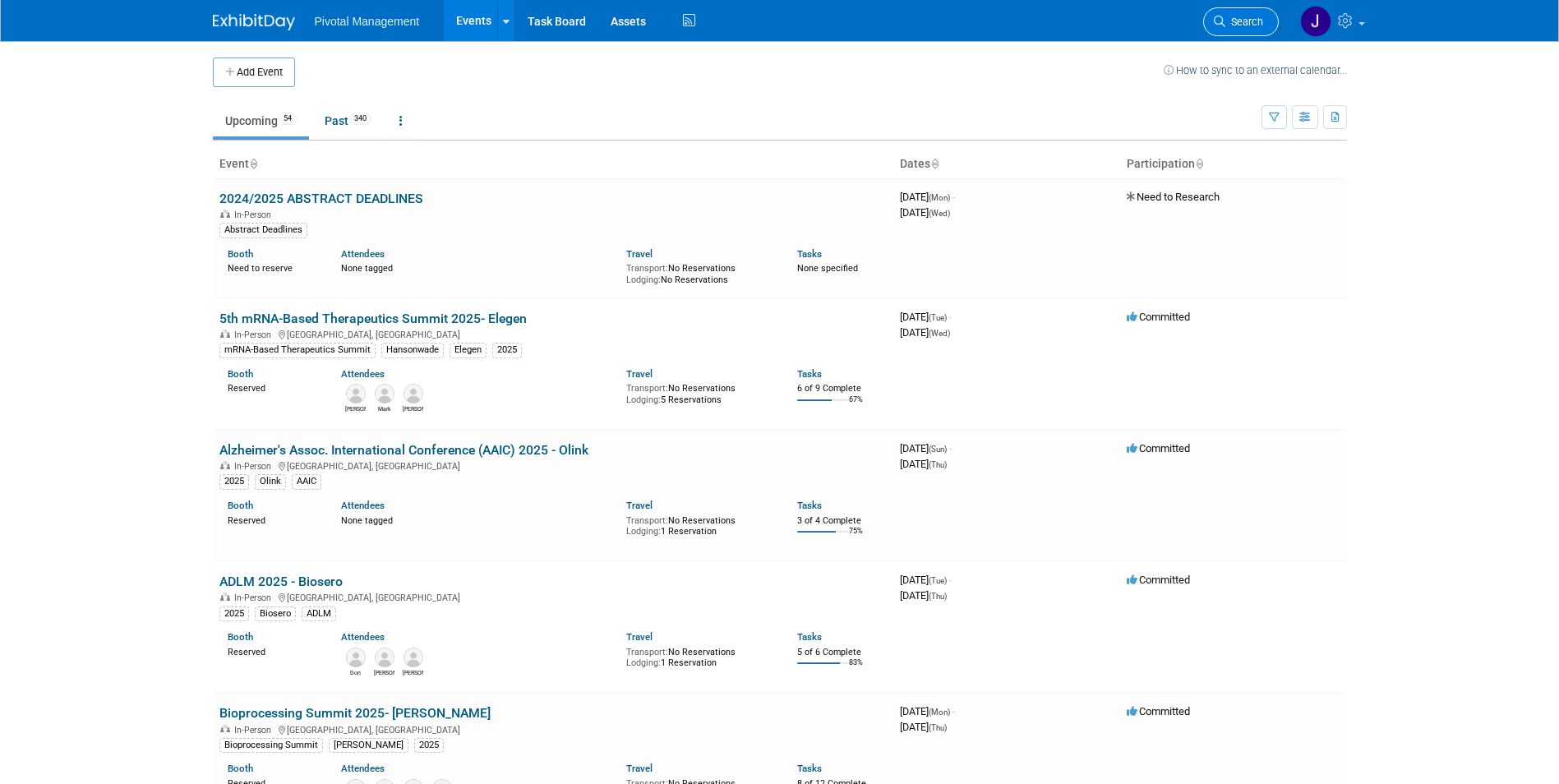 click on "Search" at bounding box center (1241, 21) 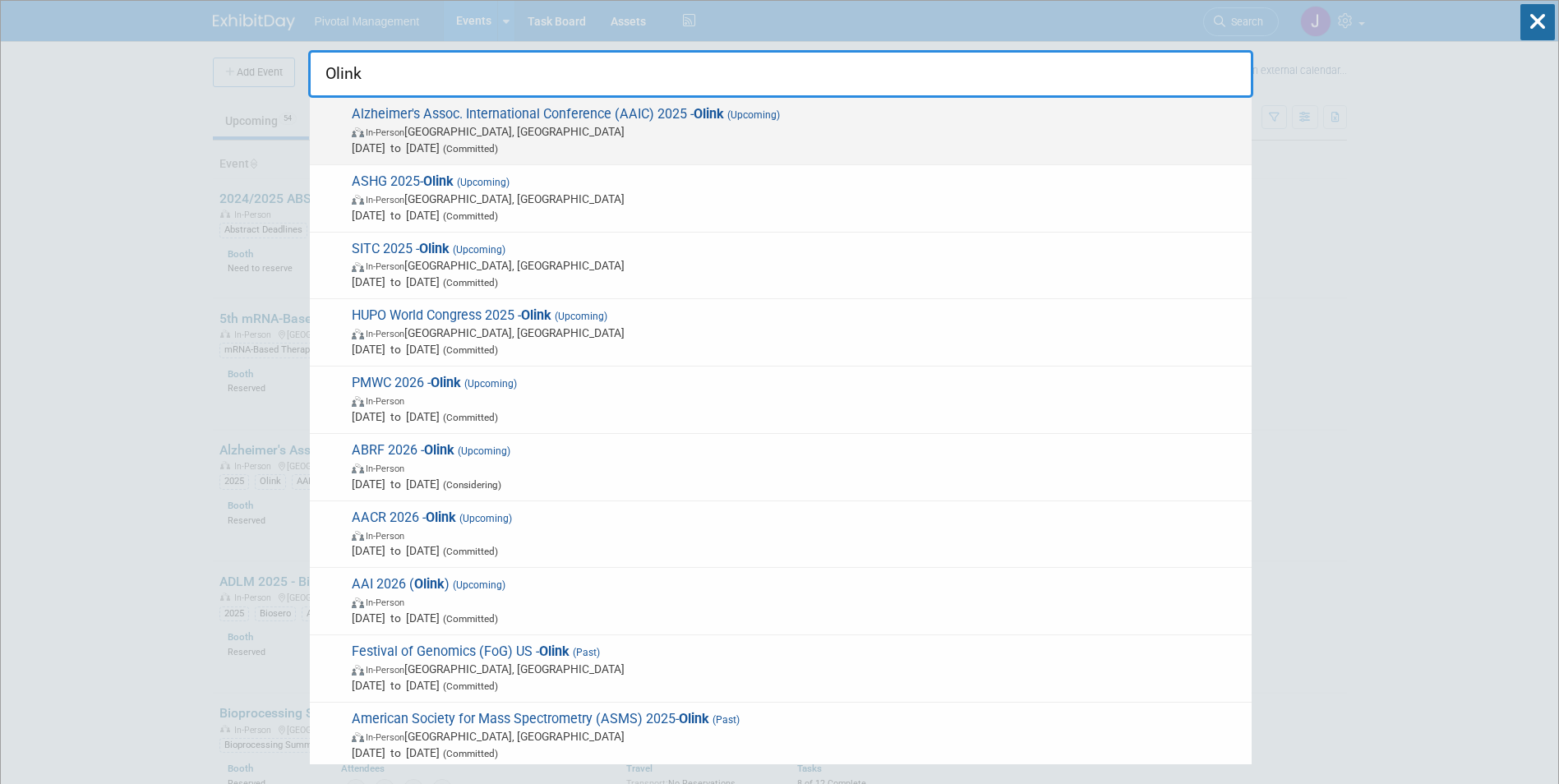 type on "Olink" 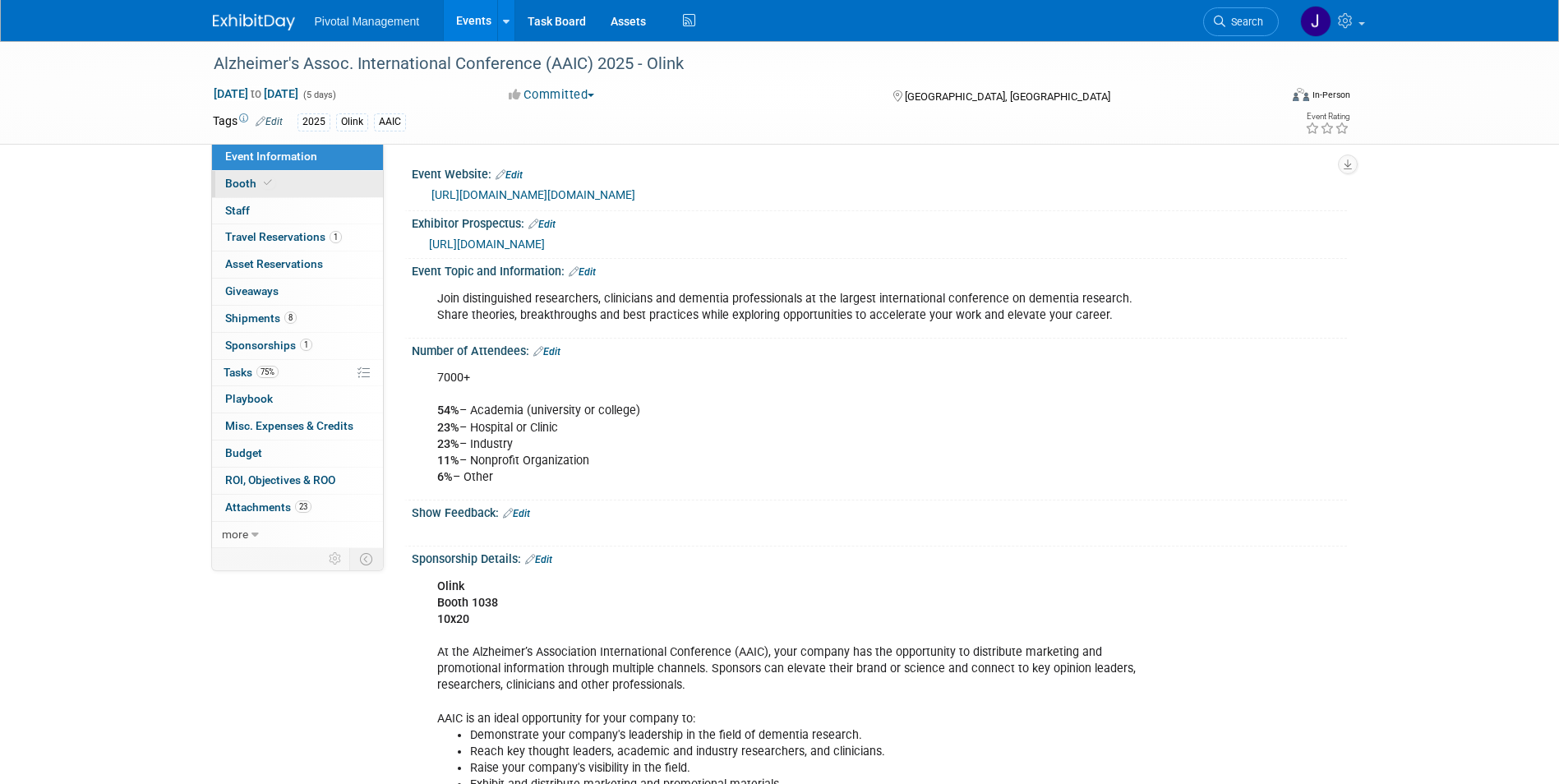 scroll, scrollTop: 0, scrollLeft: 0, axis: both 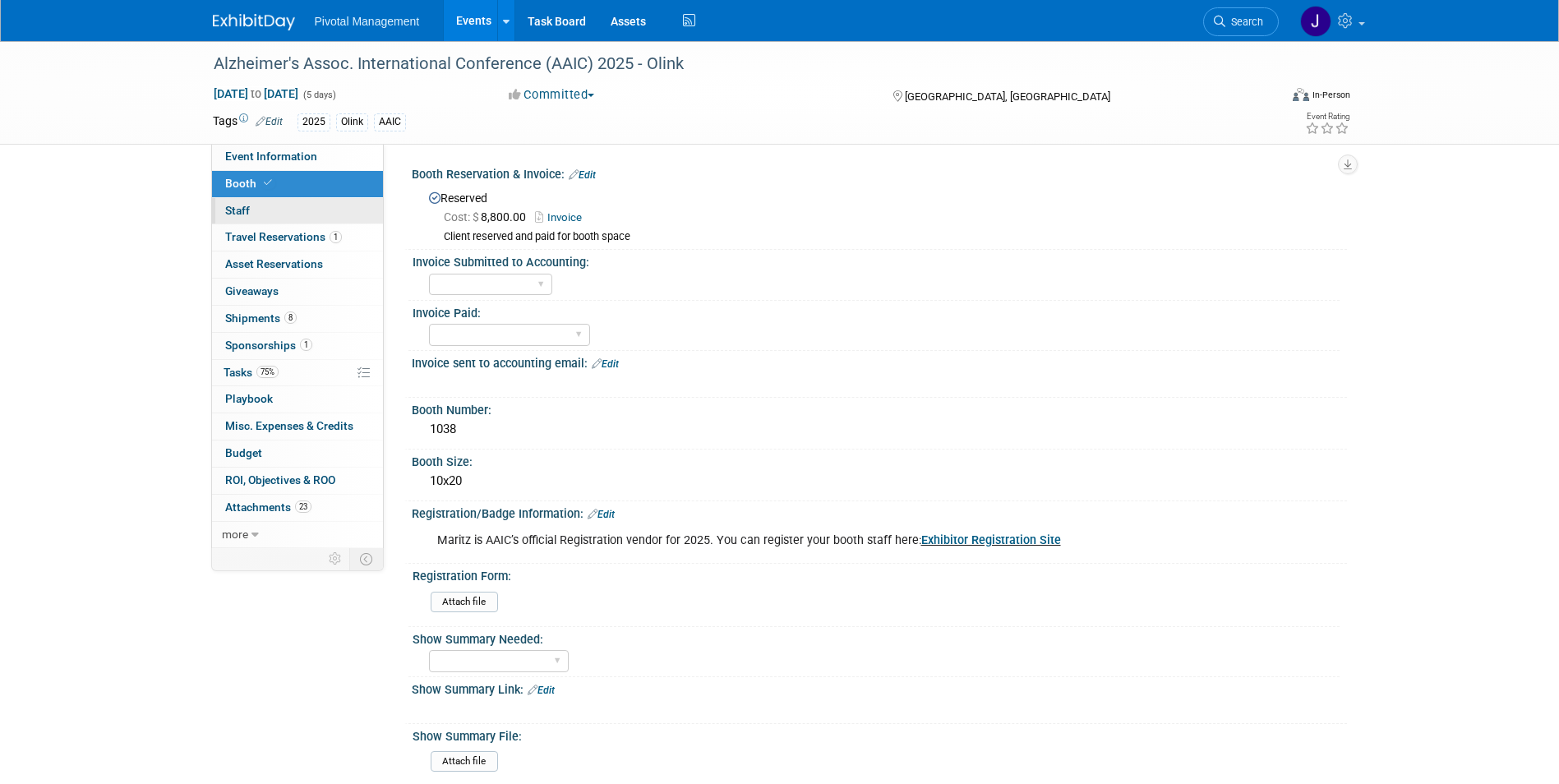click on "0
Staff 0" at bounding box center (298, 211) 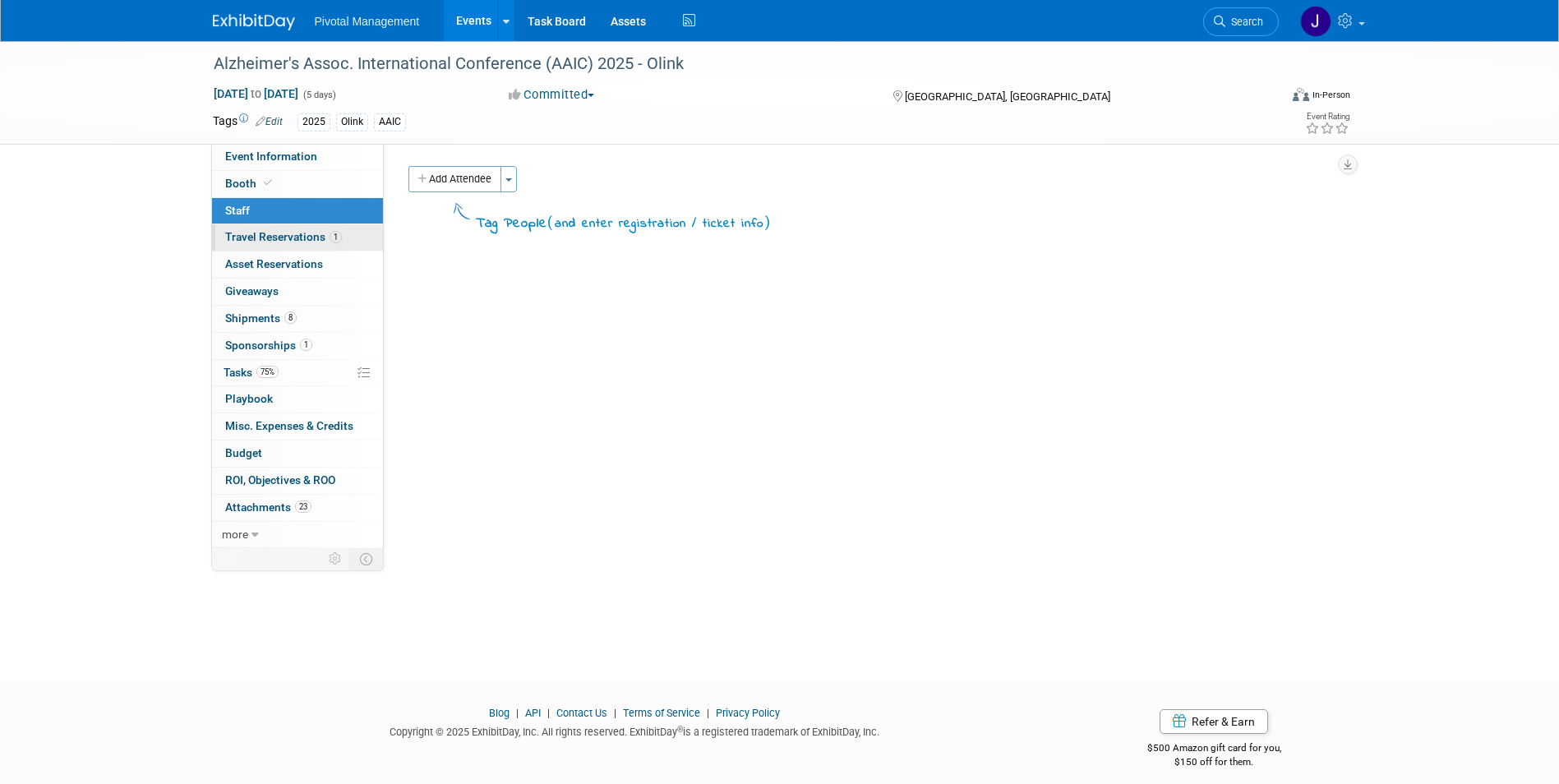 click on "1
Travel Reservations 1" at bounding box center (298, 238) 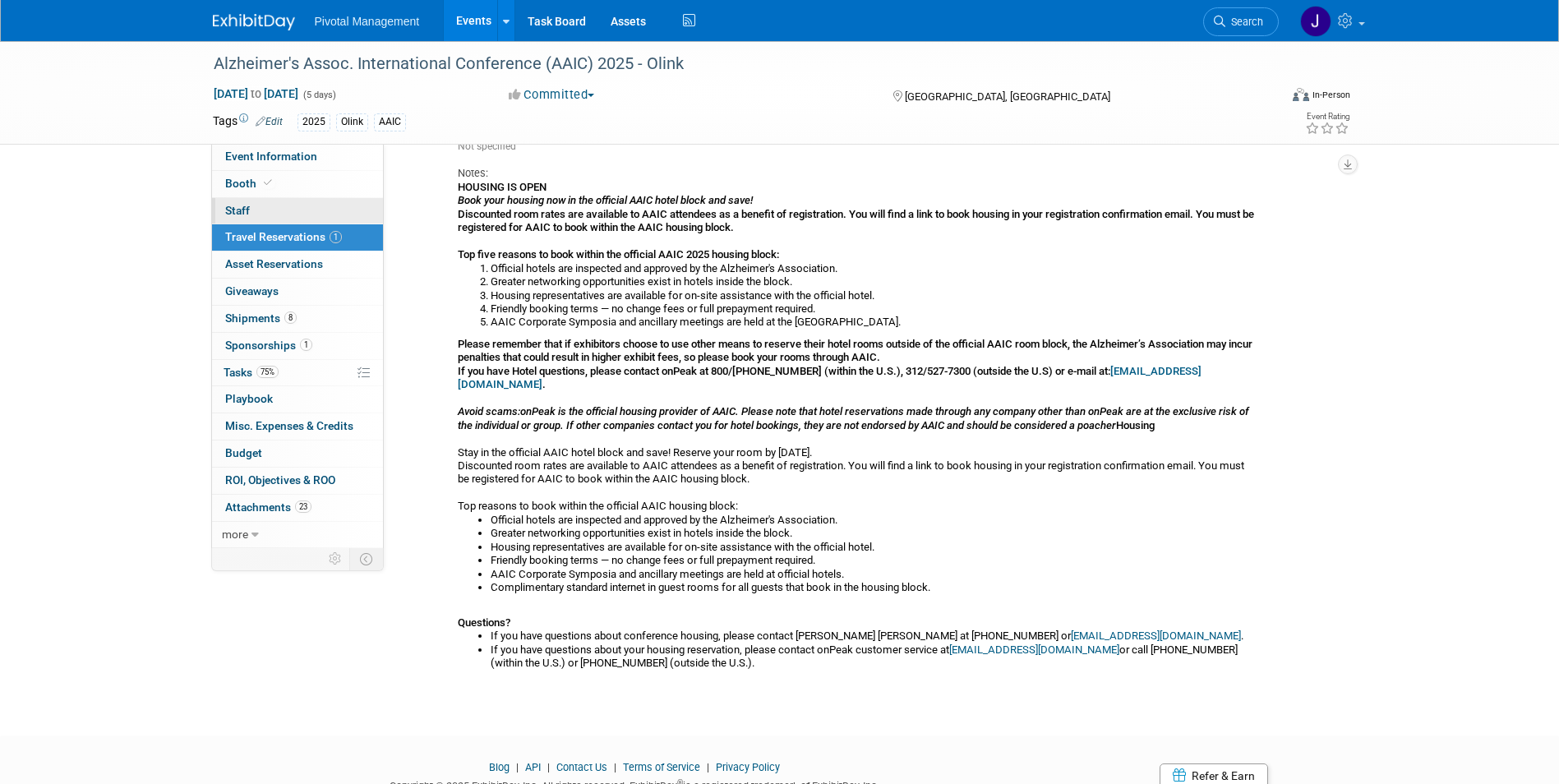 scroll, scrollTop: 136, scrollLeft: 0, axis: vertical 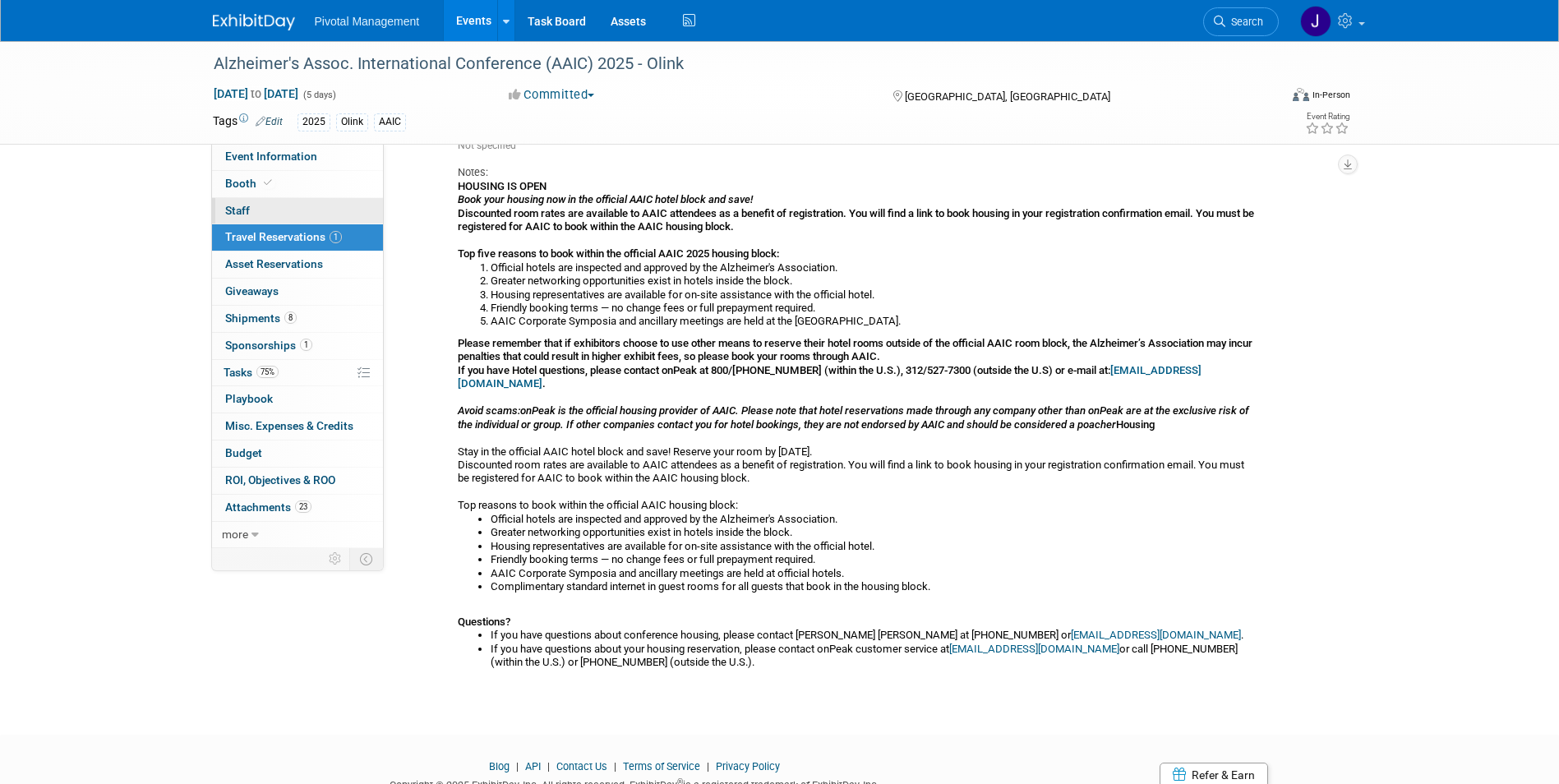 click on "0
Staff 0" at bounding box center [298, 211] 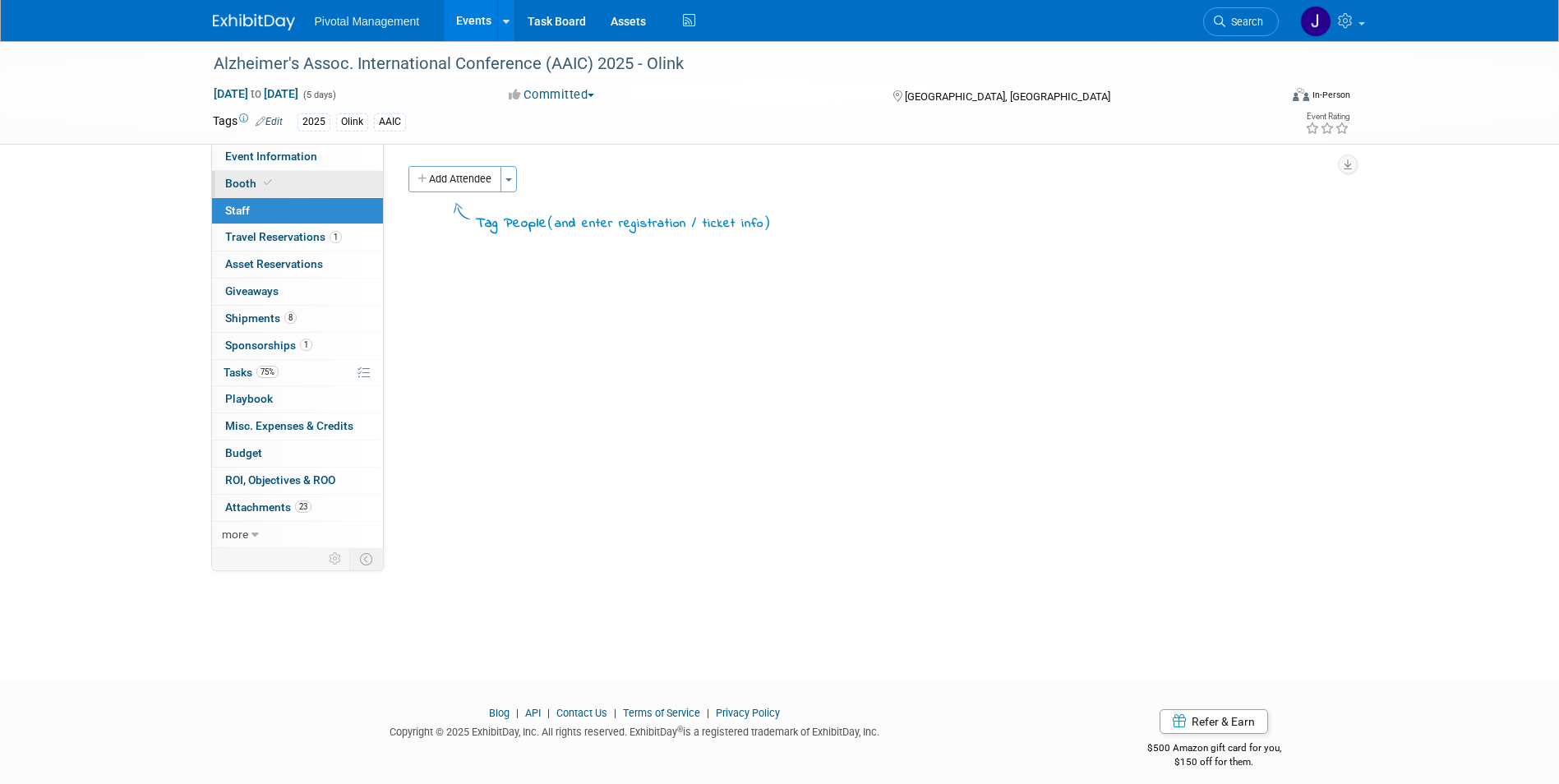 click on "Booth" at bounding box center (298, 184) 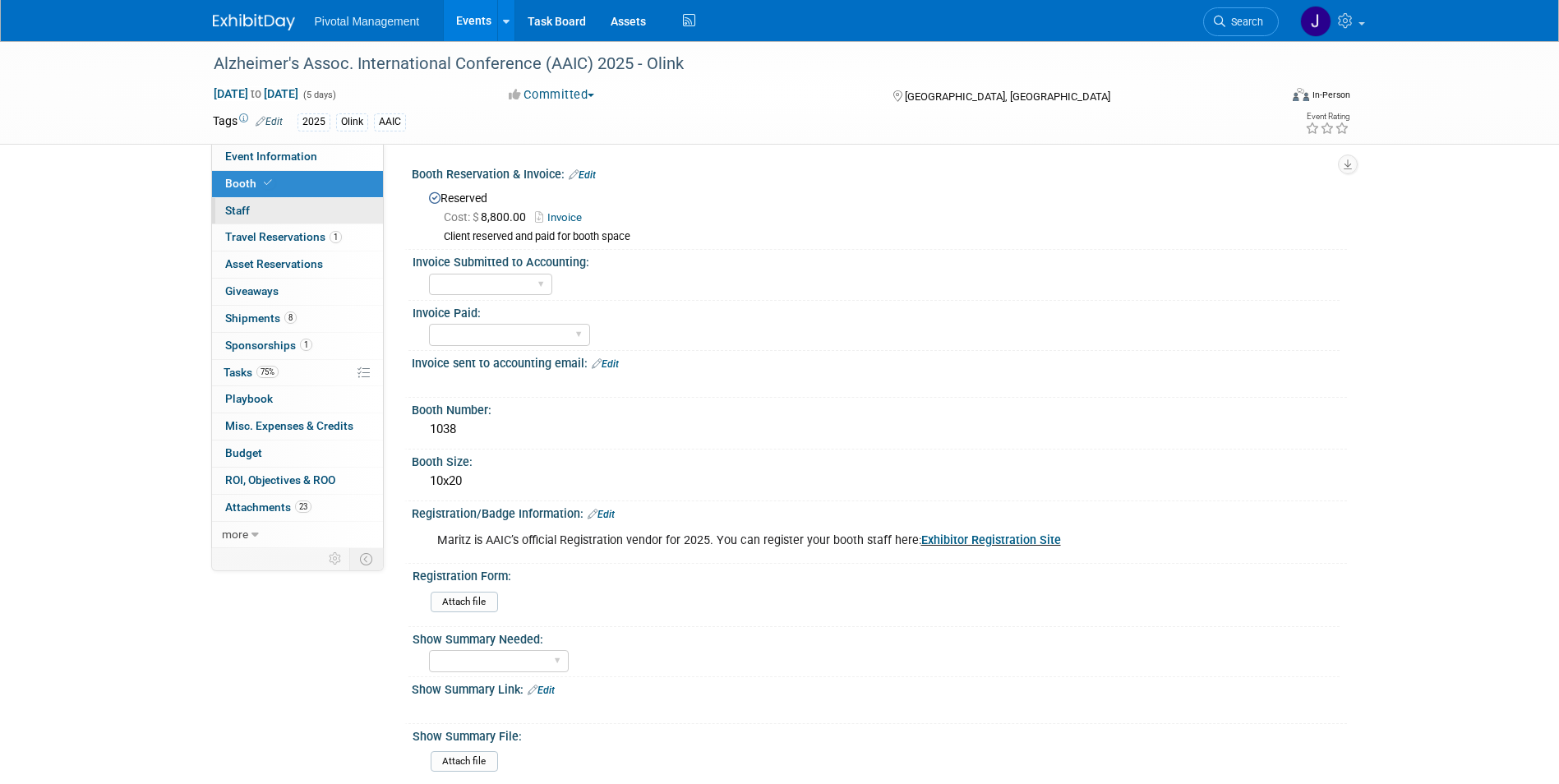 click on "0
Staff 0" at bounding box center [298, 211] 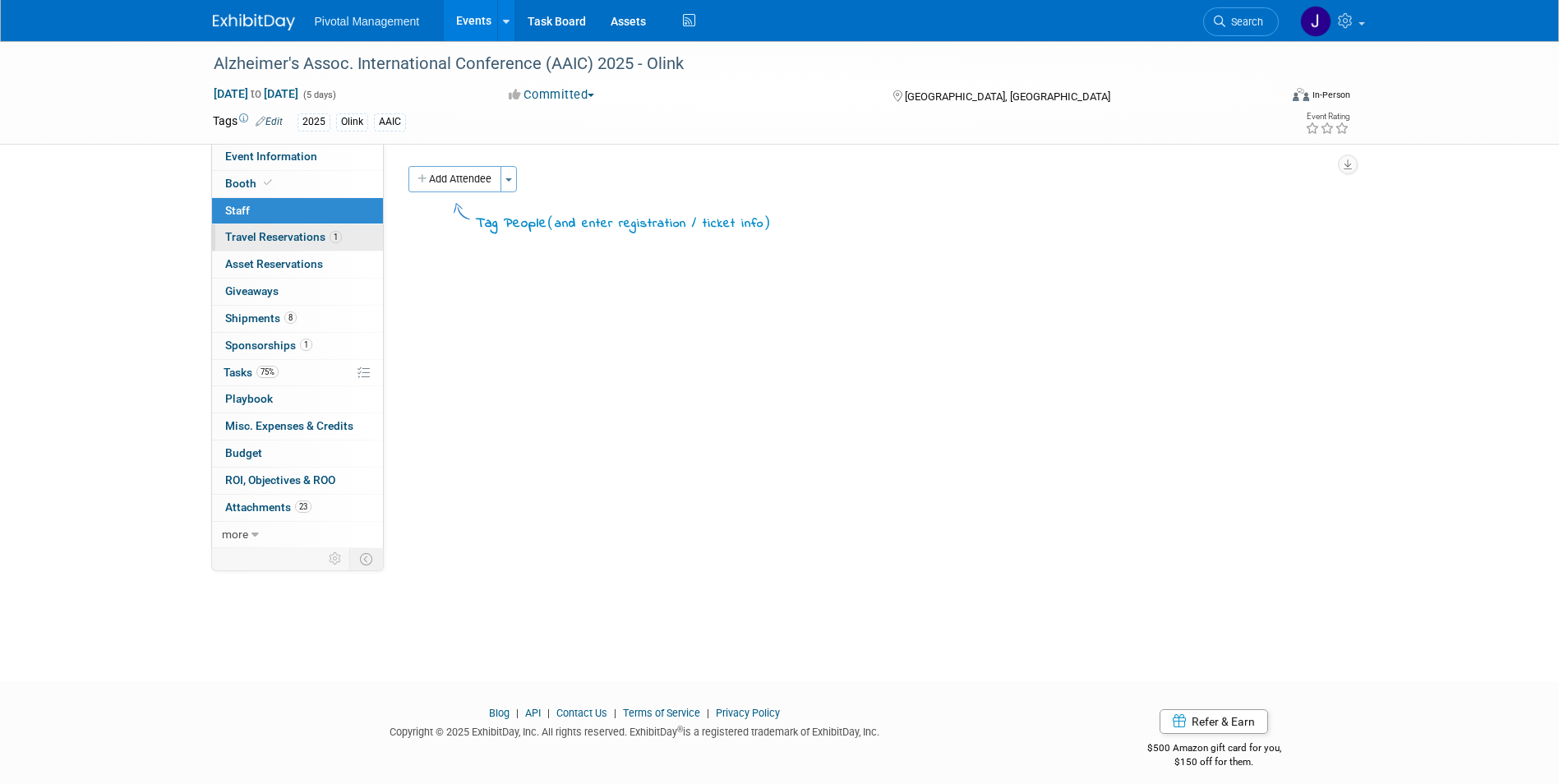 click on "Travel Reservations 1" at bounding box center [284, 237] 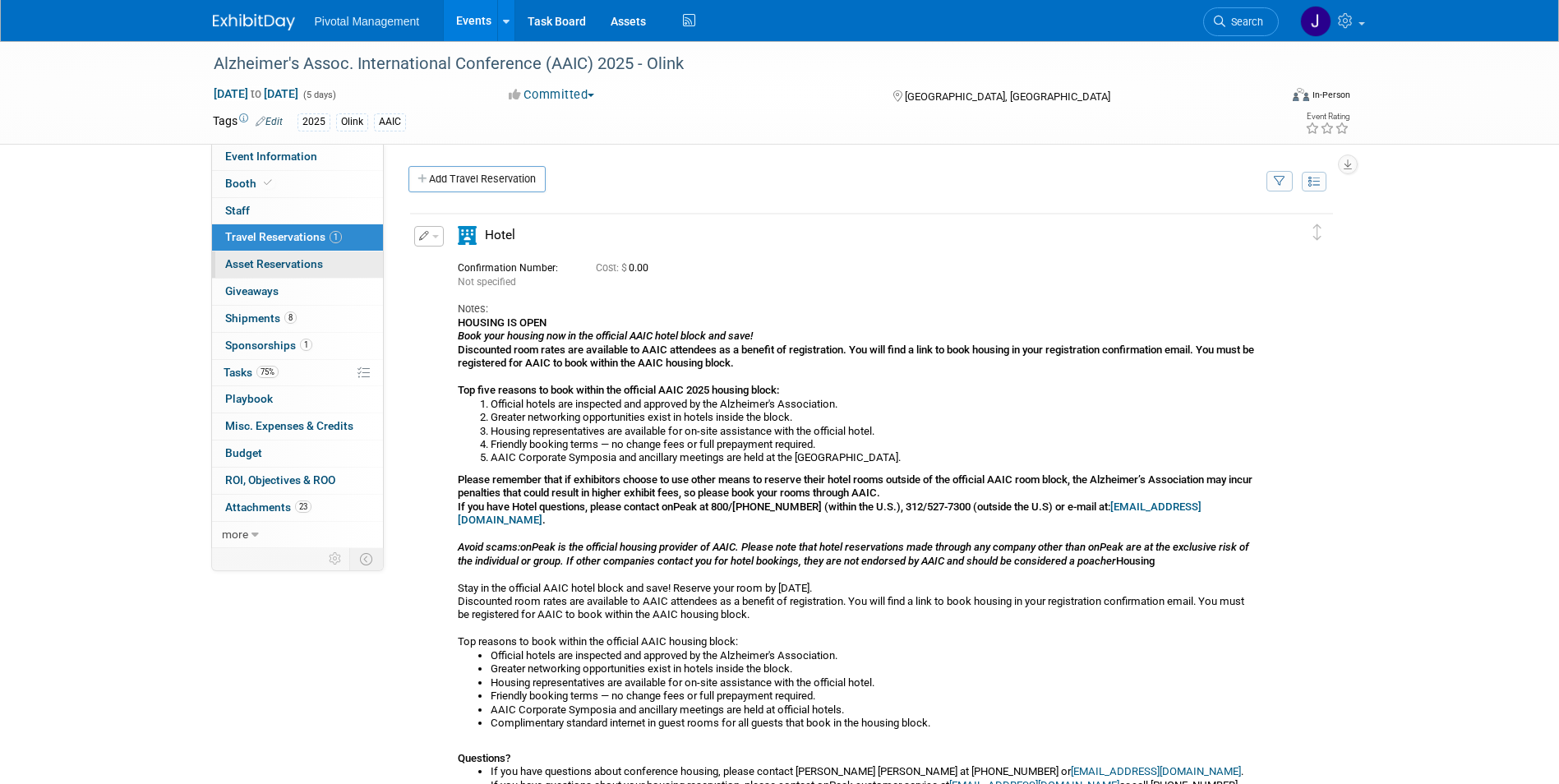 click on "Asset Reservations 0" at bounding box center (274, 264) 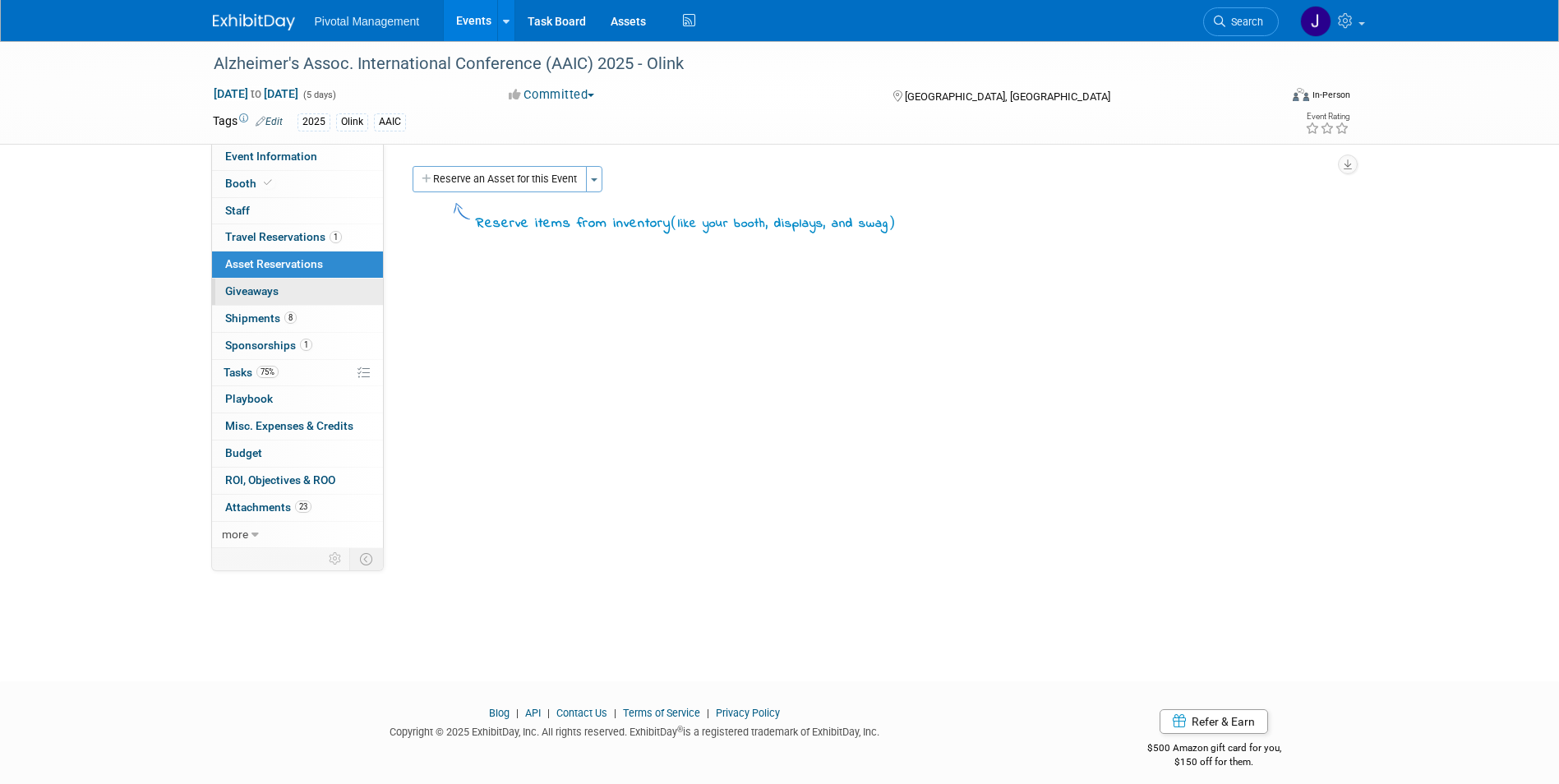 click on "0
Giveaways 0" at bounding box center (298, 292) 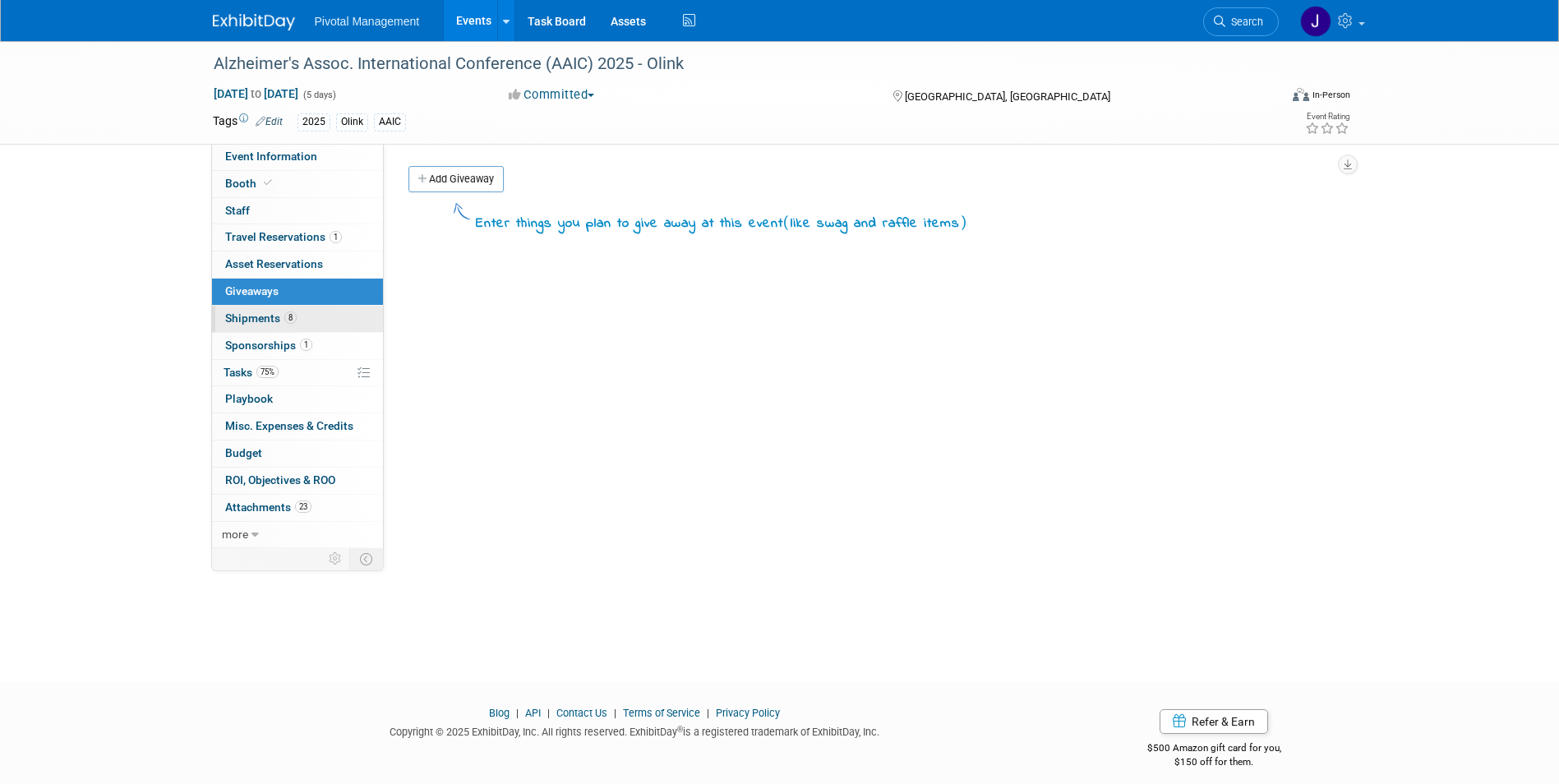 click on "Shipments 8" at bounding box center [261, 318] 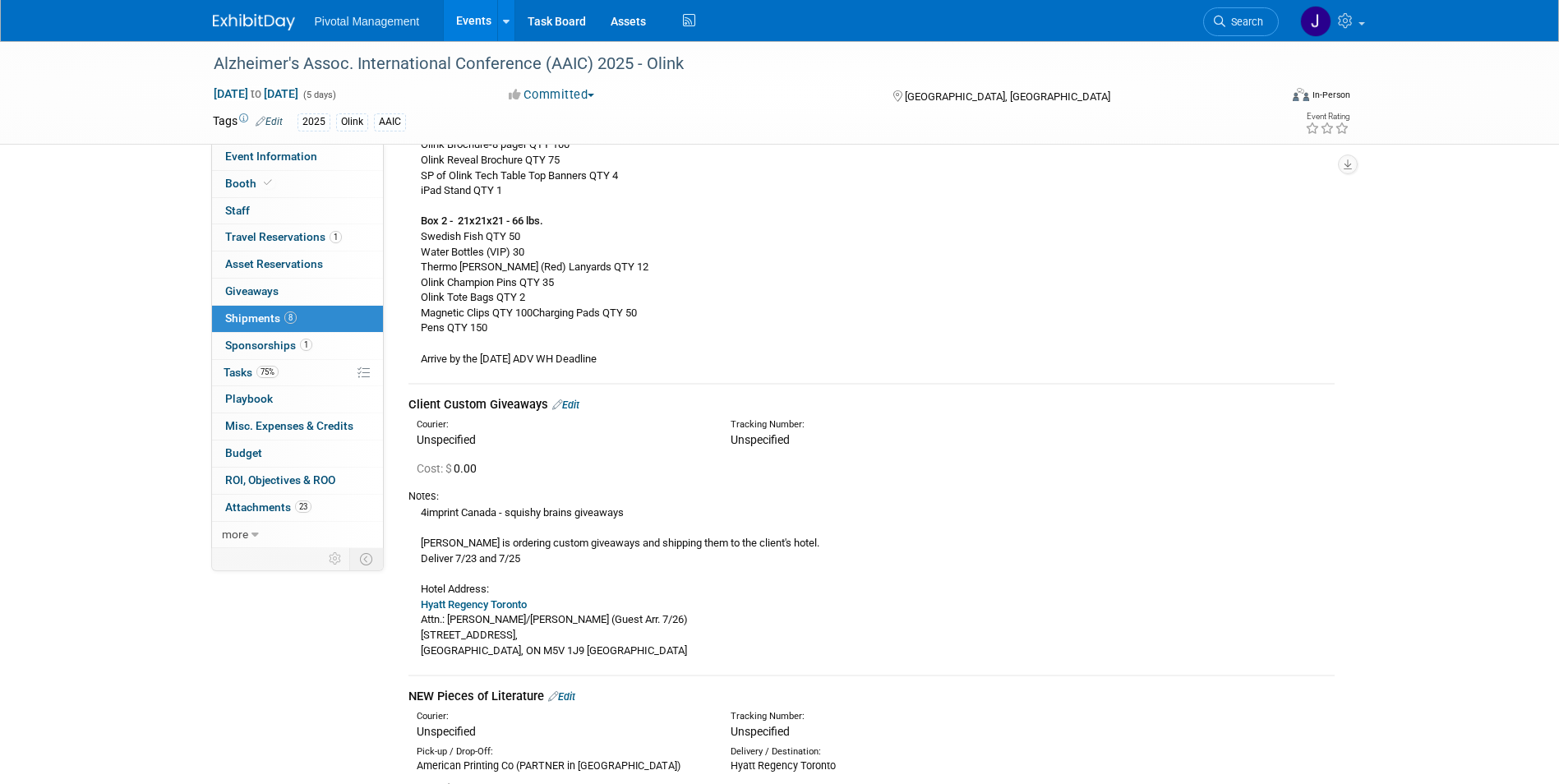scroll, scrollTop: 1042, scrollLeft: 0, axis: vertical 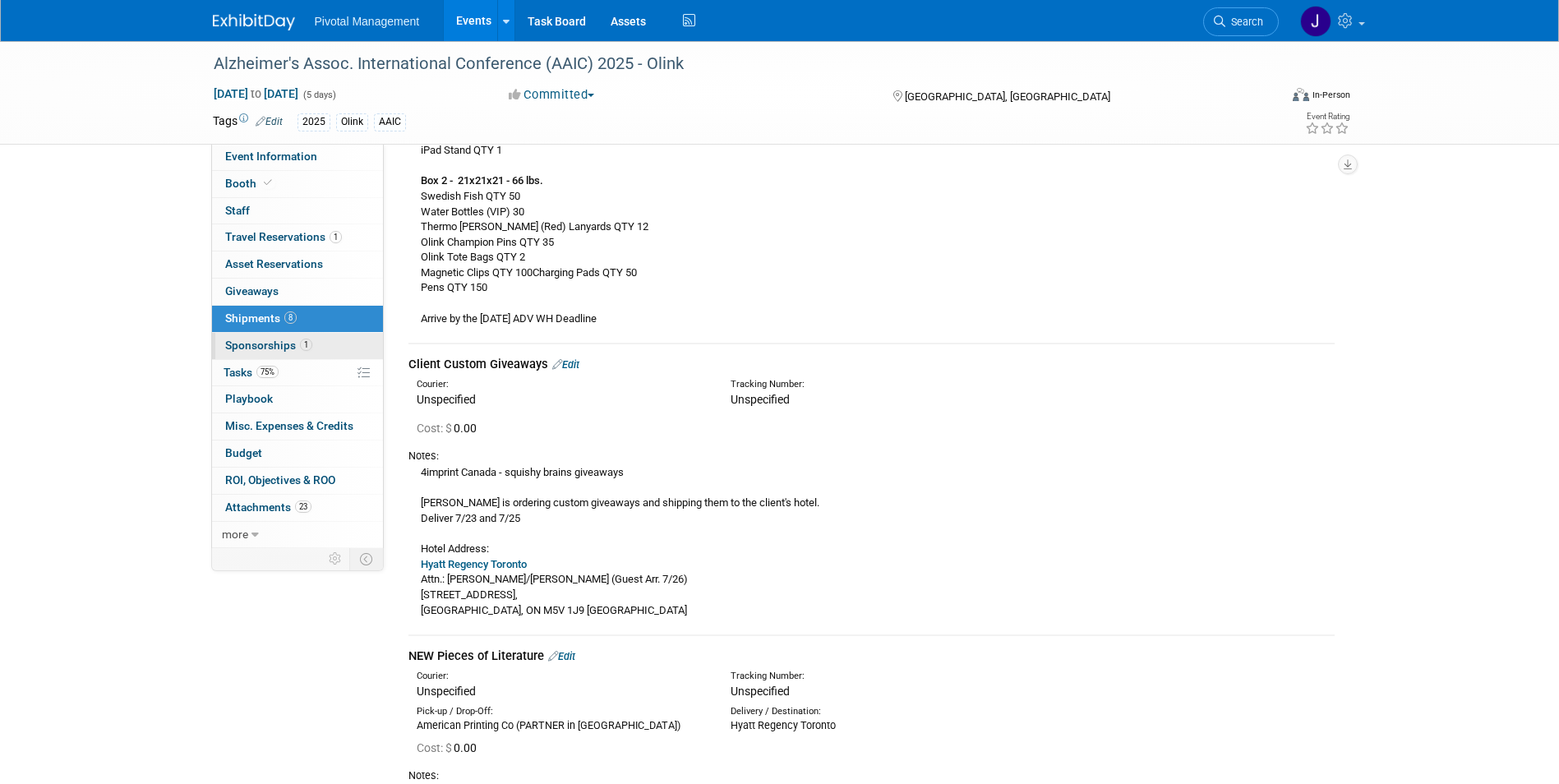 click on "Sponsorships 1" at bounding box center (269, 345) 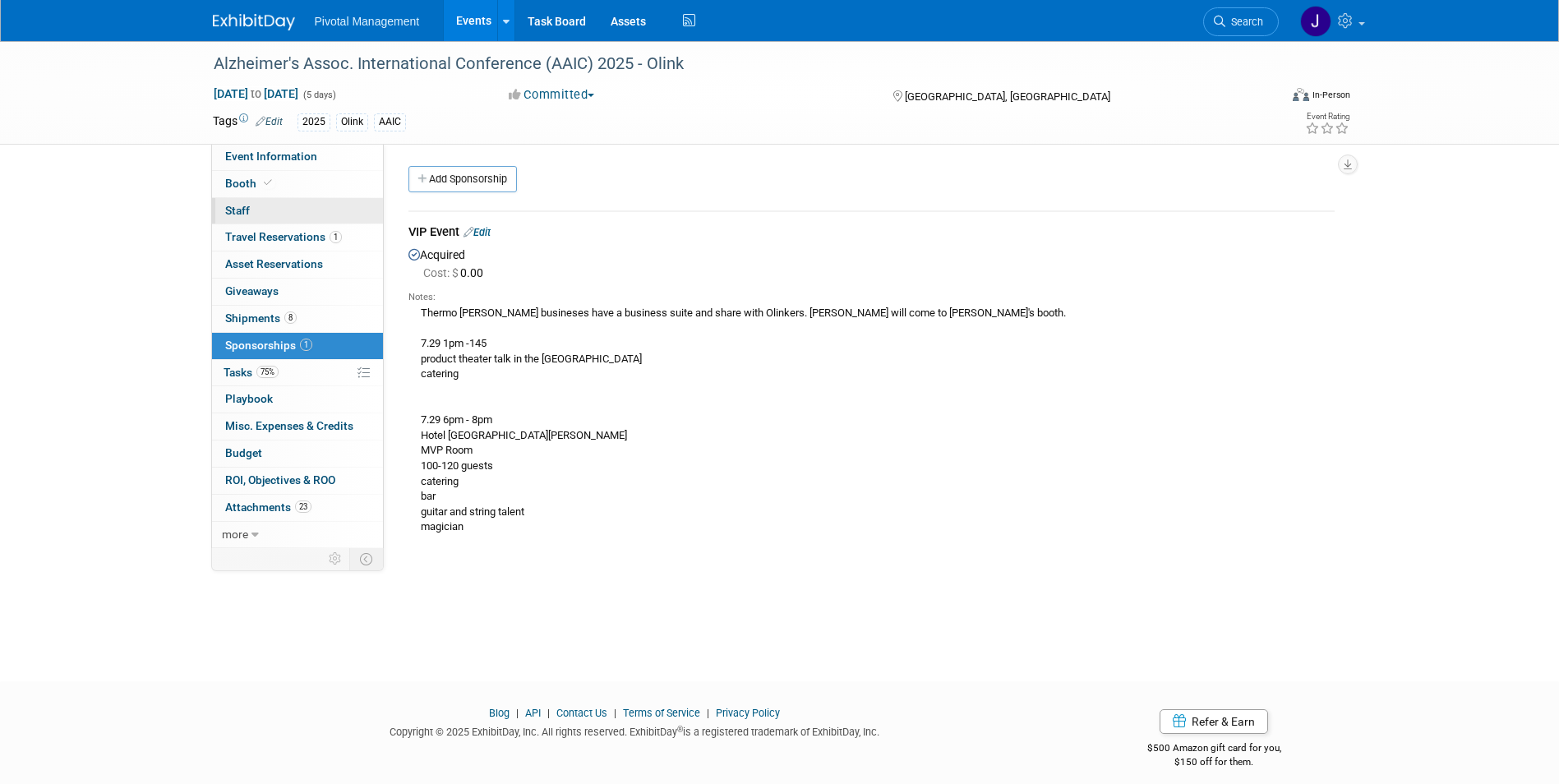 click on "0
Staff 0" at bounding box center [298, 211] 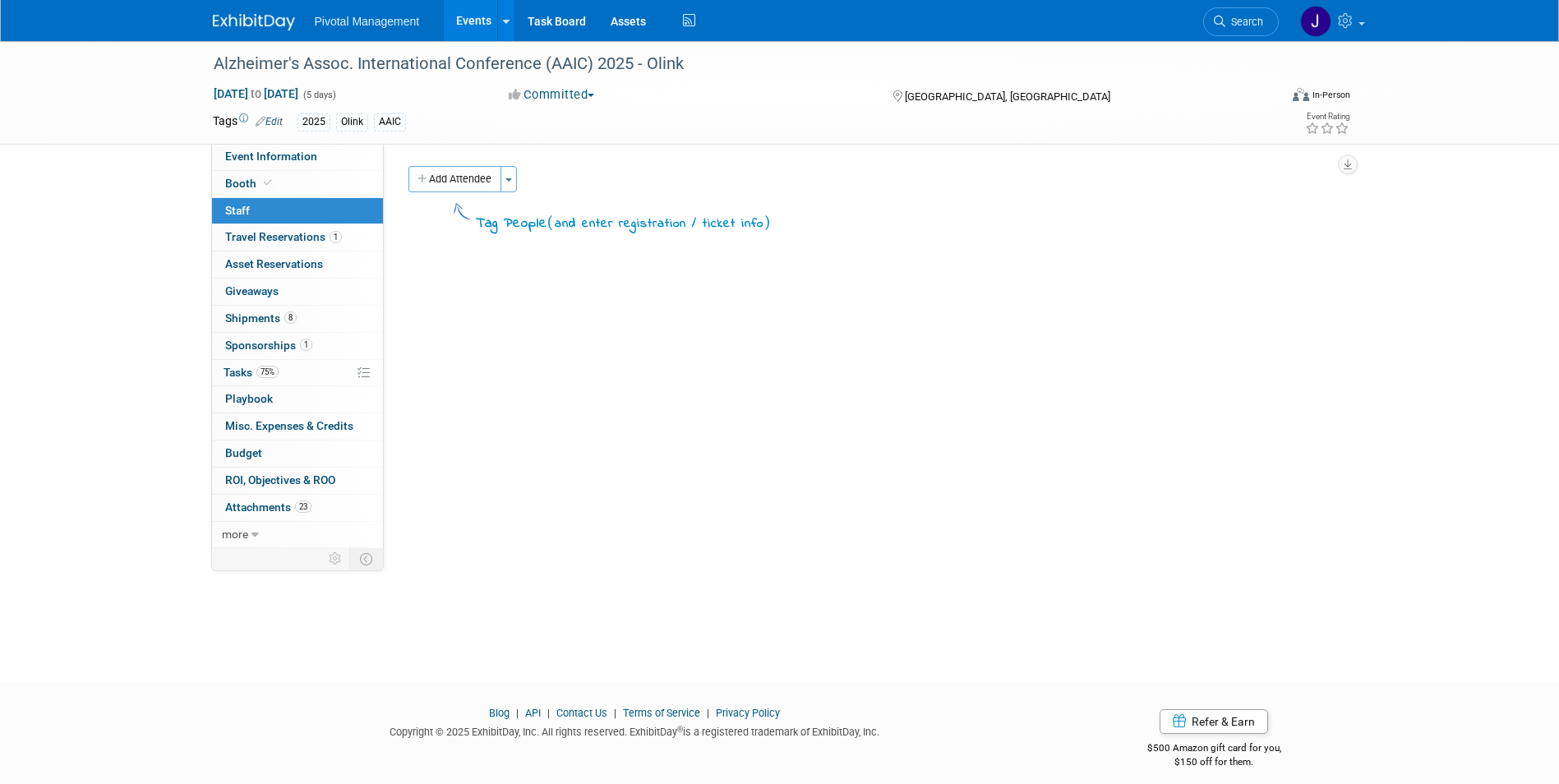 click on "Event Website:
Edit
https://aaic.alz.org/overview.asp
Exhibitor Prospectus:
Edit
https://aaic.exhibitprospectus.com/
Event Topic and Information:
Edit
Join distinguished researchers, clinicians and dementia professionals at the largest international conference on dementia research. Share theories, breakthroughs and best practices while exploring opportunities to accelerate your work and elevate your career.
X
Number of Attendees:
Edit
7000+ 54%  – Academia (university or college) 23%  – Hospital or Clinic 23%  – Industry 11%  – Nonprofit Organization 6%  – Other
X
Show Feedback:
Edit
X
Sponsorship Details:
Edit
Olink Booth 1038  10x20  AAIC is an ideal opportunity for your company to: Demonstrate your company's leadership in the field of dementia research. ." at bounding box center [865, 346] 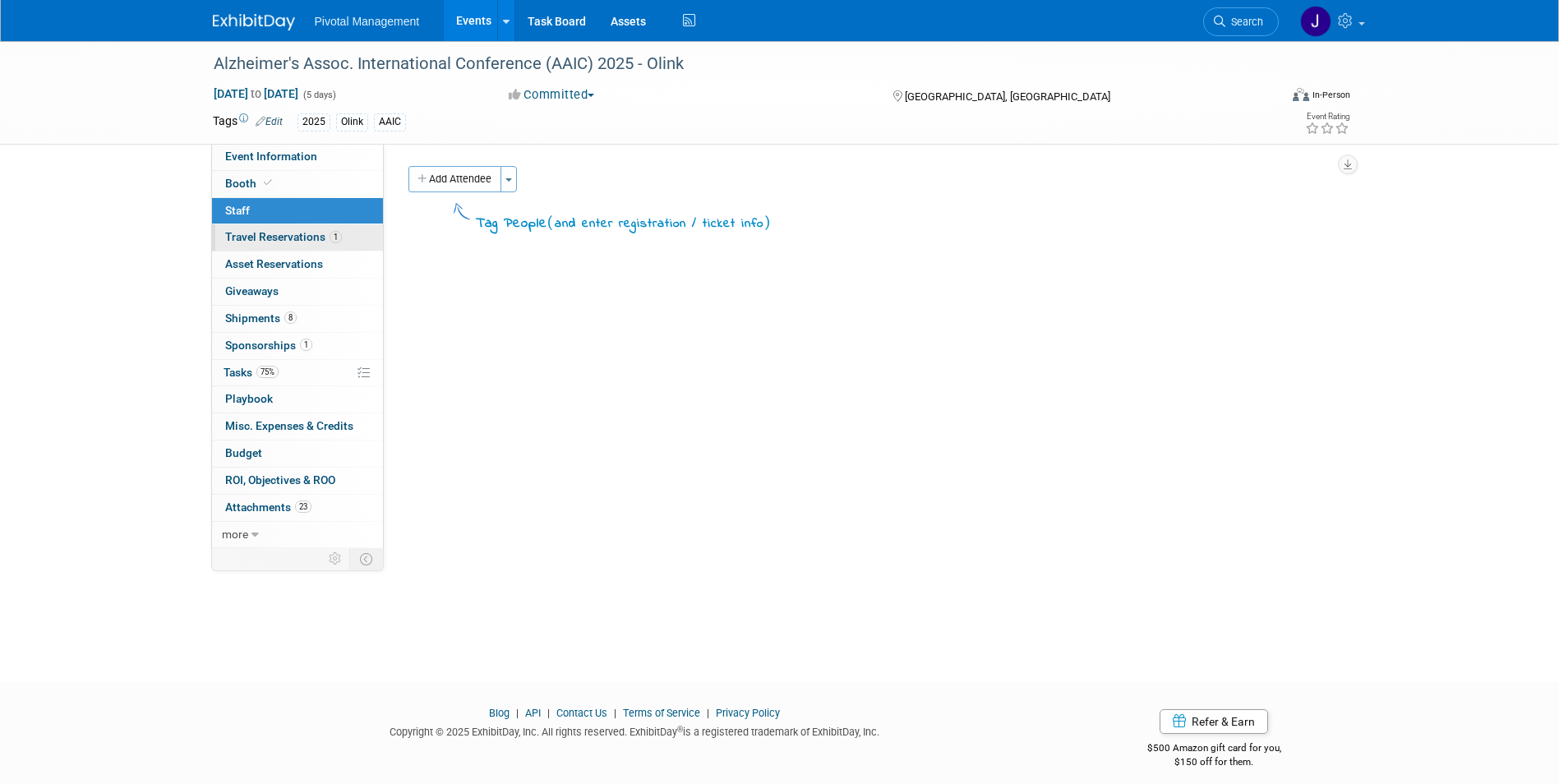 click on "Travel Reservations 1" at bounding box center (284, 237) 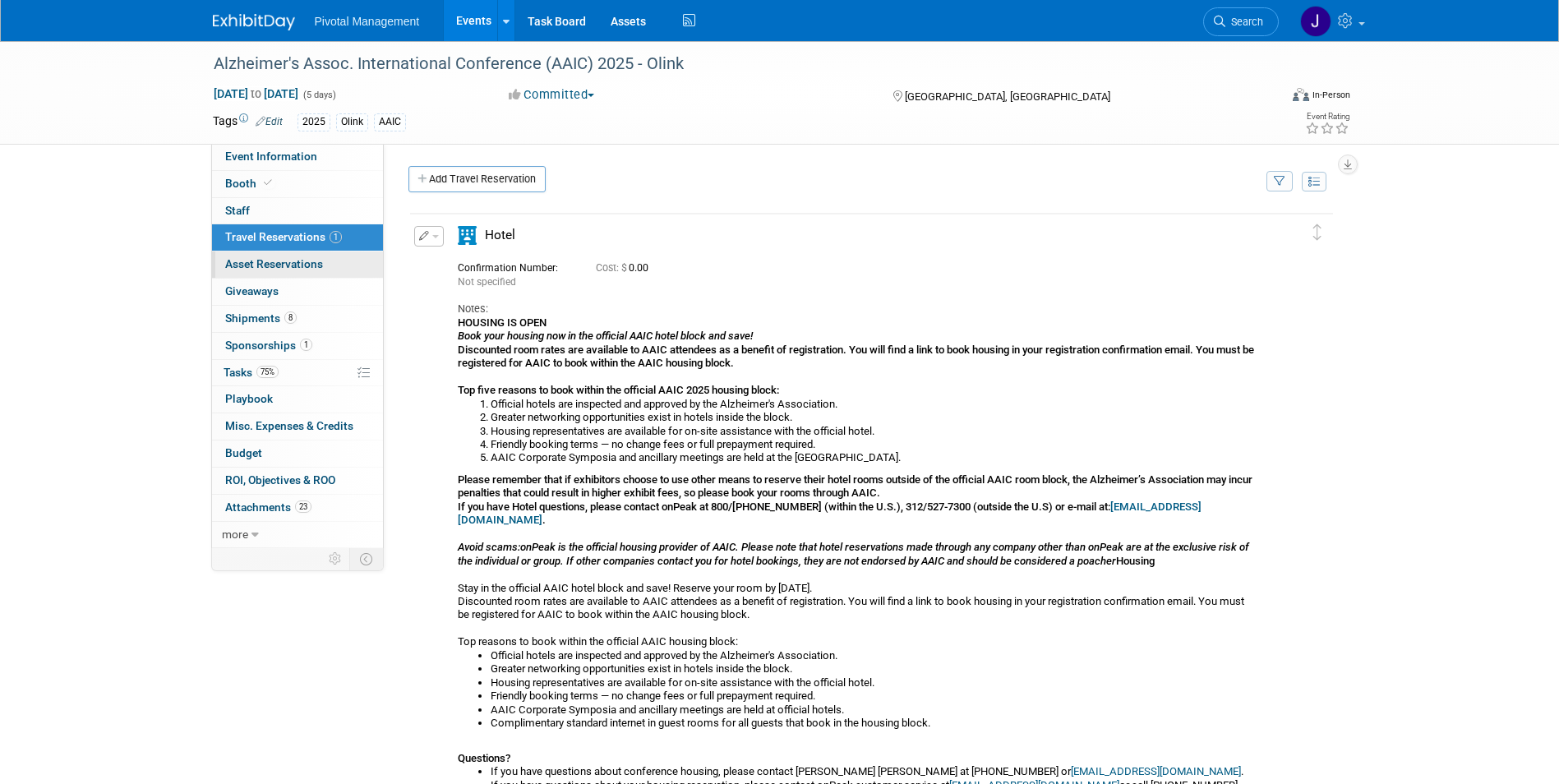 click on "0
Asset Reservations 0" at bounding box center (298, 265) 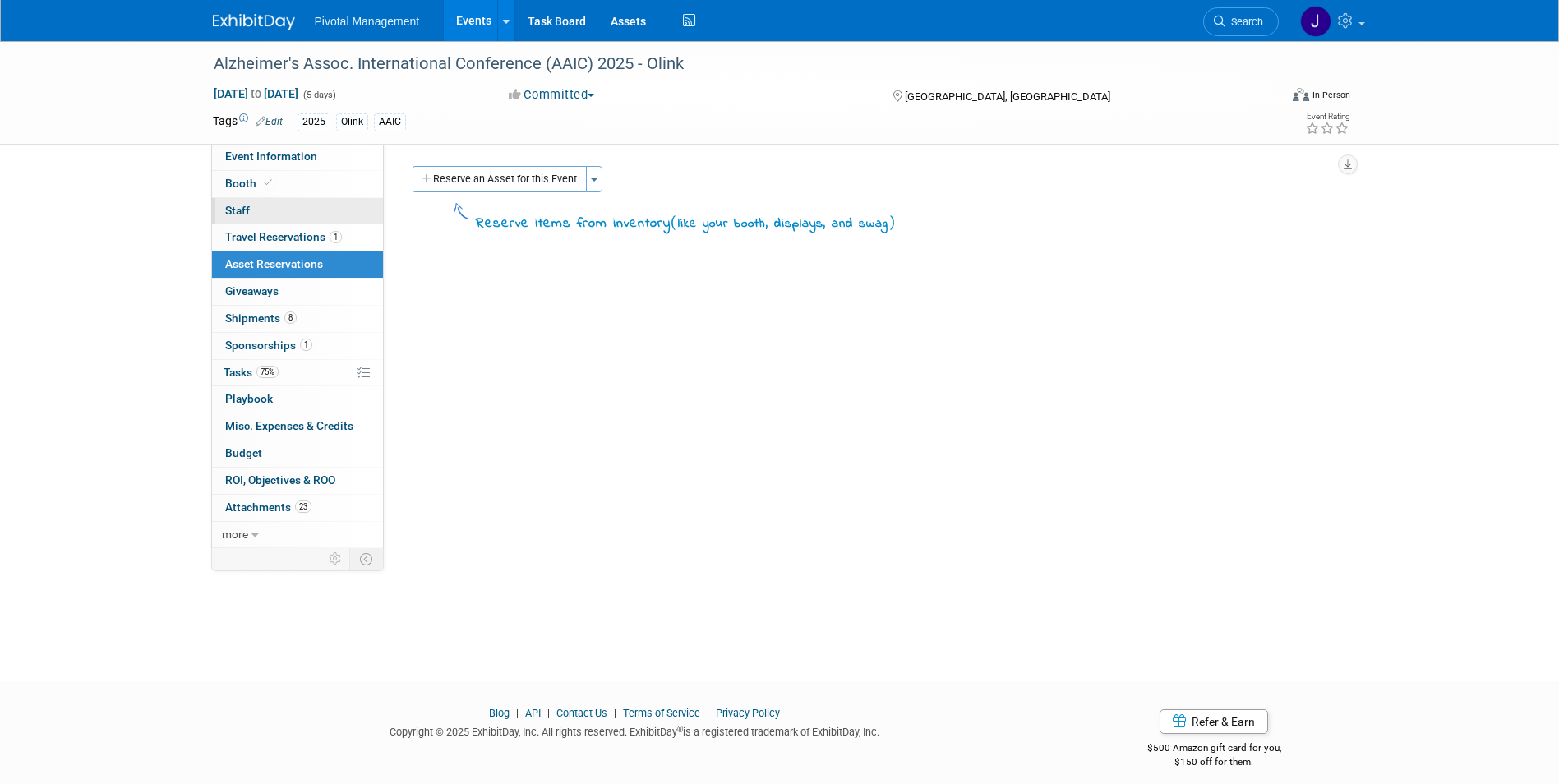 click on "0
Staff 0" at bounding box center (298, 211) 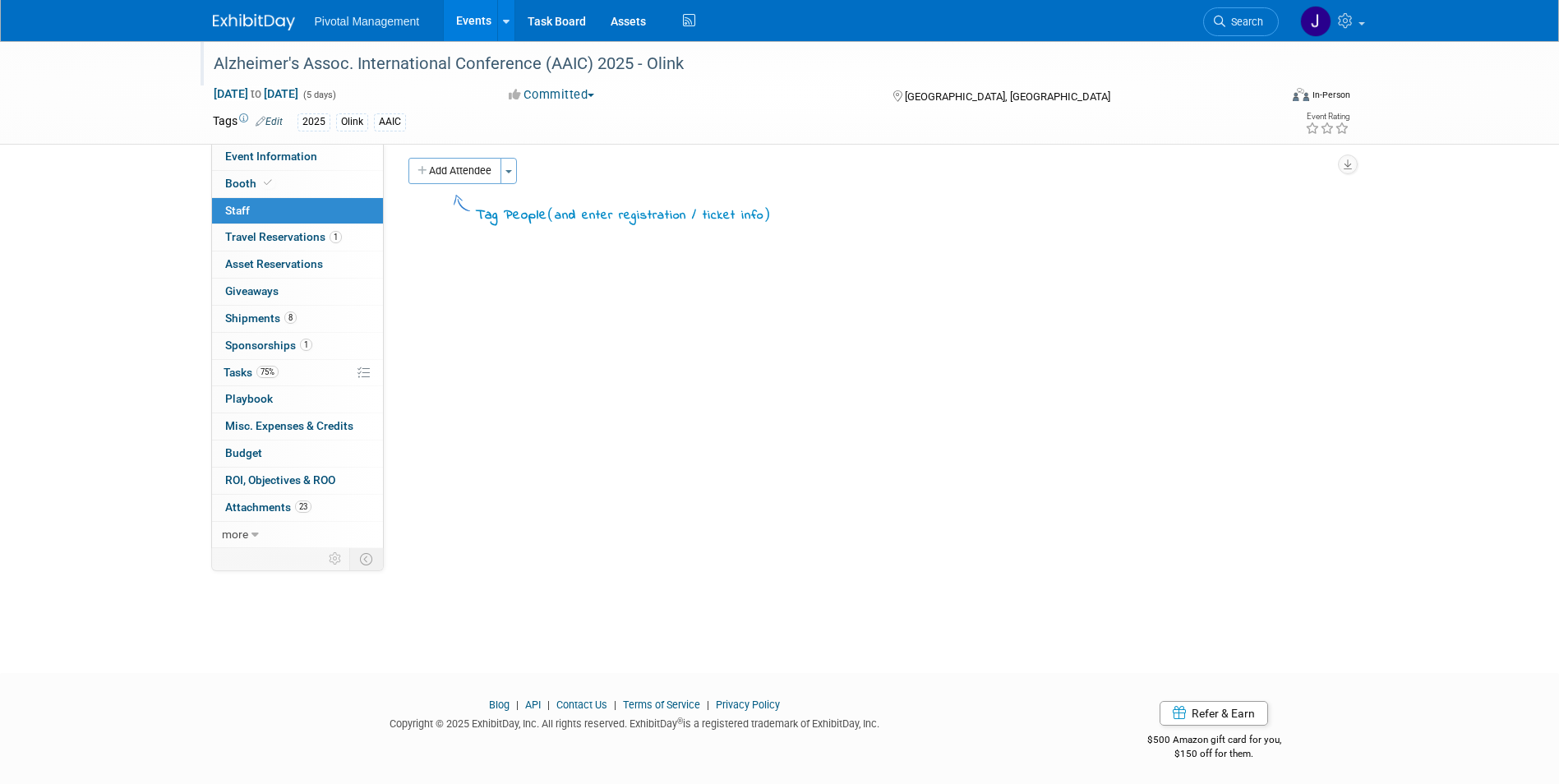 scroll, scrollTop: 12, scrollLeft: 0, axis: vertical 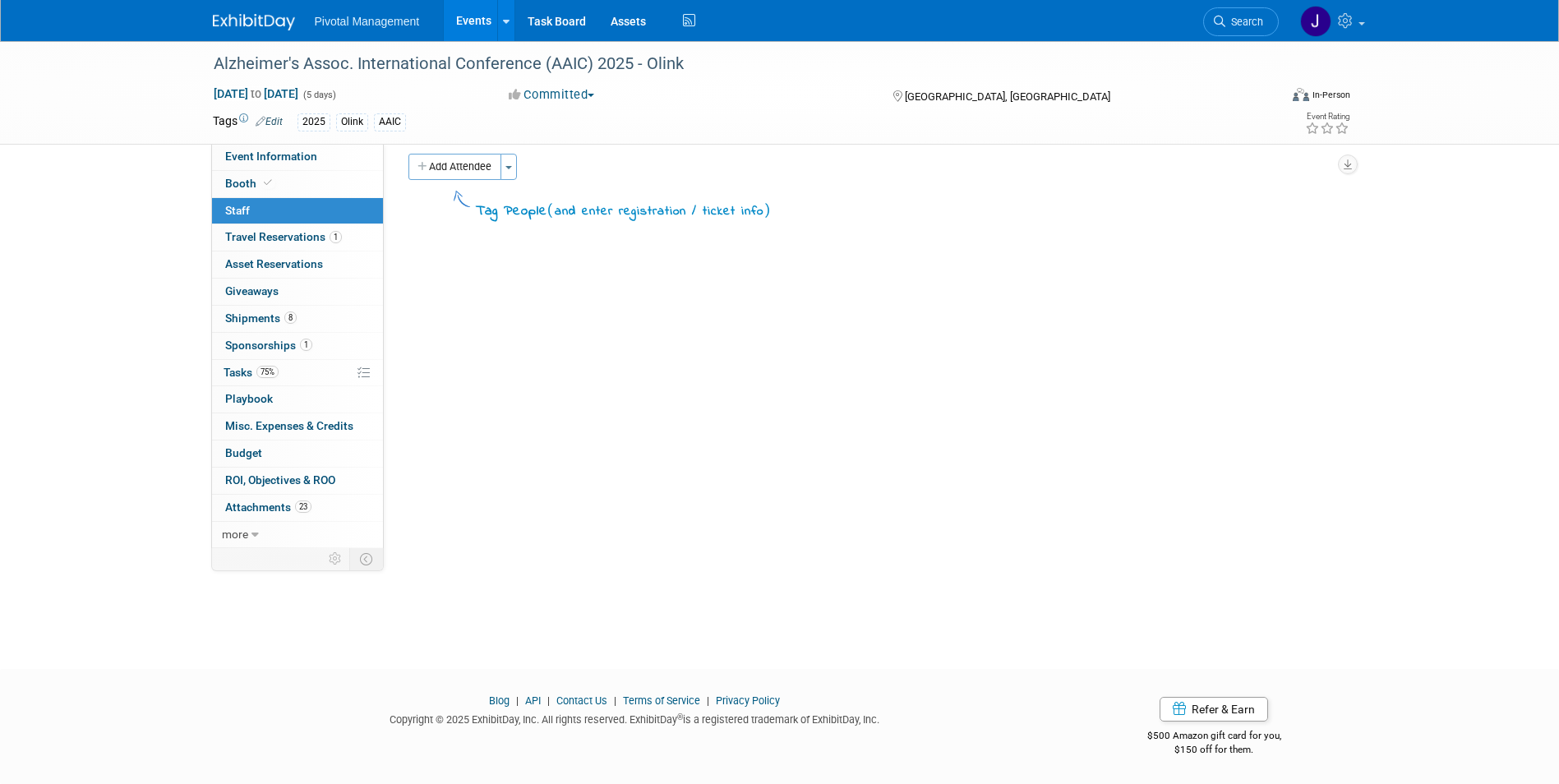 click on "Events" at bounding box center [473, 21] 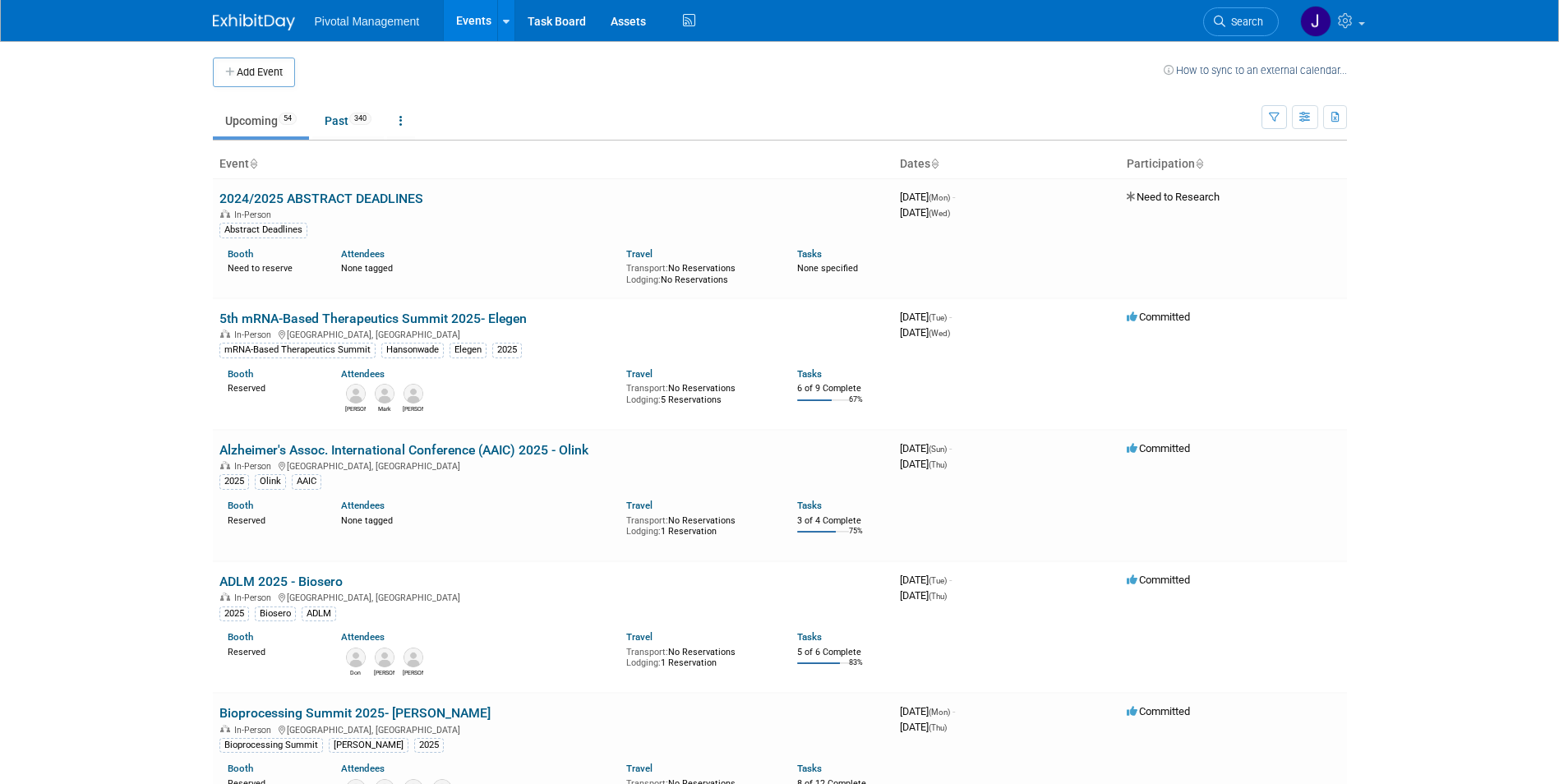 scroll, scrollTop: 0, scrollLeft: 0, axis: both 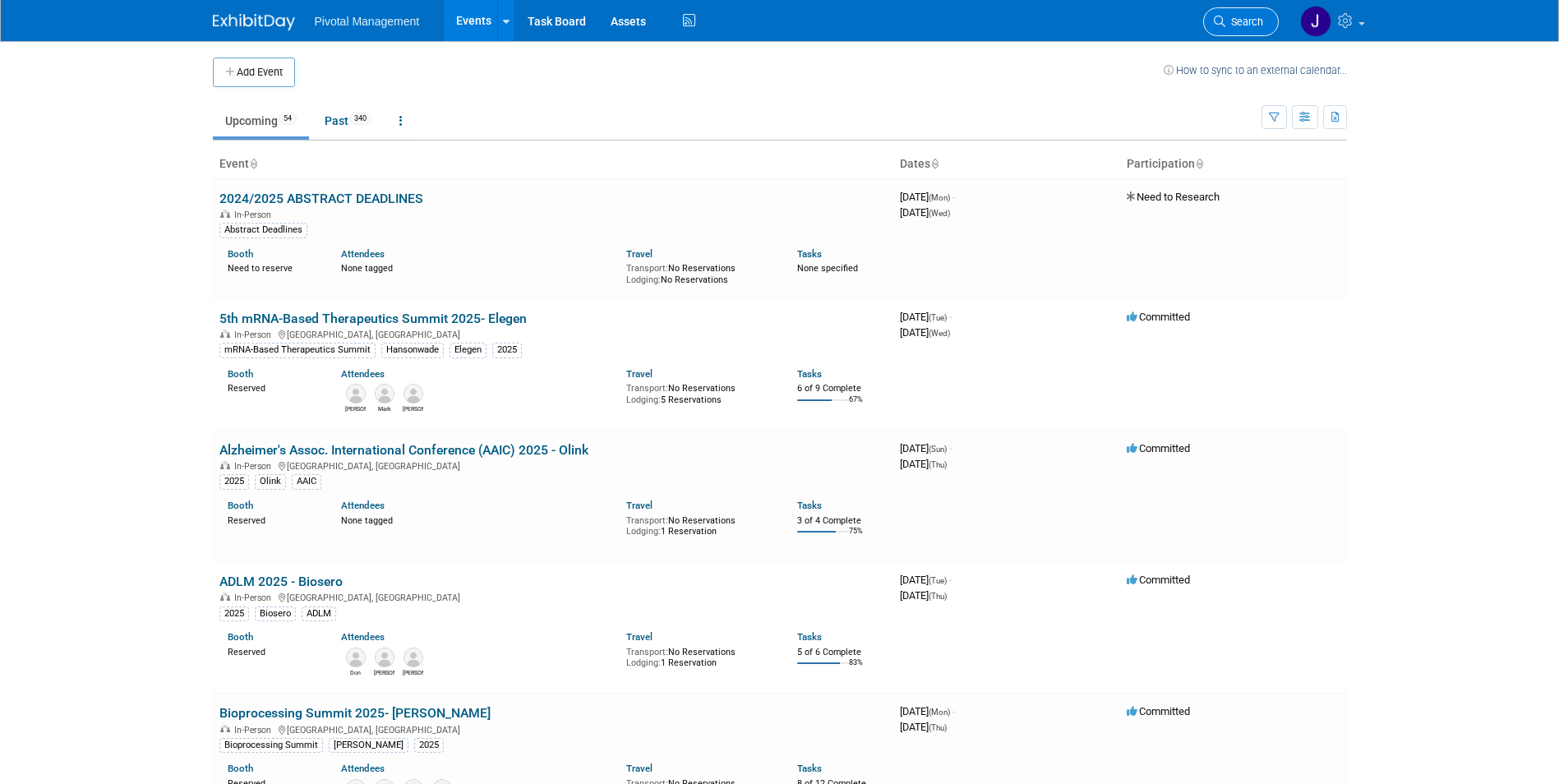 click on "Search" at bounding box center [1244, 21] 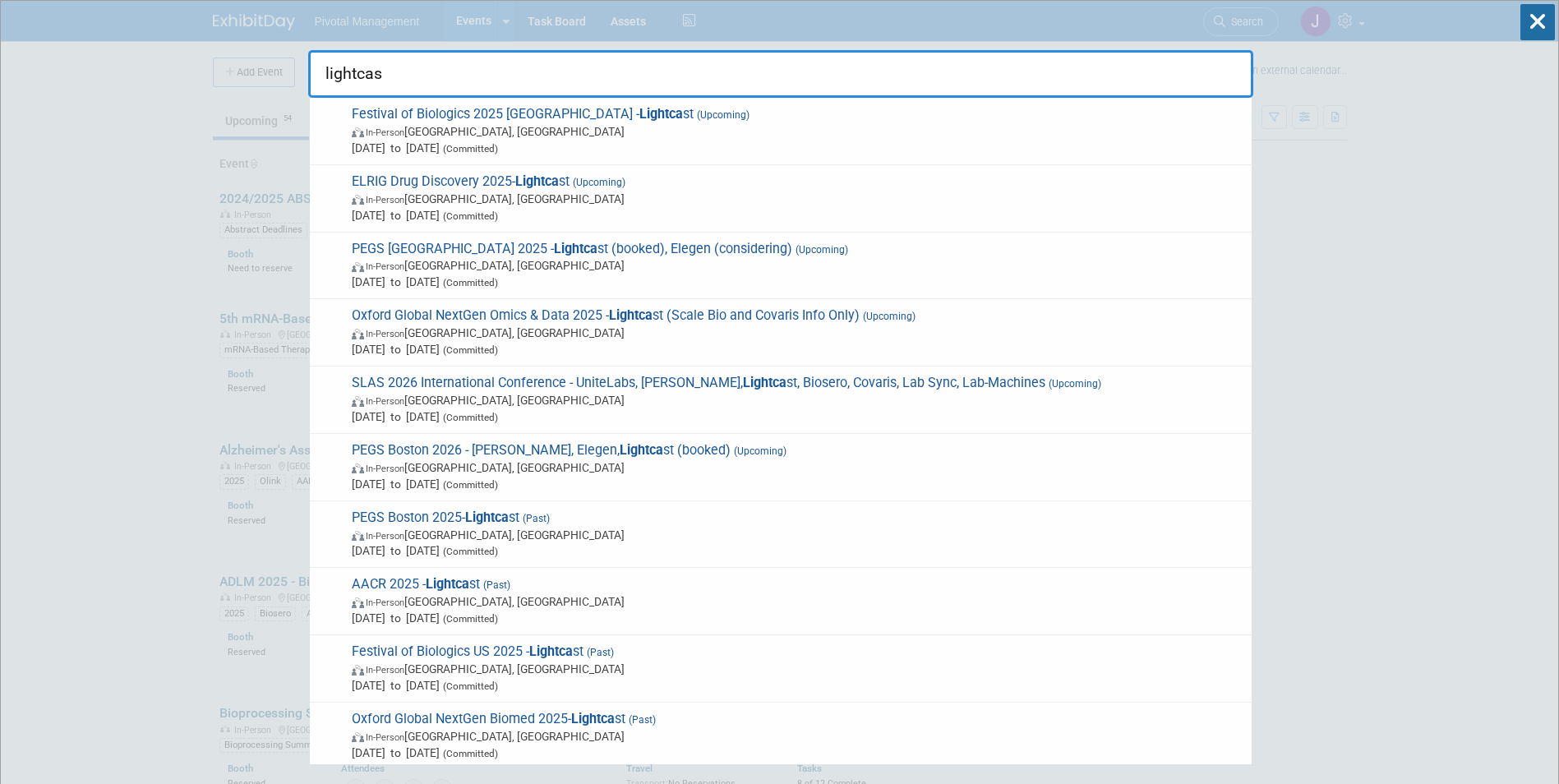 type on "lightcast" 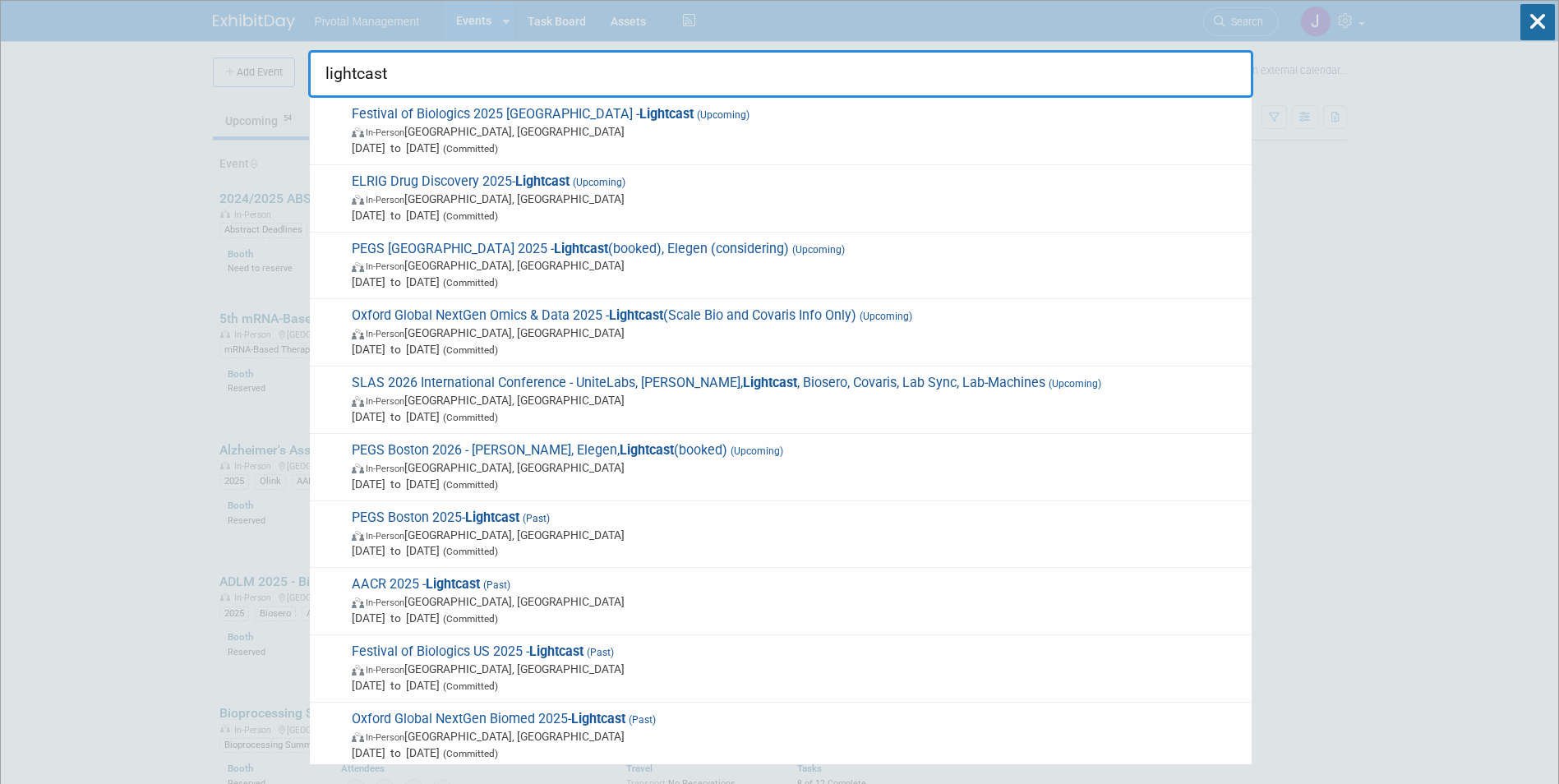 drag, startPoint x: 404, startPoint y: 67, endPoint x: 258, endPoint y: 55, distance: 146.49232 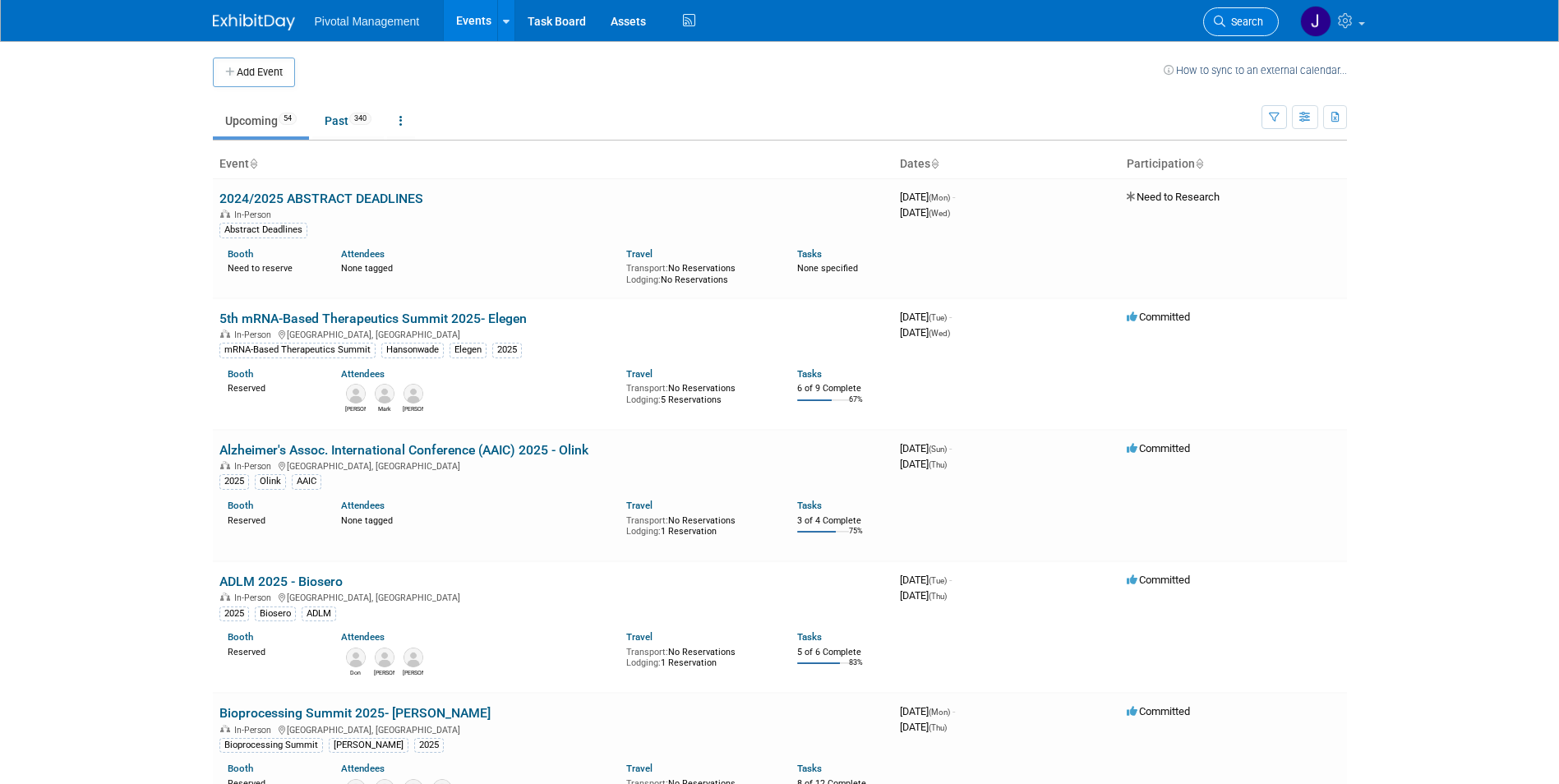 click on "Search" at bounding box center [1244, 21] 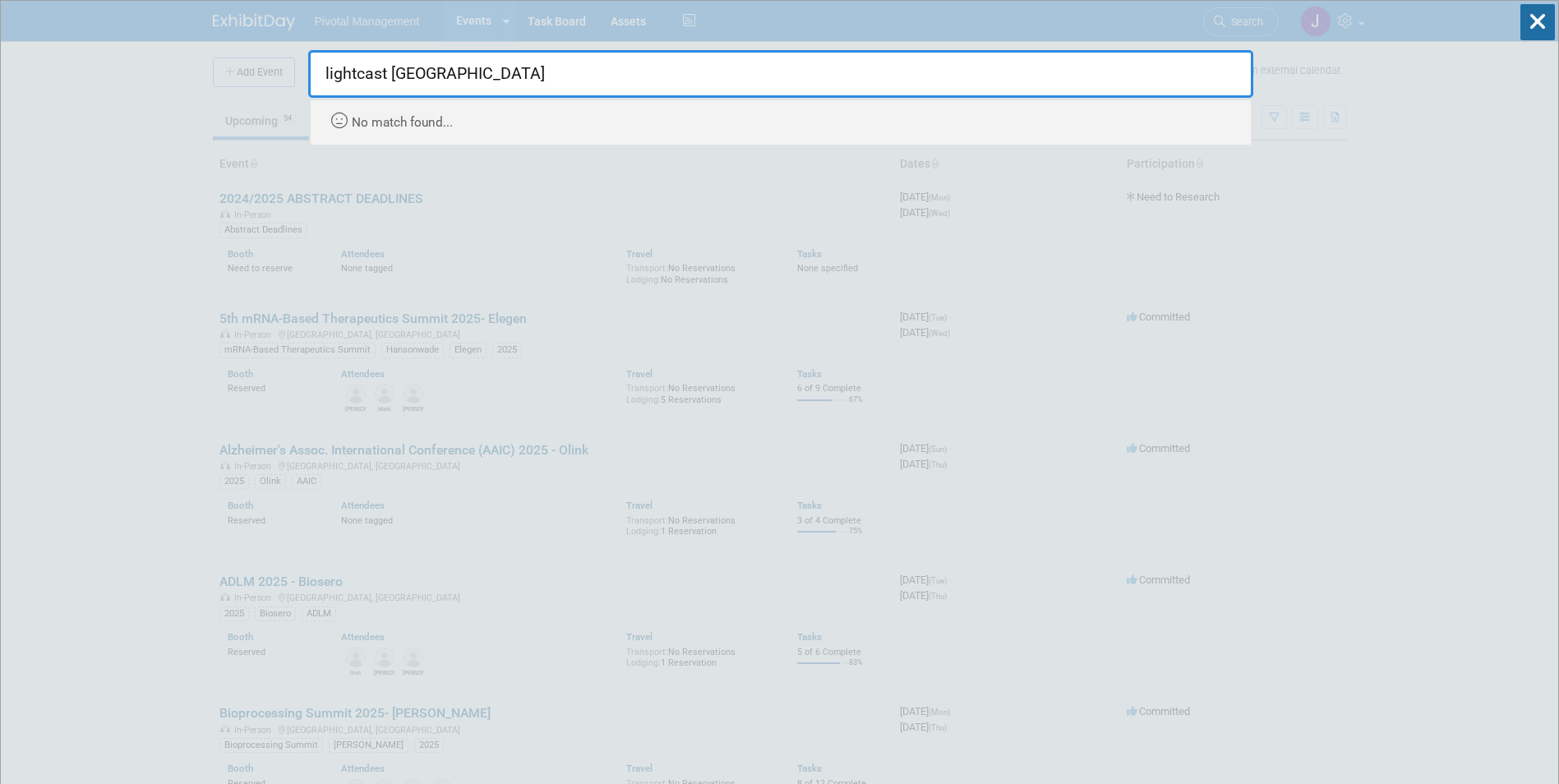 type on "lightcast [GEOGRAPHIC_DATA]" 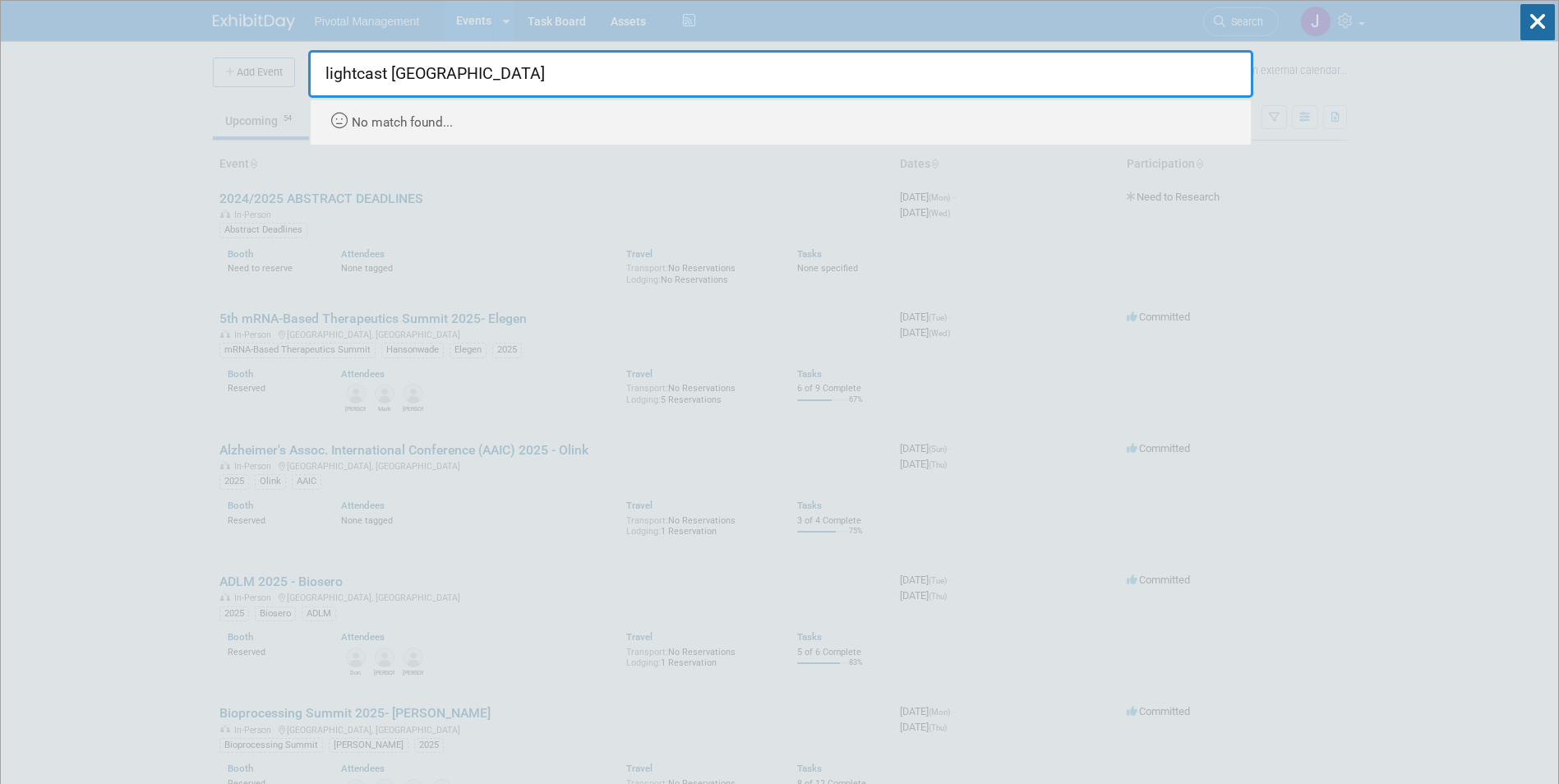drag, startPoint x: 255, startPoint y: 61, endPoint x: 244, endPoint y: 61, distance: 11 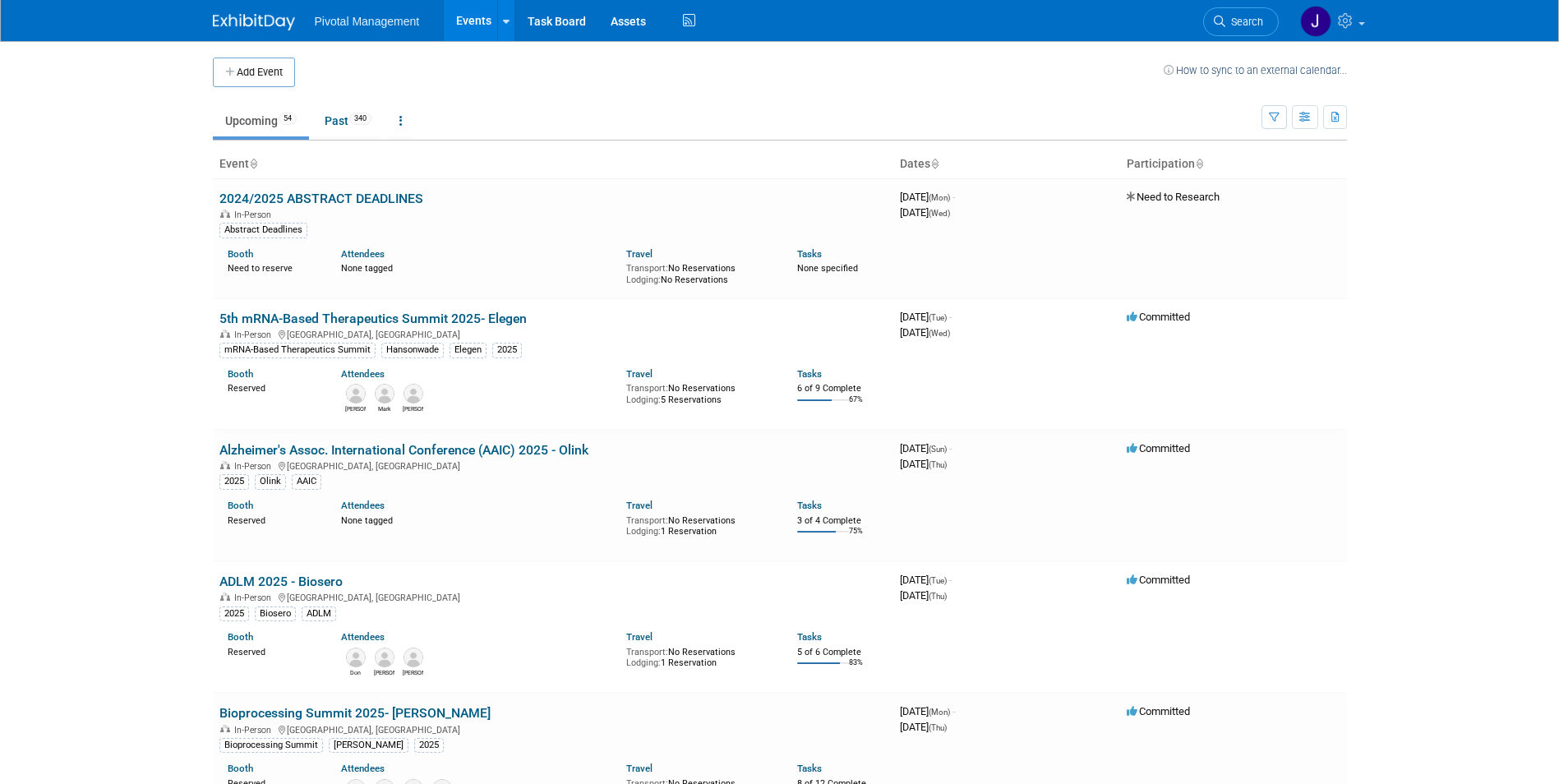 click on "Pivotal Management
Events
Add Event
Bulk Upload Events
Shareable Event Boards
Recently Viewed Events:
[MEDICAL_DATA] Assoc. International Conference (AAIC) 2025 - Olink
[GEOGRAPHIC_DATA], [GEOGRAPHIC_DATA]
[DATE]  to  [DATE]
Oxford Global NextGen Omics & Data 2025 - Lightcast (Scale Bio and Covaris Info Only)
[GEOGRAPHIC_DATA], [GEOGRAPHIC_DATA]
[DATE]  to  [DATE]
ABRF-MWACD 2025- Covaris
[GEOGRAPHIC_DATA], [GEOGRAPHIC_DATA]
[DATE]  to  [DATE]
Task Board
Assets
Activity Feed
My Account
My Profile & Preferences
Sync to External Calendar...
Team Workspace
Users and Permissions
Workspace Settings
Metrics & Analytics
Budgeting, ROI & ROO
Annual Budgets (all events)
You've Earned Free Swag ..." at bounding box center [779, 392] 